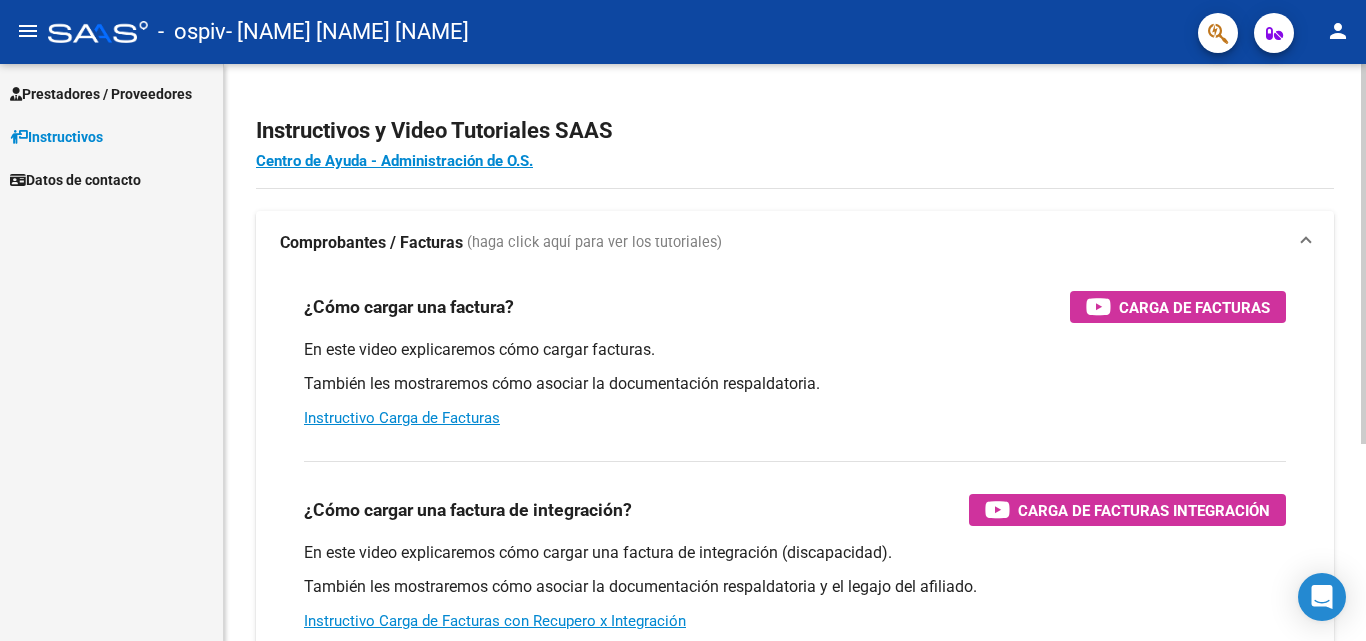 scroll, scrollTop: 0, scrollLeft: 0, axis: both 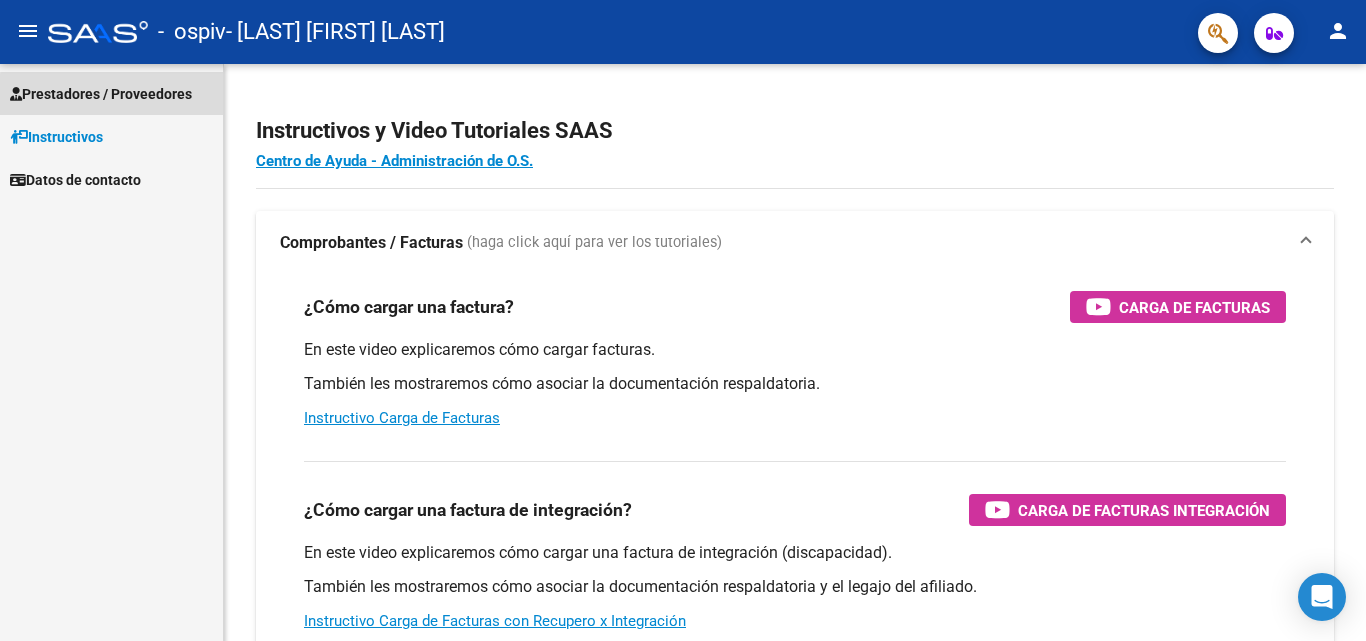 click on "Prestadores / Proveedores" at bounding box center [101, 94] 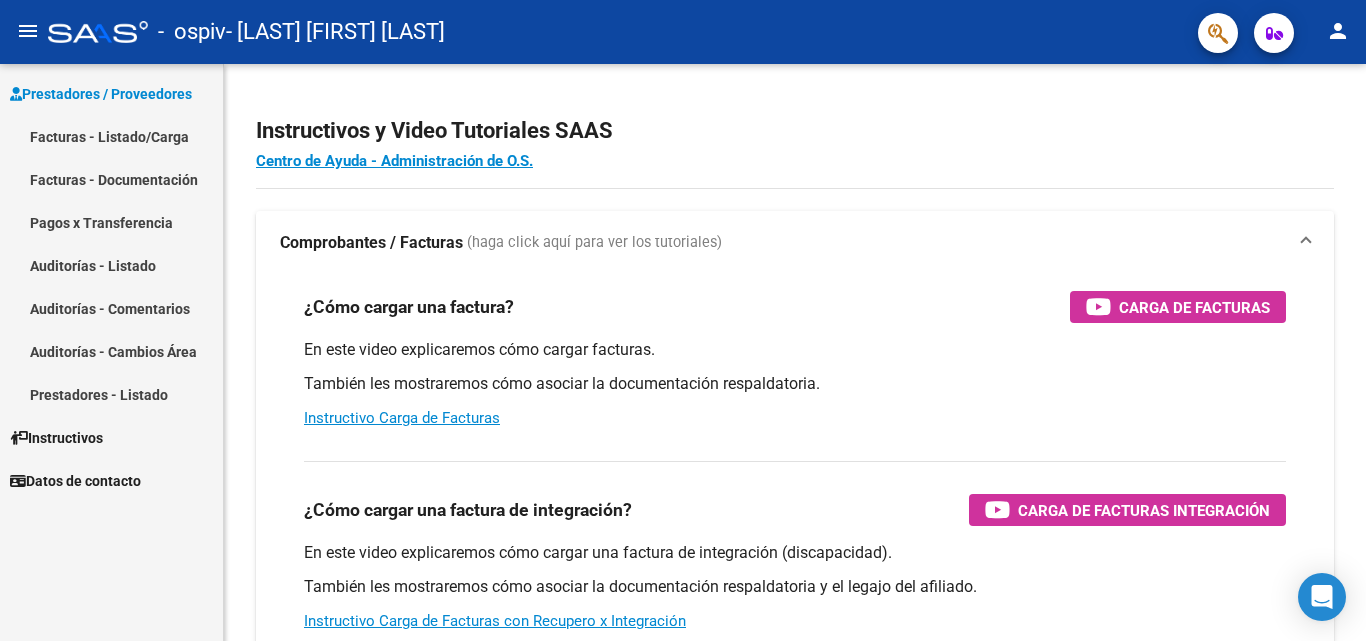 click on "Facturas - Listado/Carga" at bounding box center [111, 136] 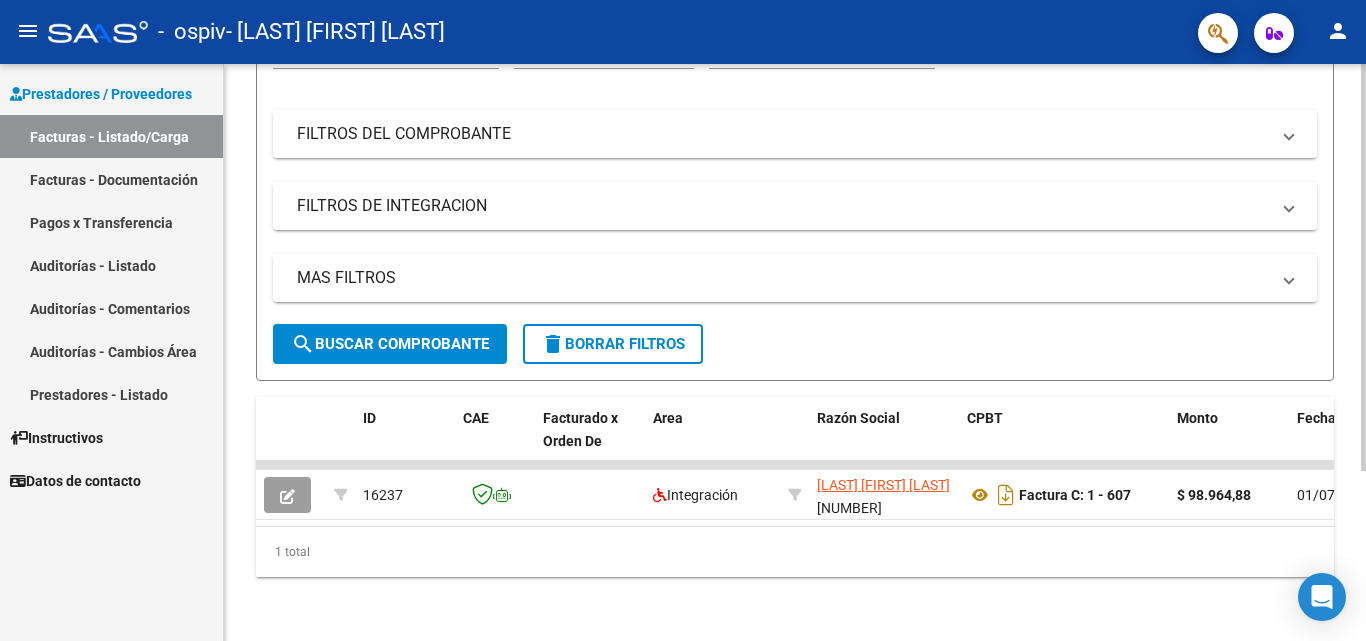 scroll, scrollTop: 241, scrollLeft: 0, axis: vertical 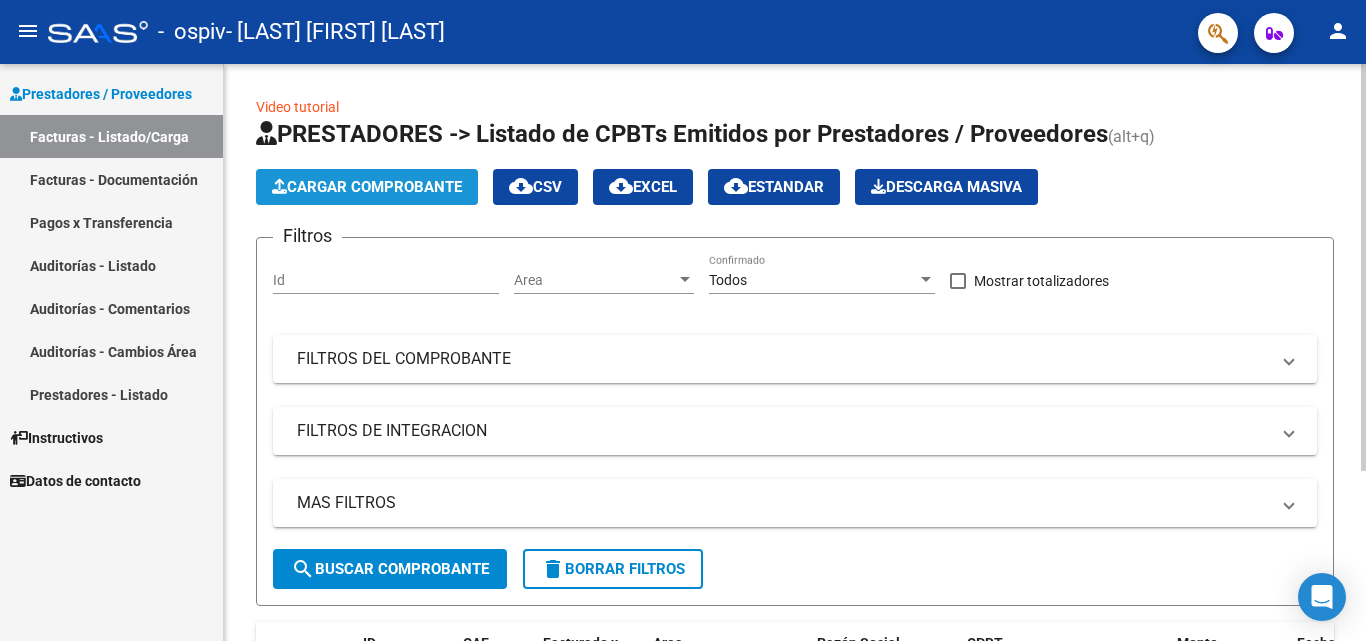 click on "Cargar Comprobante" 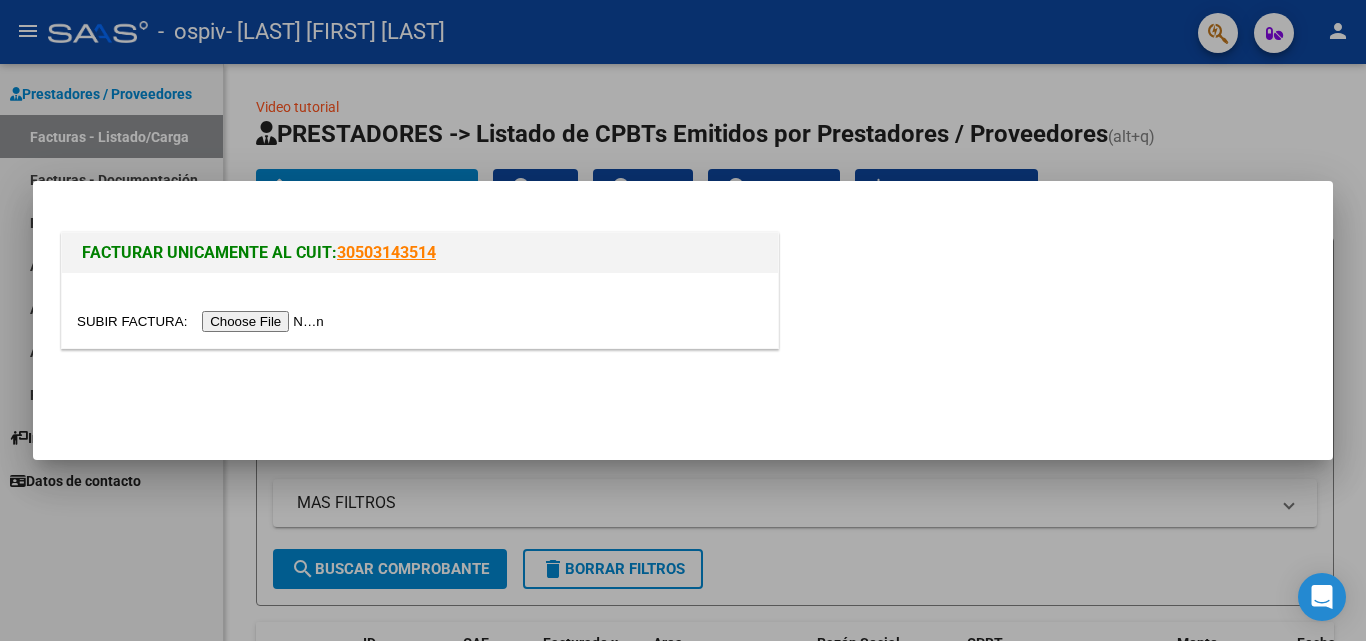 click at bounding box center (203, 321) 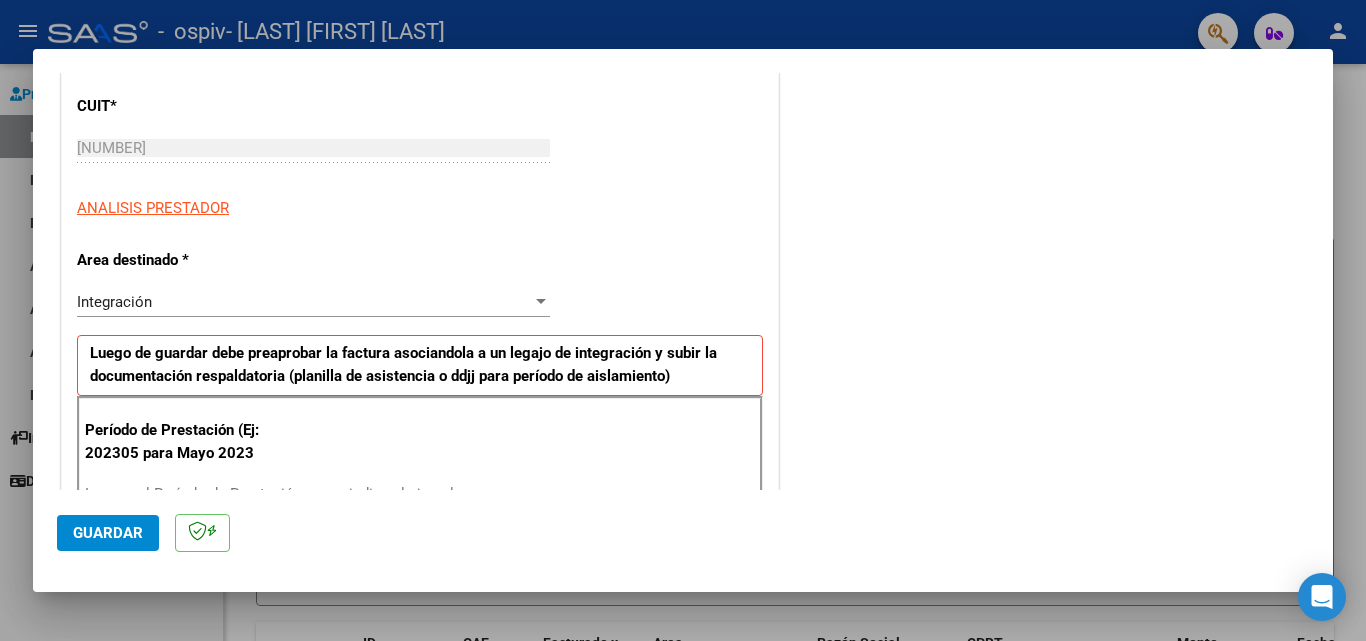 scroll, scrollTop: 400, scrollLeft: 0, axis: vertical 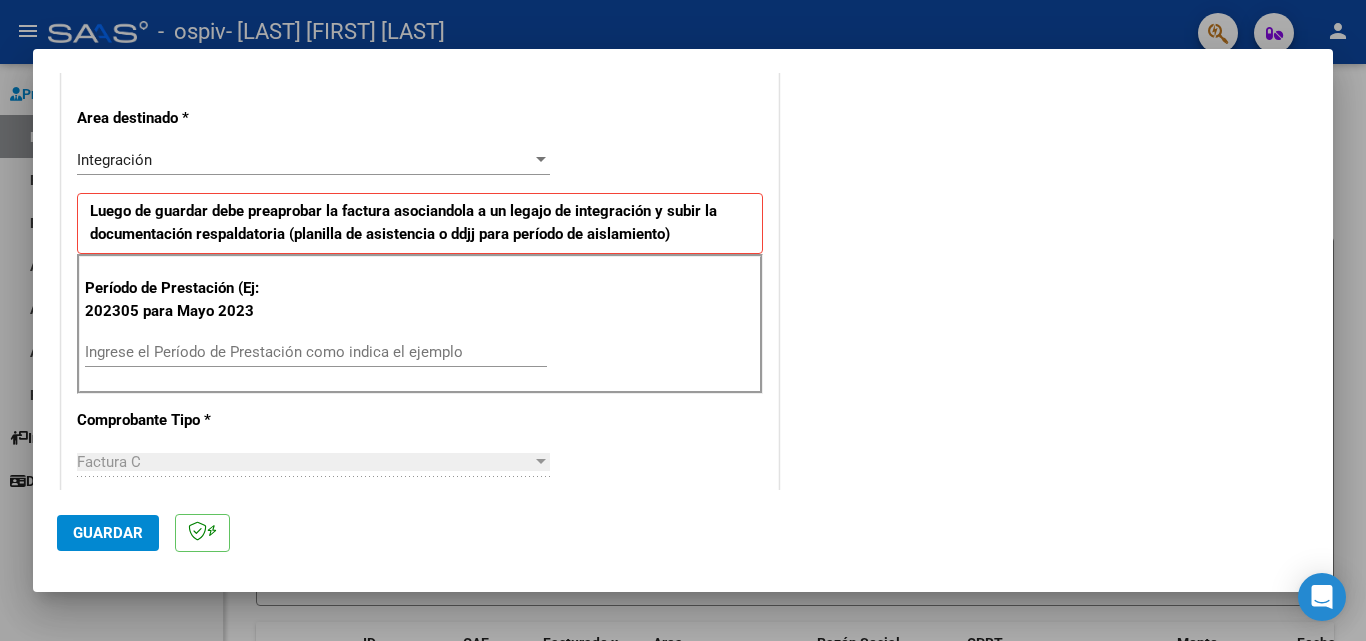 click on "Ingrese el Período de Prestación como indica el ejemplo" at bounding box center (316, 352) 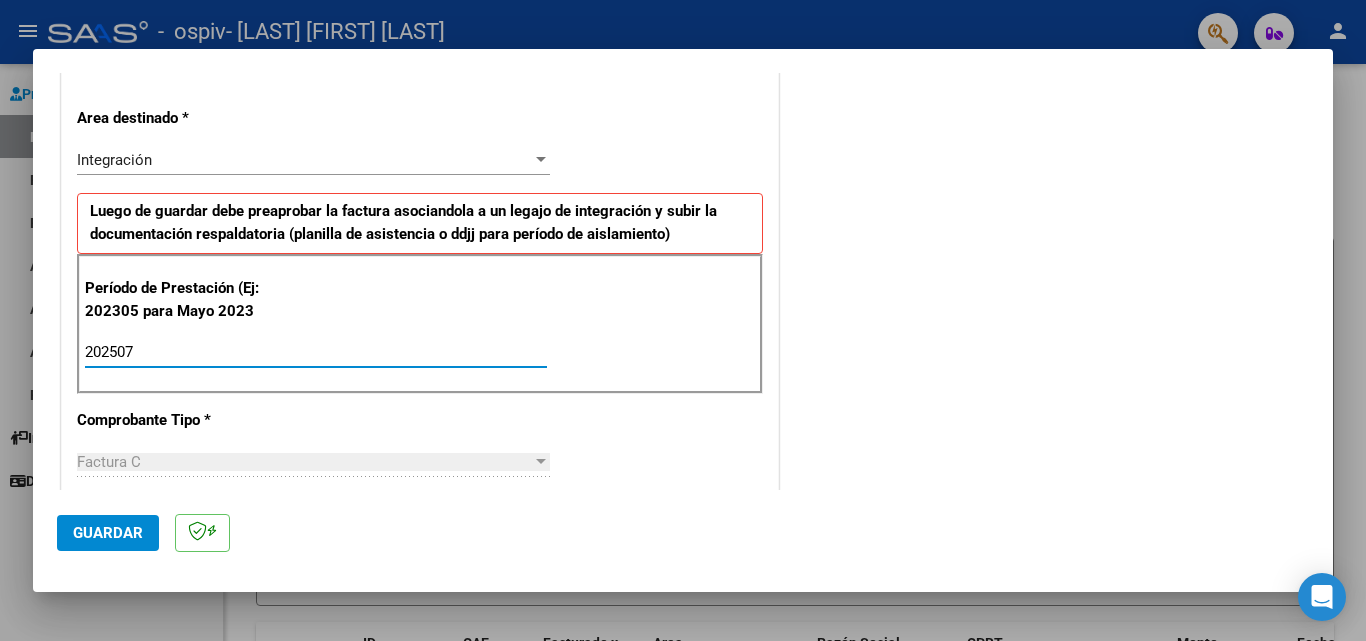 type on "202507" 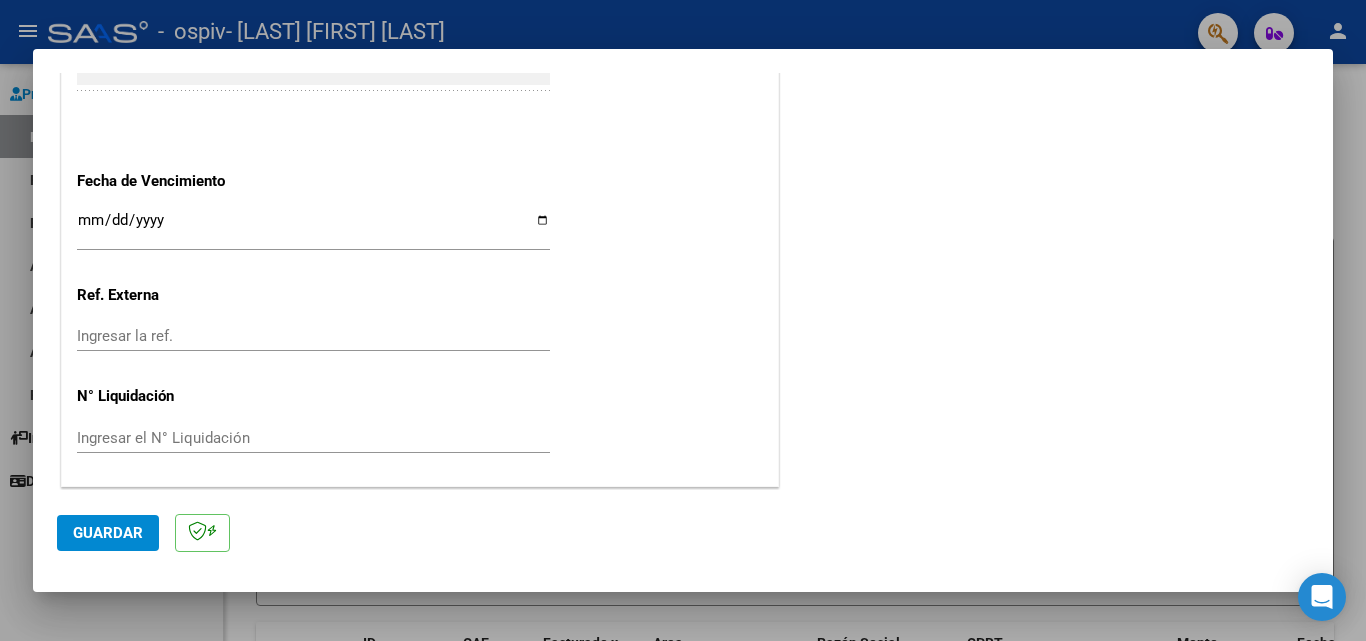 scroll, scrollTop: 1305, scrollLeft: 0, axis: vertical 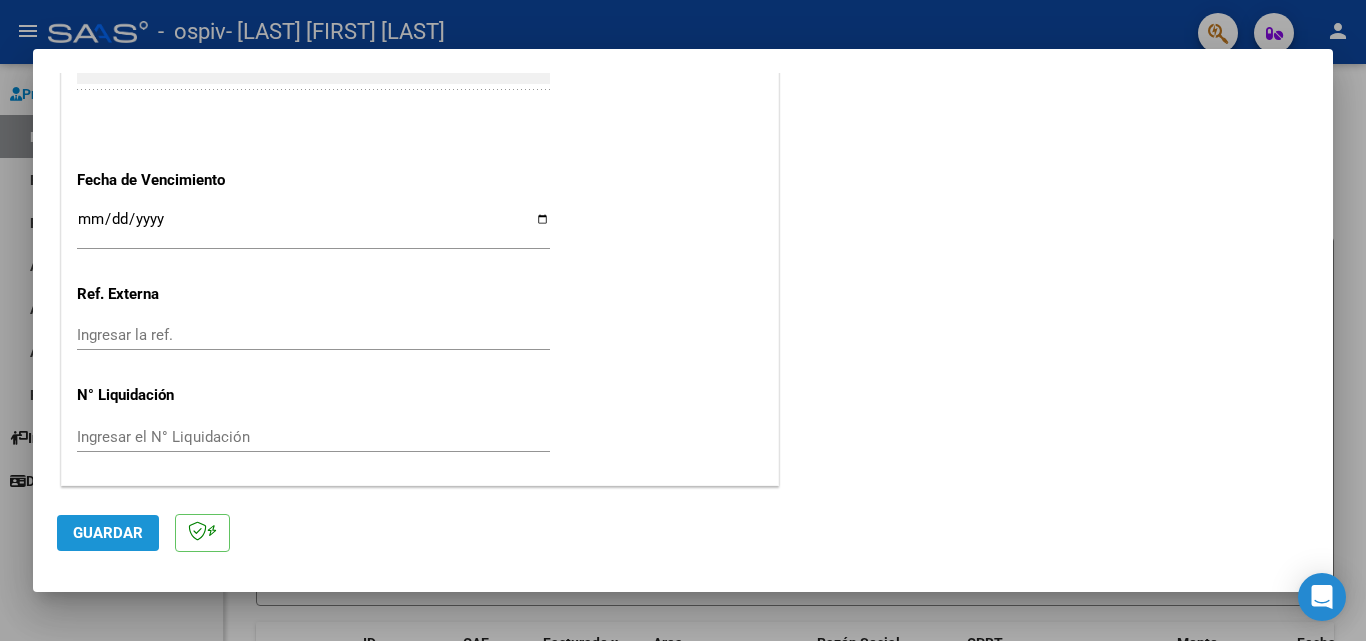 drag, startPoint x: 78, startPoint y: 529, endPoint x: 267, endPoint y: 480, distance: 195.24857 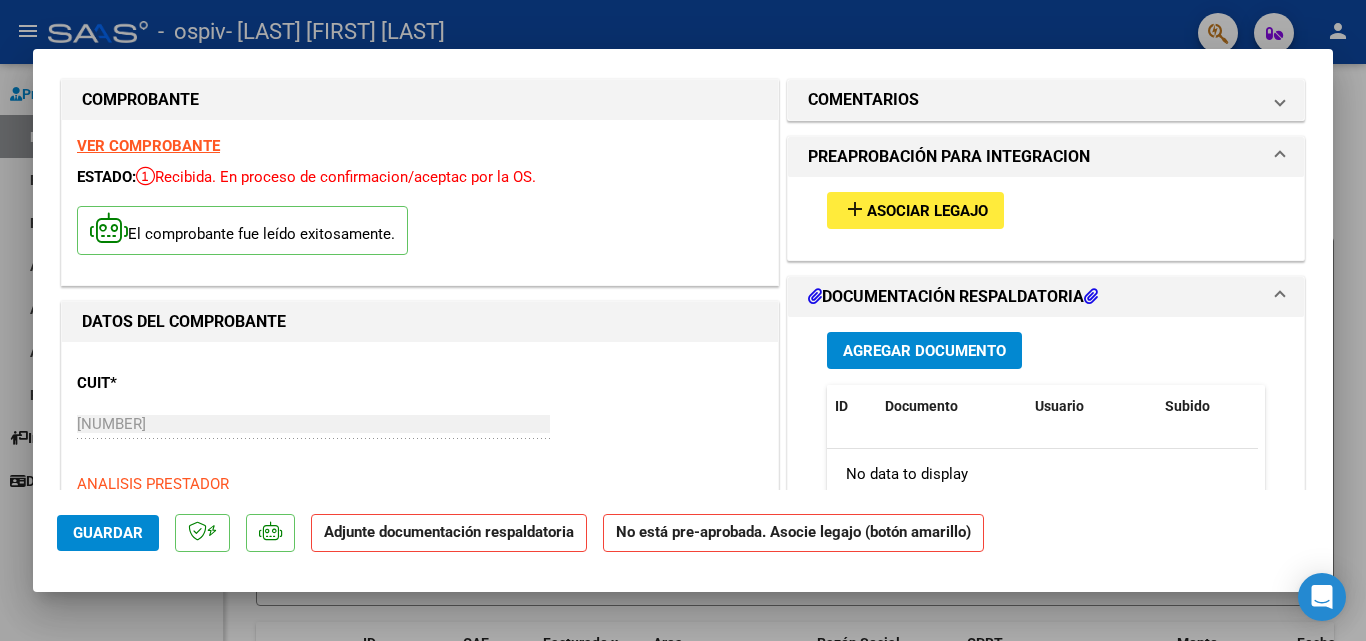 scroll, scrollTop: 0, scrollLeft: 0, axis: both 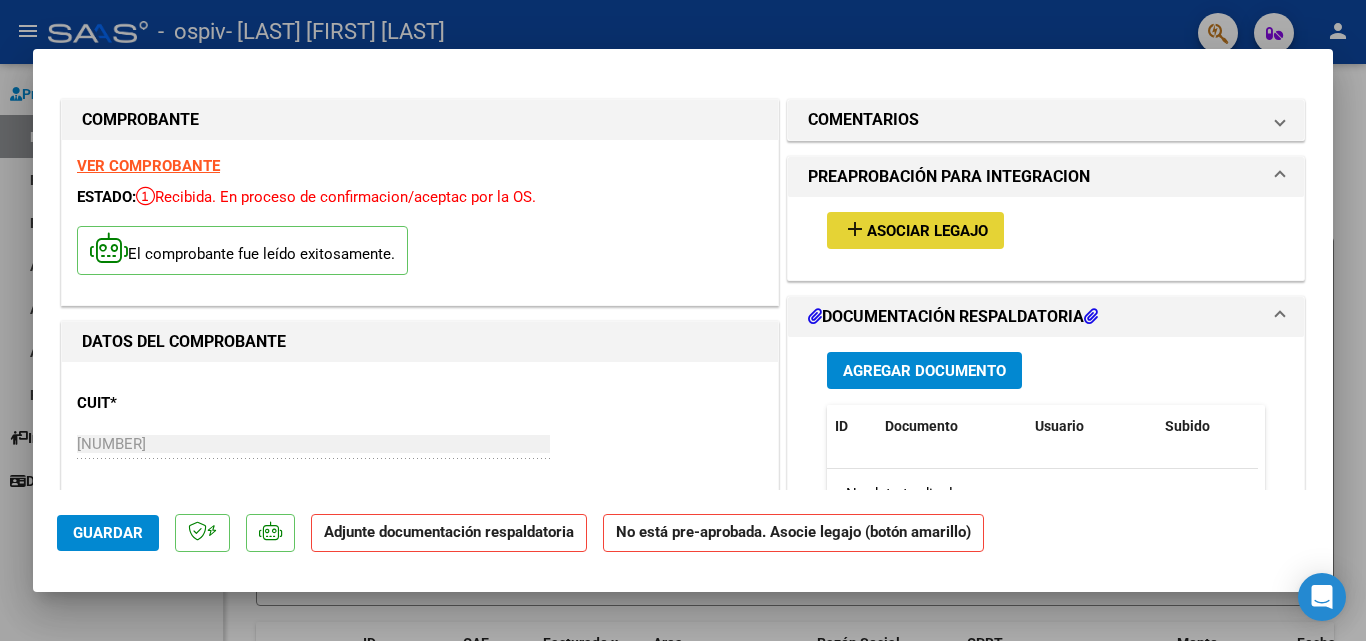 click on "Asociar Legajo" at bounding box center (927, 231) 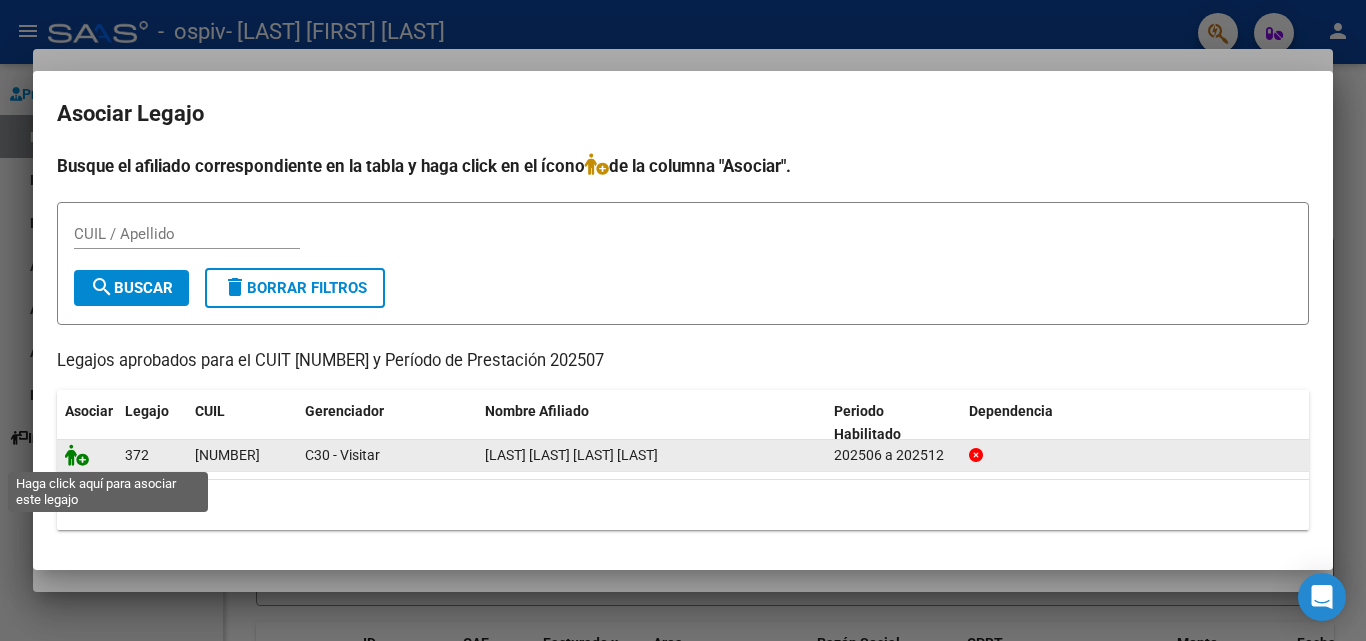 click 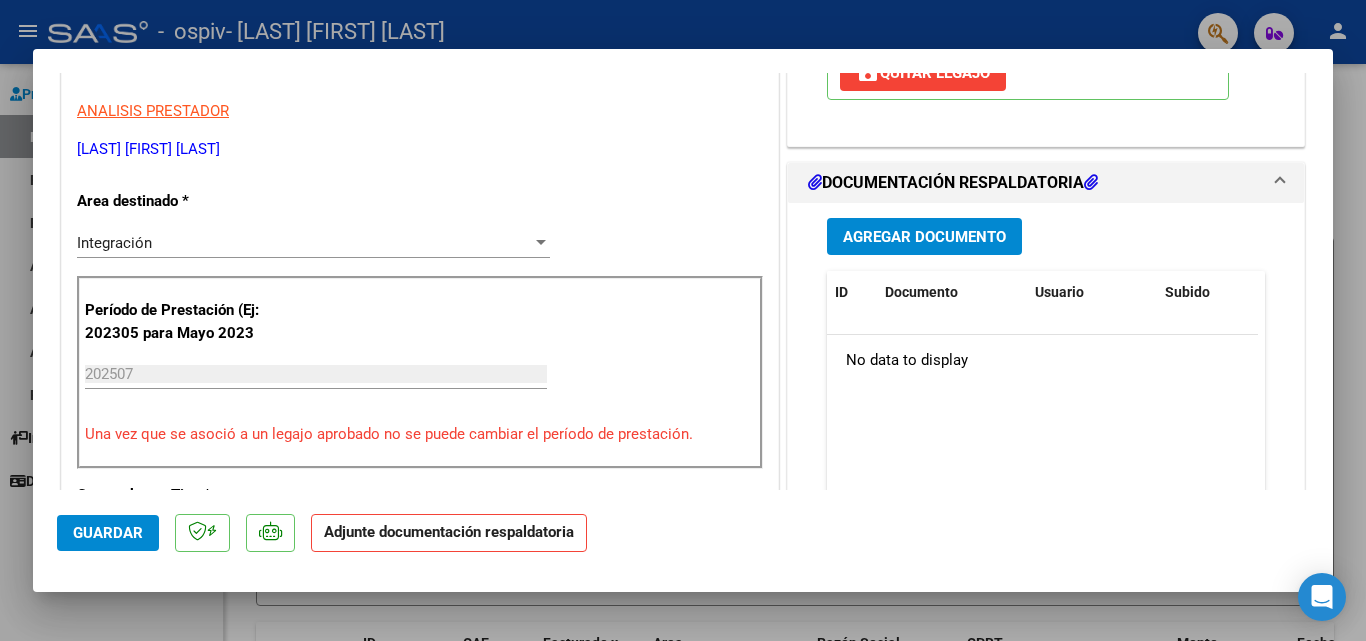 scroll, scrollTop: 400, scrollLeft: 0, axis: vertical 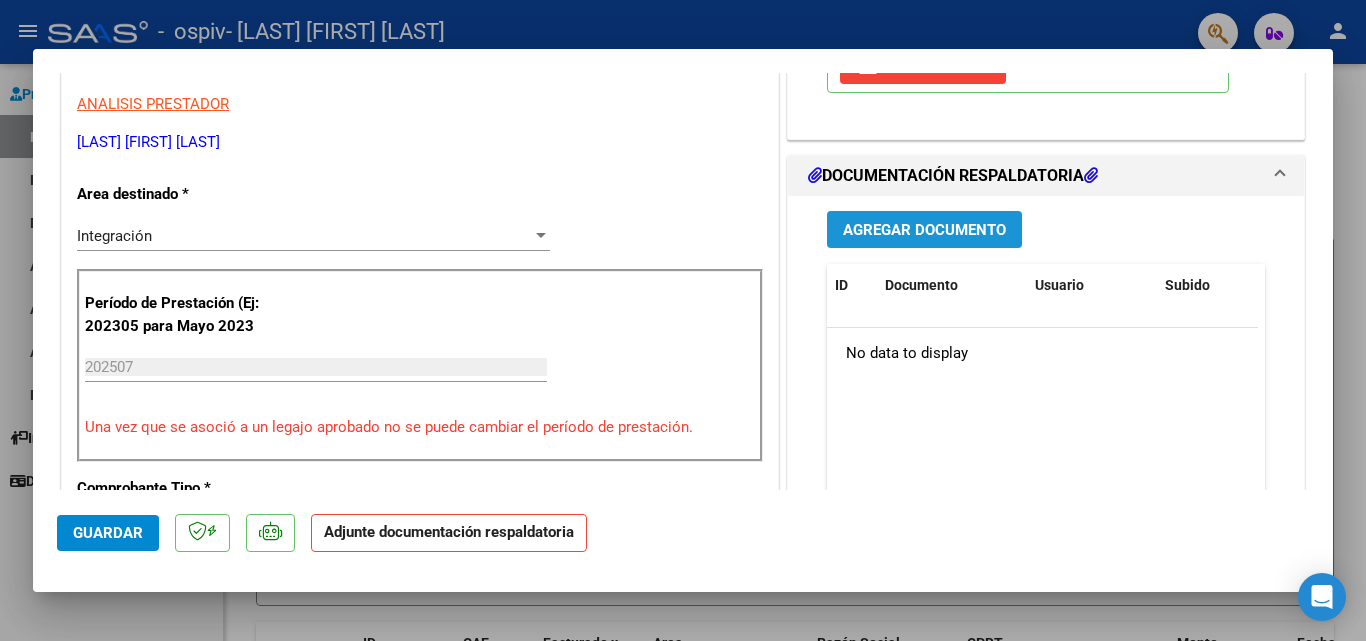 click on "Agregar Documento" at bounding box center (924, 230) 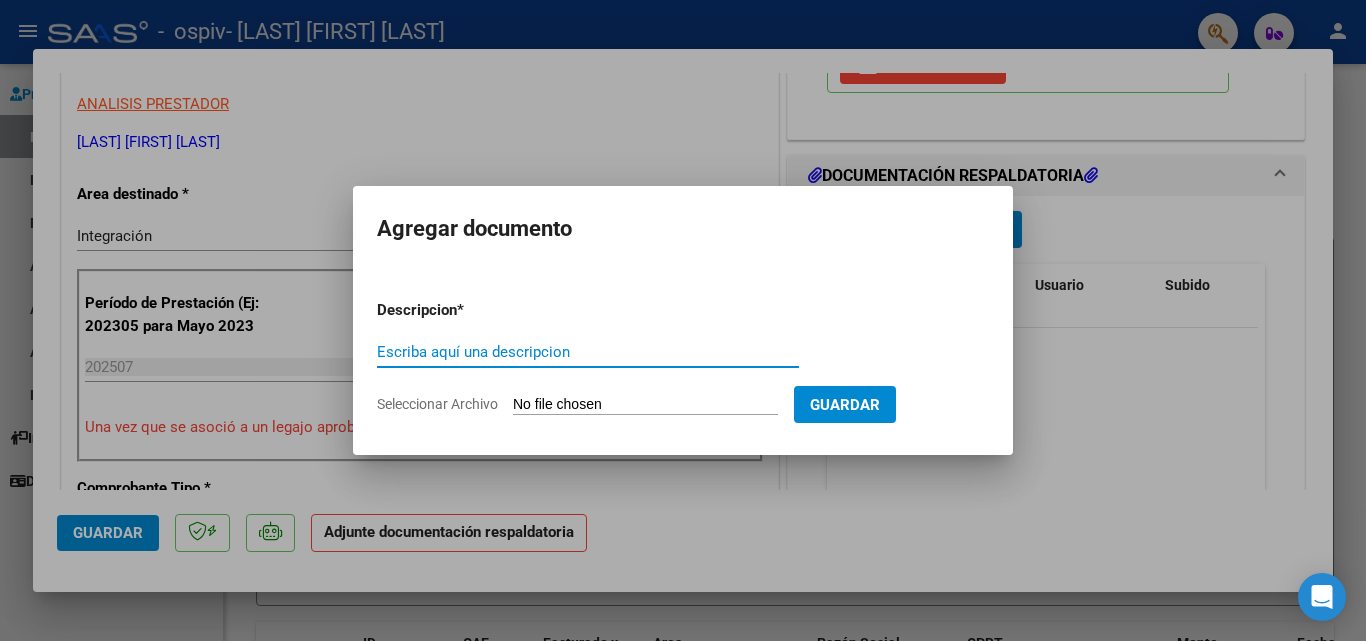 click on "Seleccionar Archivo" at bounding box center [645, 405] 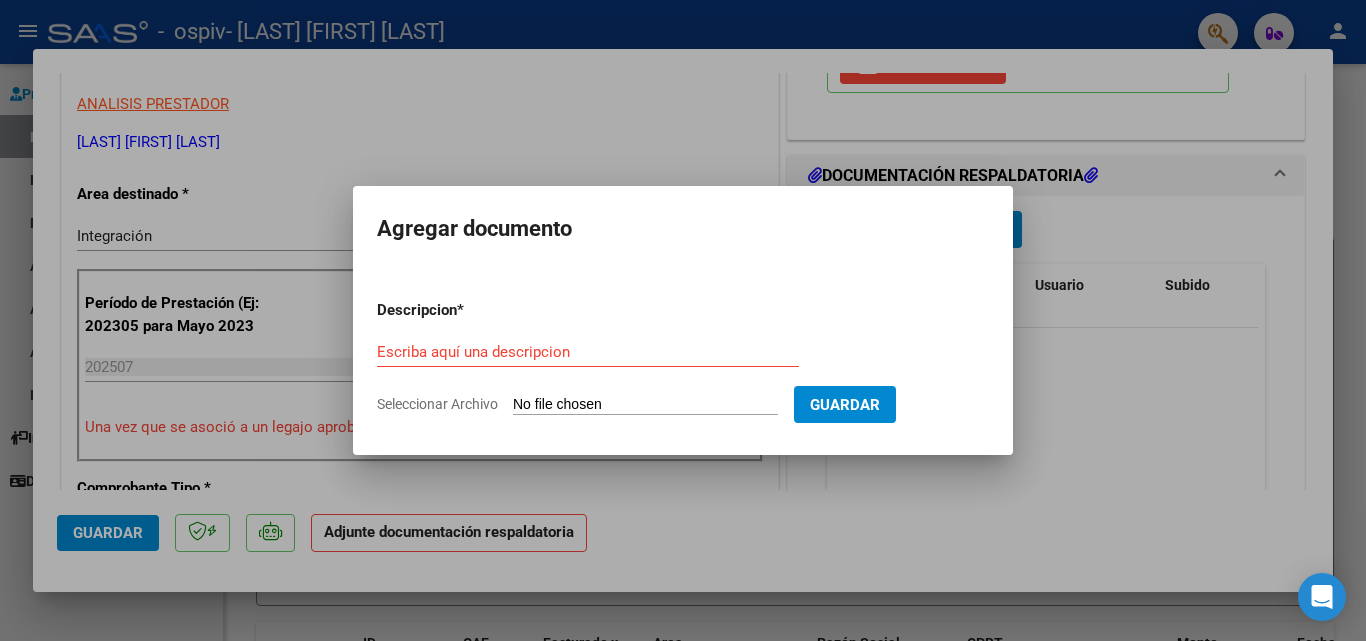 type on "C:\fakepath\Asist Fono Julio Tijera C.pdf" 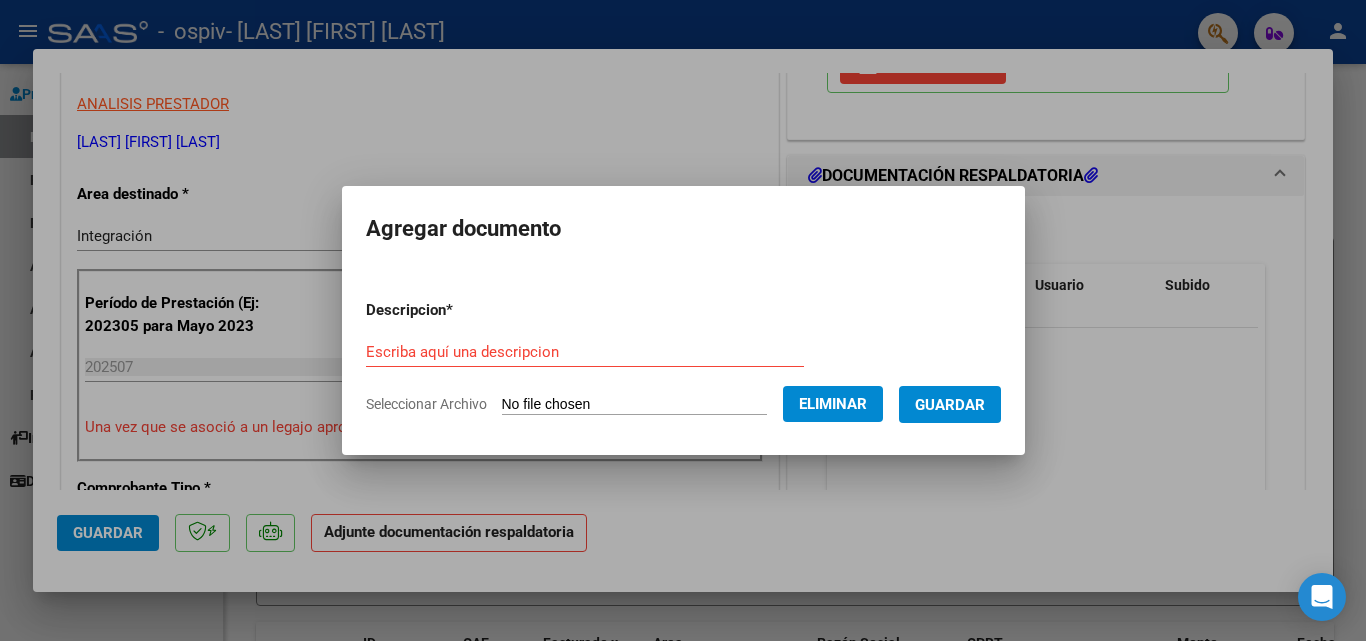 click on "Escriba aquí una descripcion" at bounding box center [585, 352] 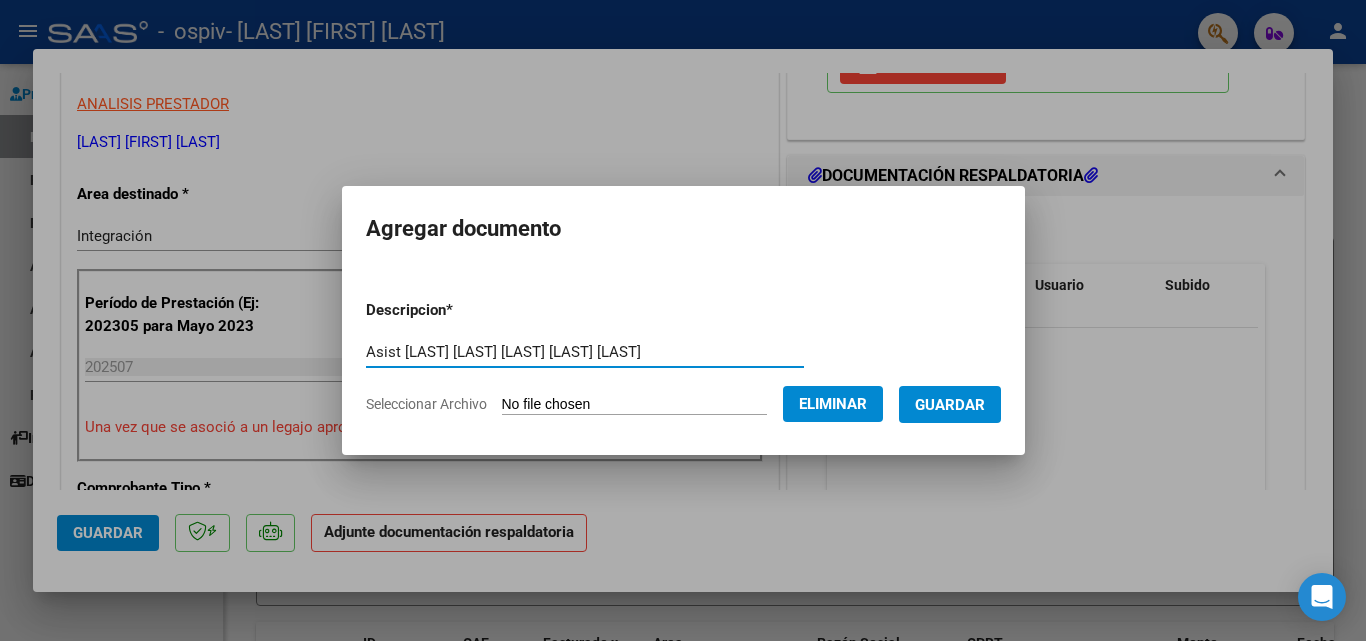 type on "Asist Fono Julio Tijera C" 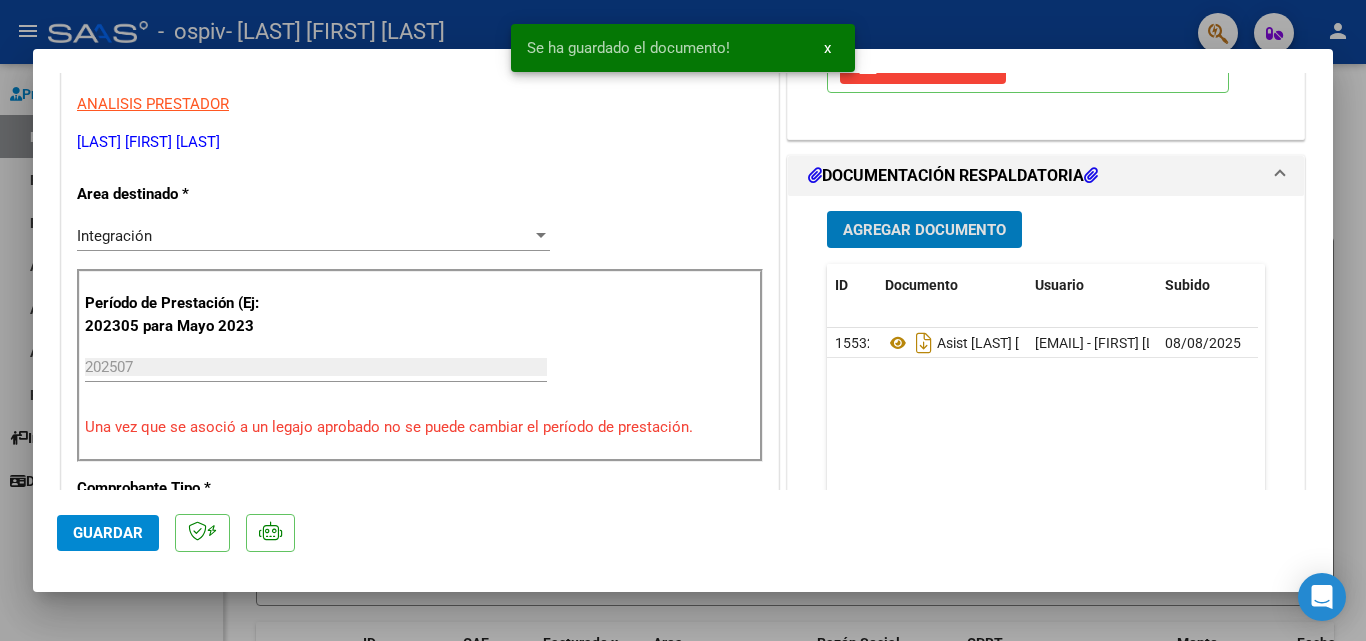 click on "Agregar Documento" at bounding box center (924, 230) 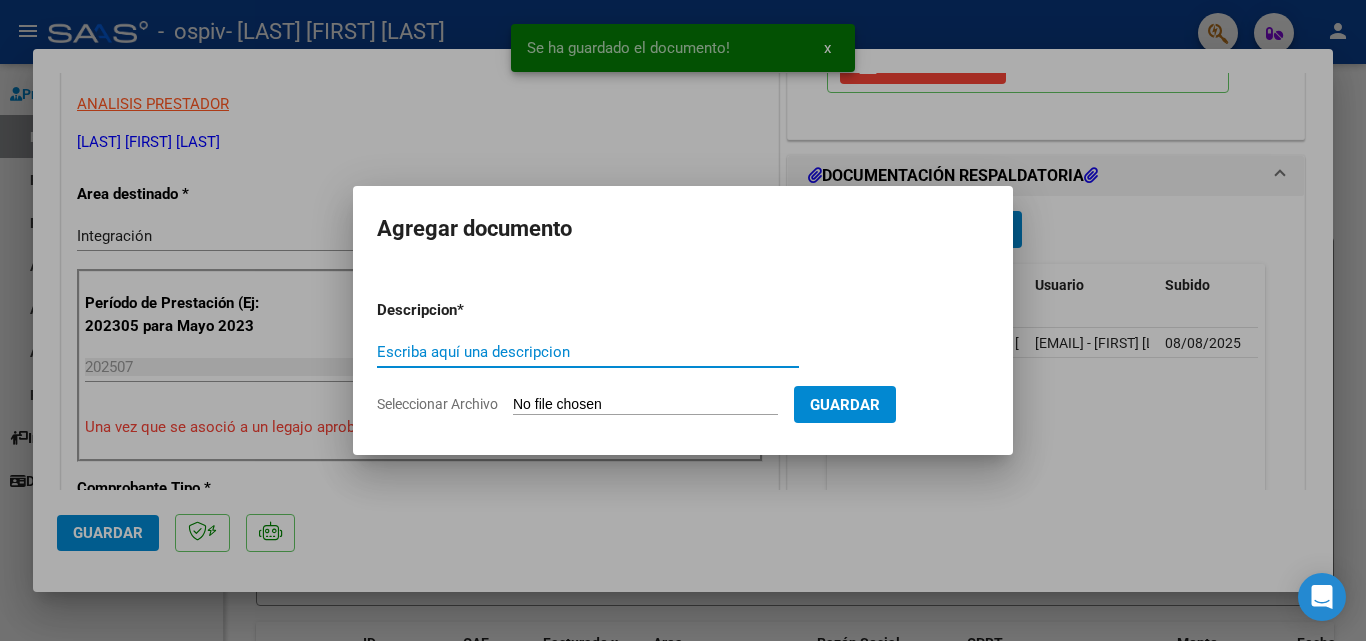 click on "Seleccionar Archivo" at bounding box center (645, 405) 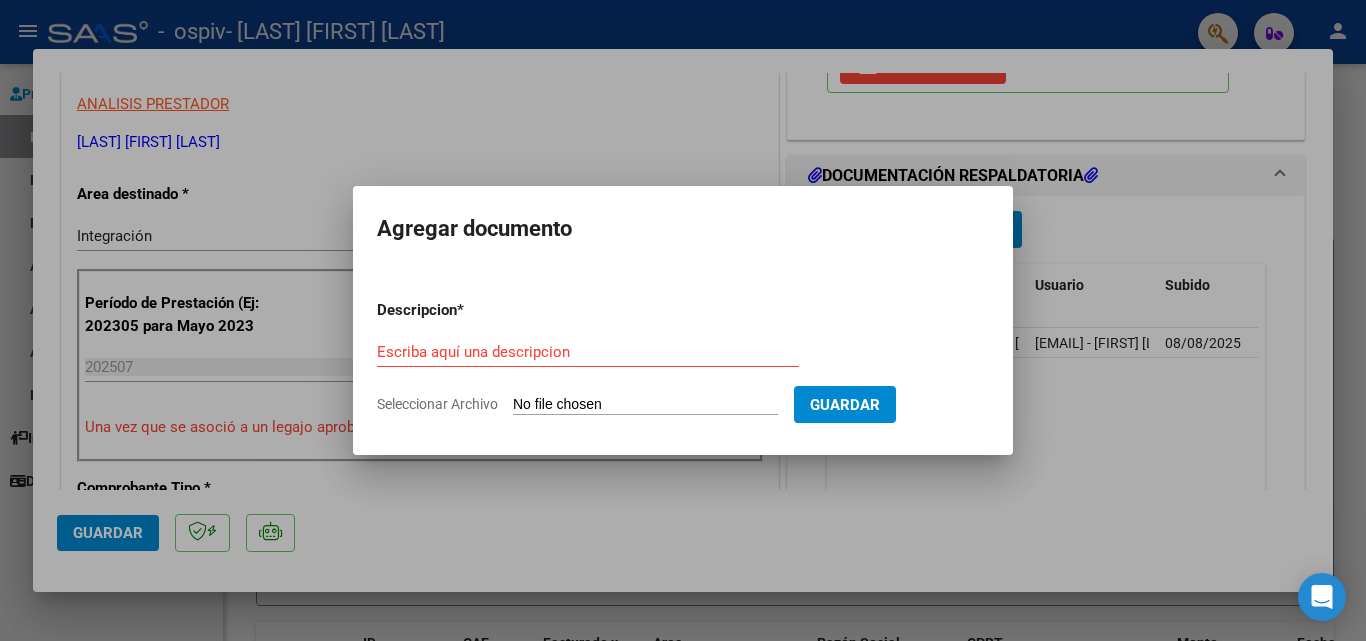 type on "C:\fakepath\AUTO   TIJERA MORENO CIELO FONOAUDIOLOGIA.pdf" 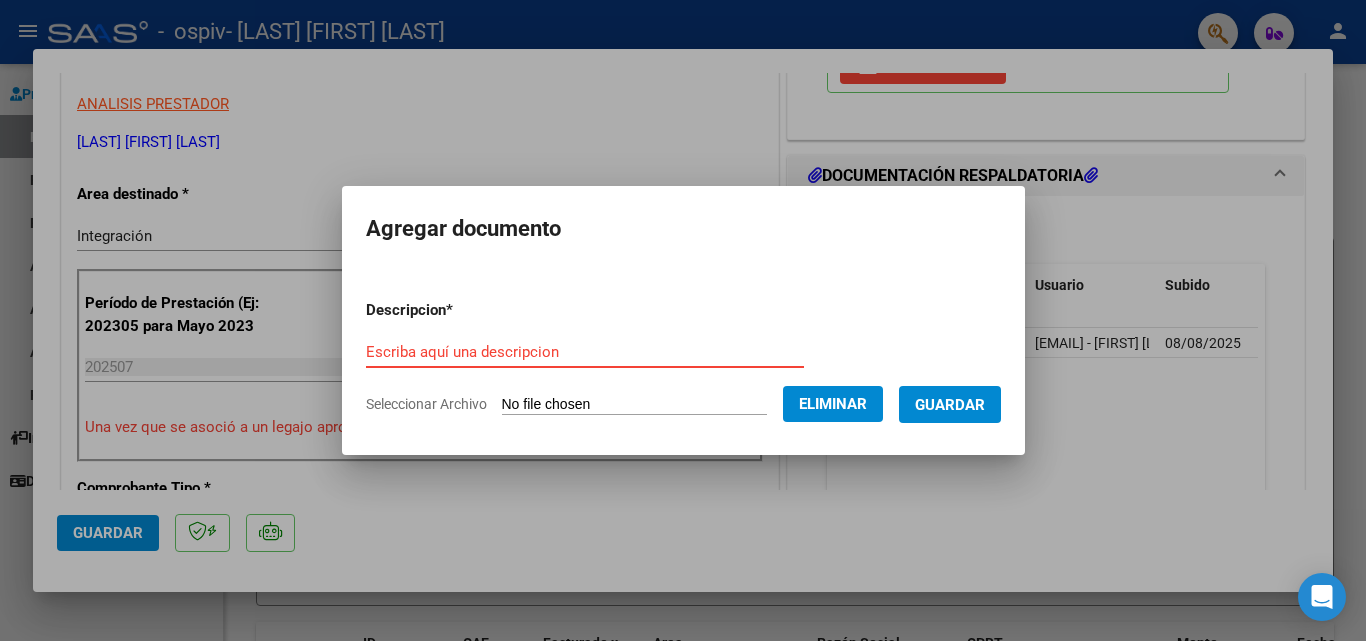 click on "Escriba aquí una descripcion" at bounding box center (585, 352) 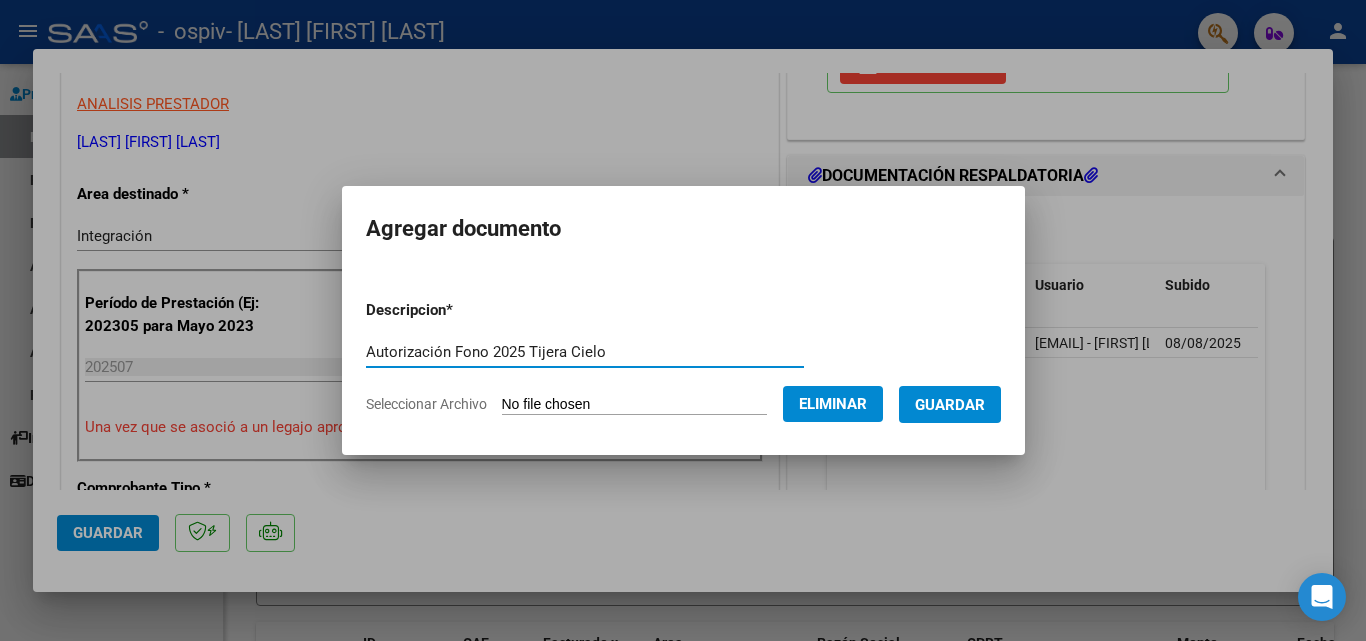 type on "Autorización Fono 2025 Tijera Cielo" 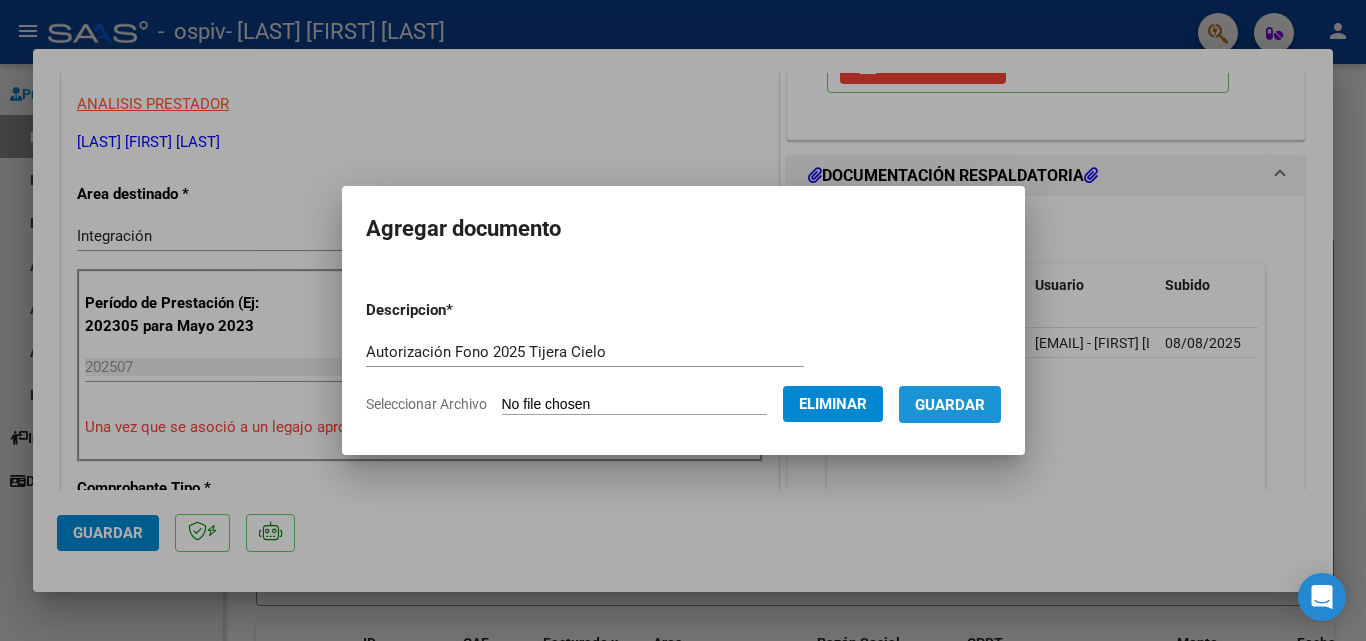 click on "Guardar" at bounding box center (950, 405) 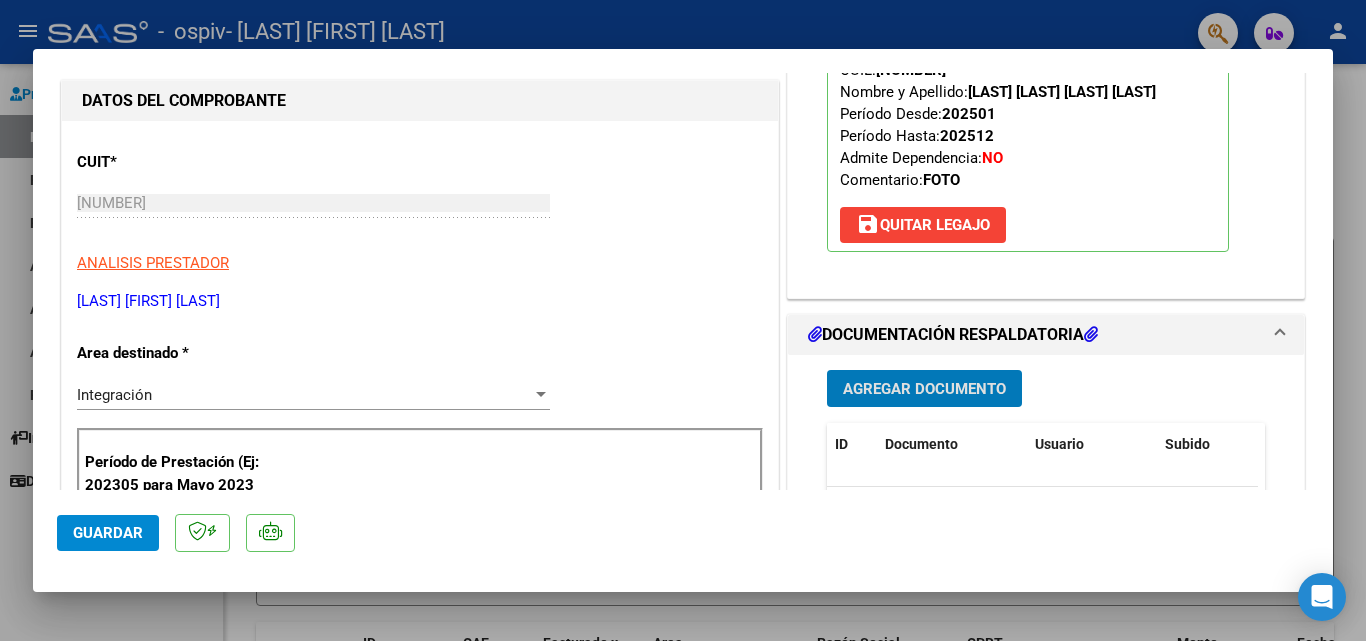 scroll, scrollTop: 0, scrollLeft: 0, axis: both 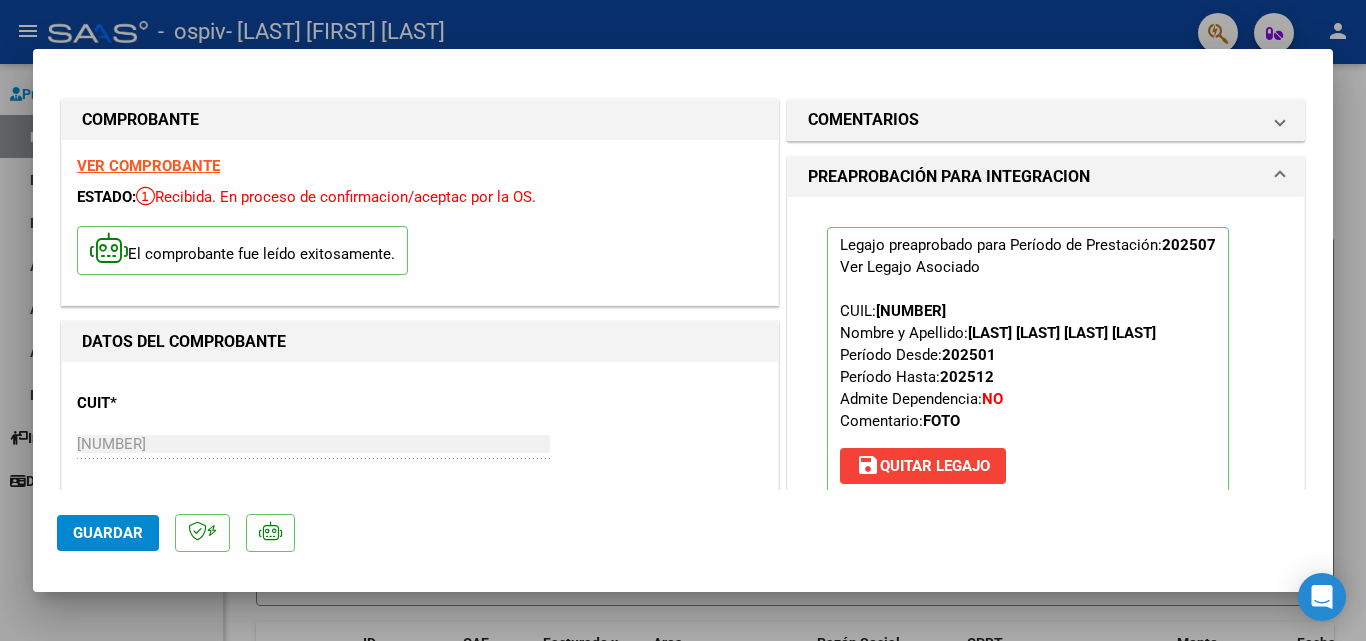 drag, startPoint x: 97, startPoint y: 532, endPoint x: 121, endPoint y: 527, distance: 24.5153 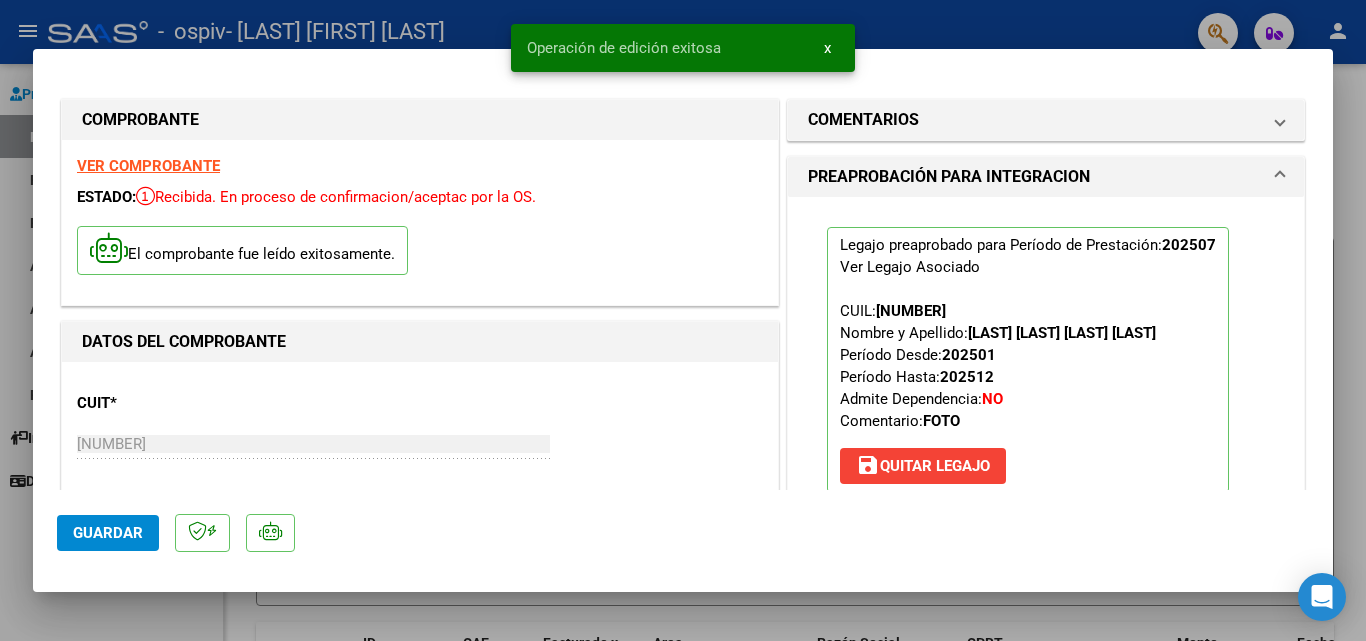 drag, startPoint x: 896, startPoint y: 606, endPoint x: 686, endPoint y: 504, distance: 233.46092 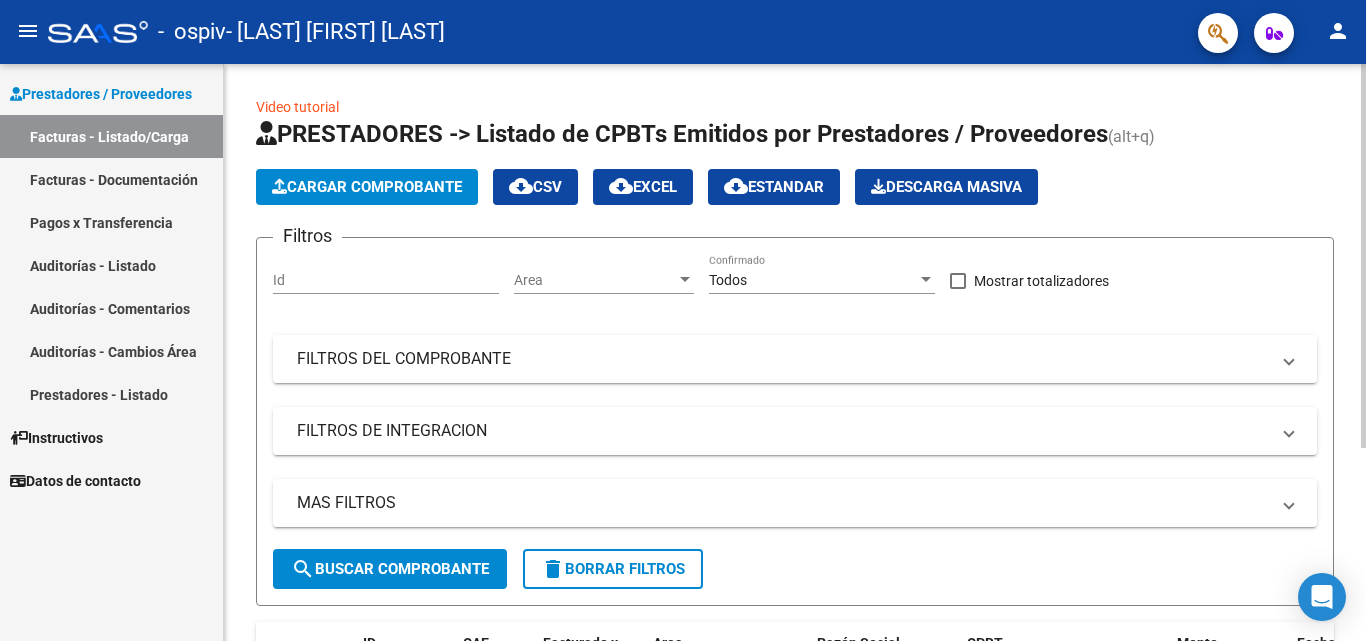 scroll, scrollTop: 291, scrollLeft: 0, axis: vertical 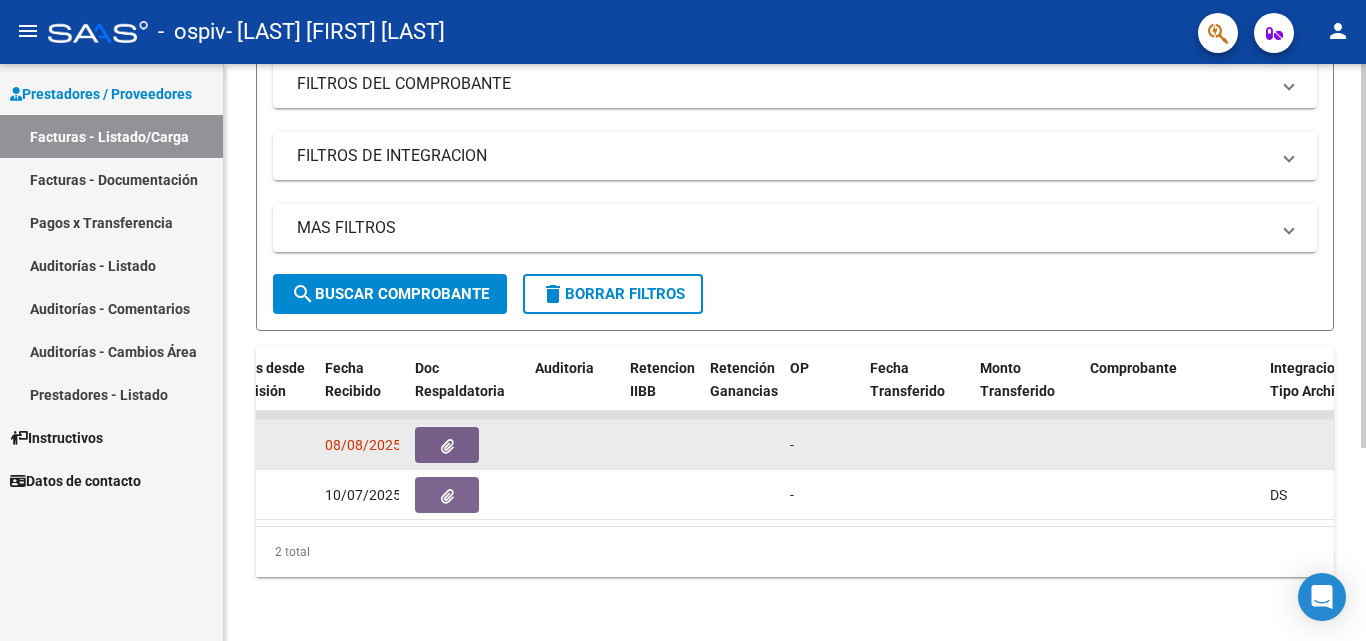 click 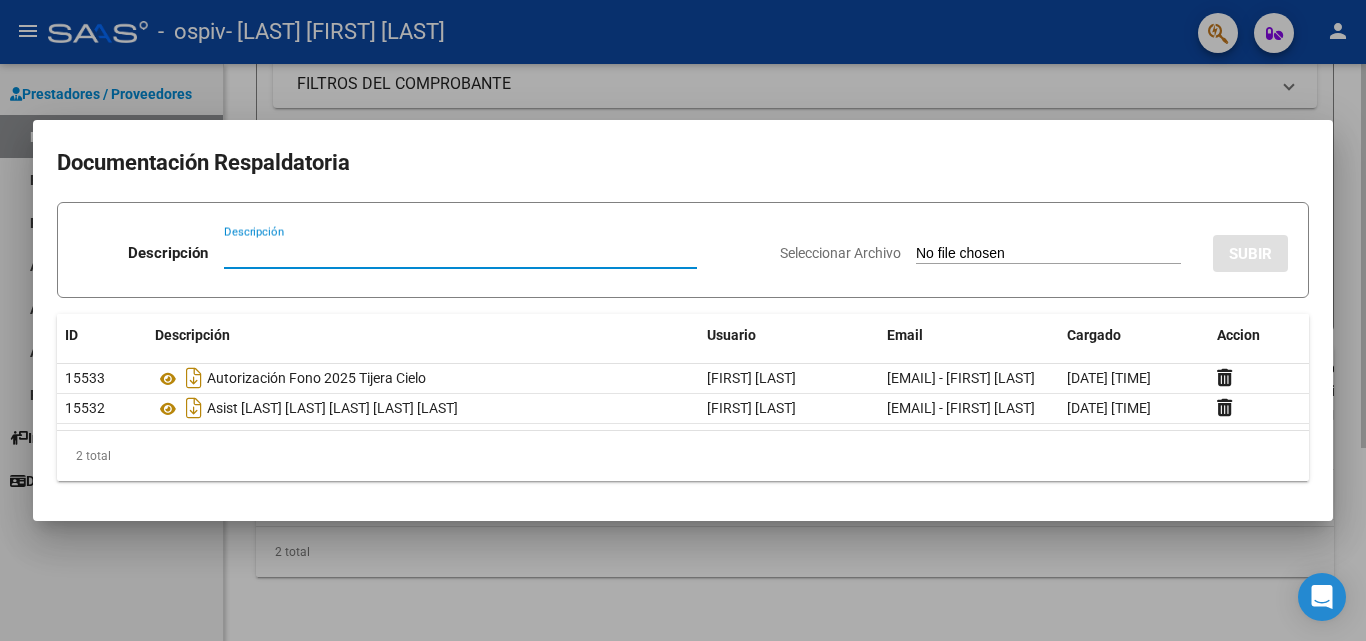 click at bounding box center [683, 320] 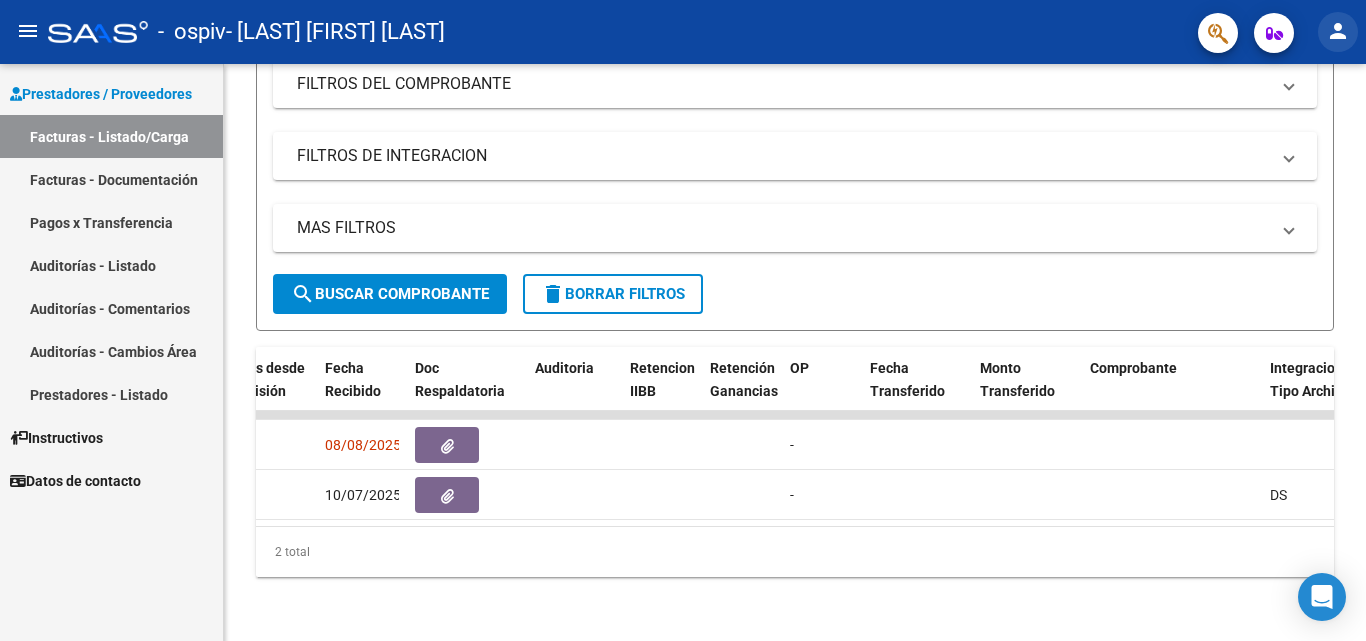 click on "person" 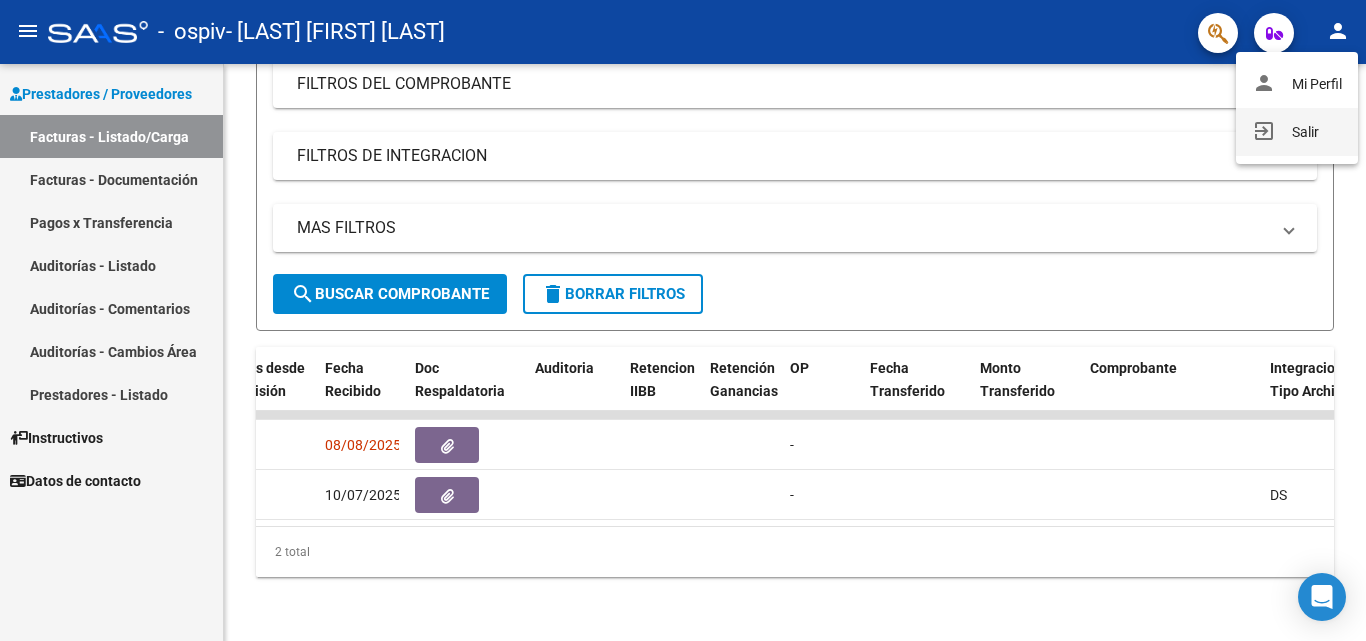 click on "exit_to_app  Salir" at bounding box center (1297, 132) 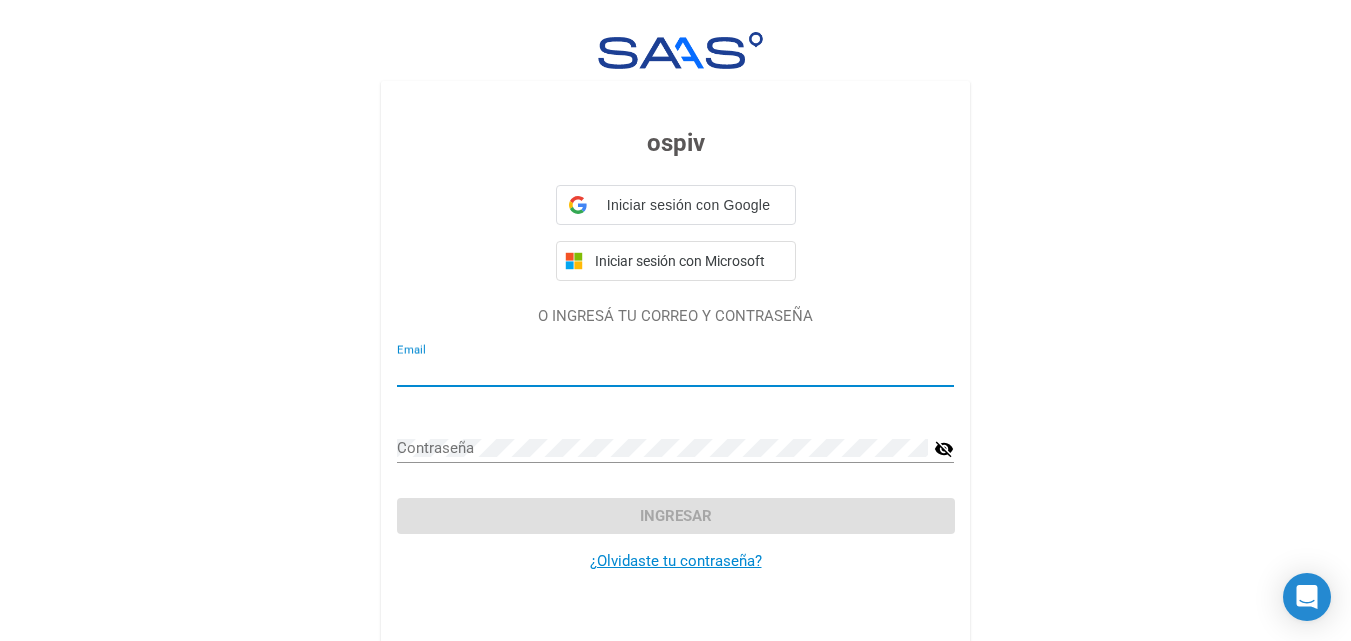 type on "rodriguez_edithb@yahoo.com.ar" 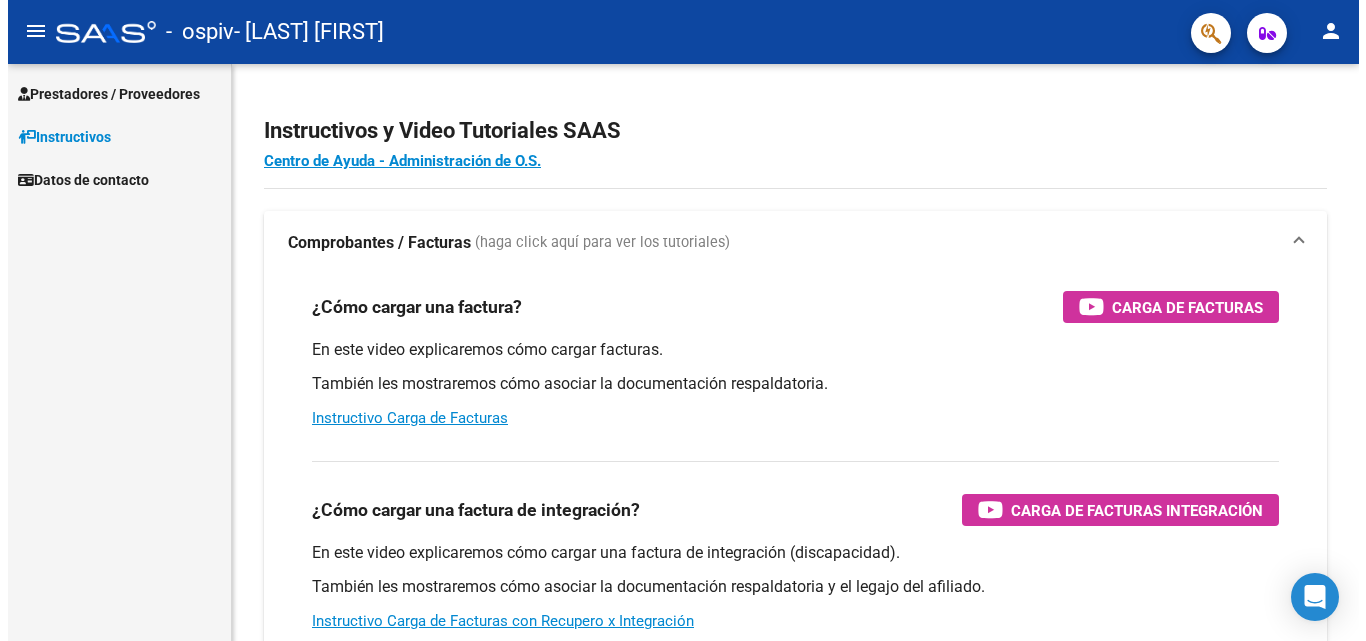 scroll, scrollTop: 0, scrollLeft: 0, axis: both 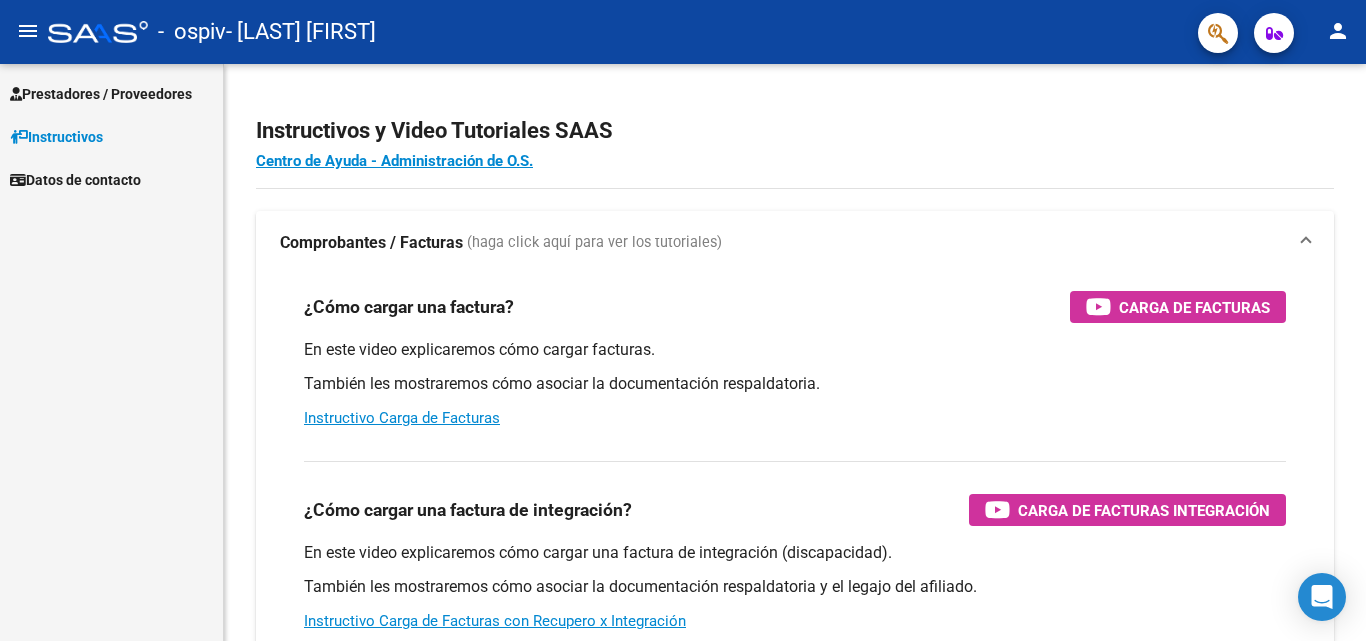 click on "Prestadores / Proveedores" at bounding box center (101, 94) 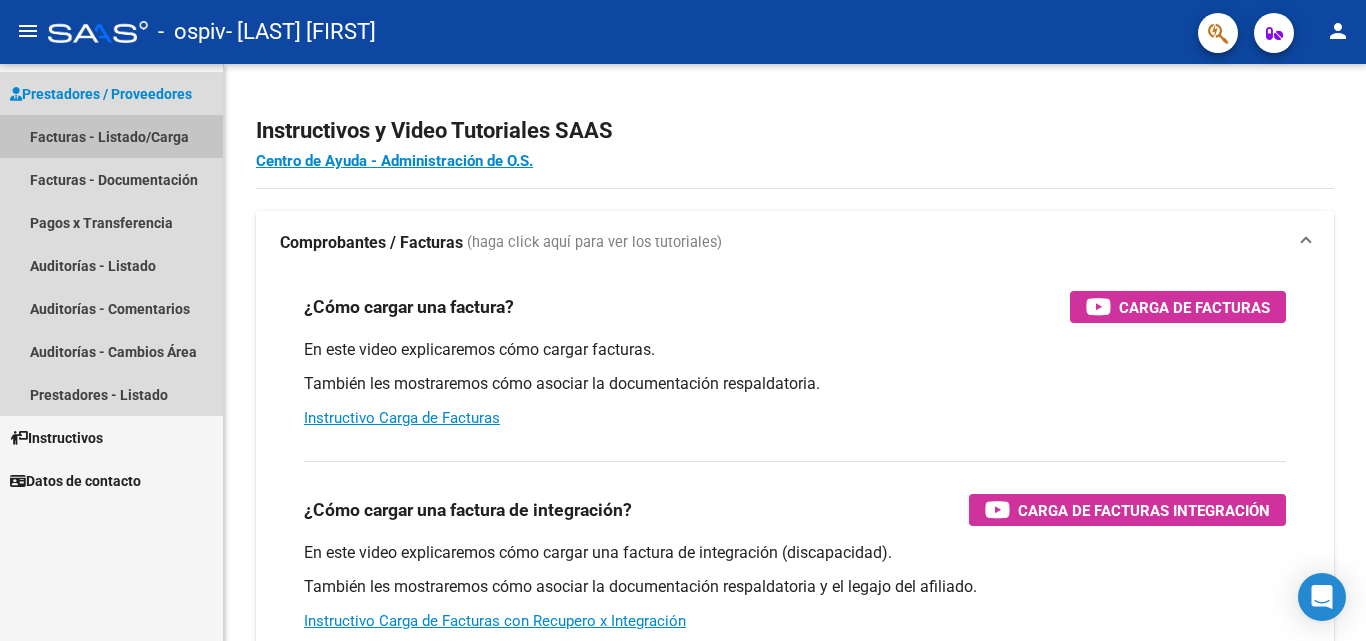click on "Facturas - Listado/Carga" at bounding box center (111, 136) 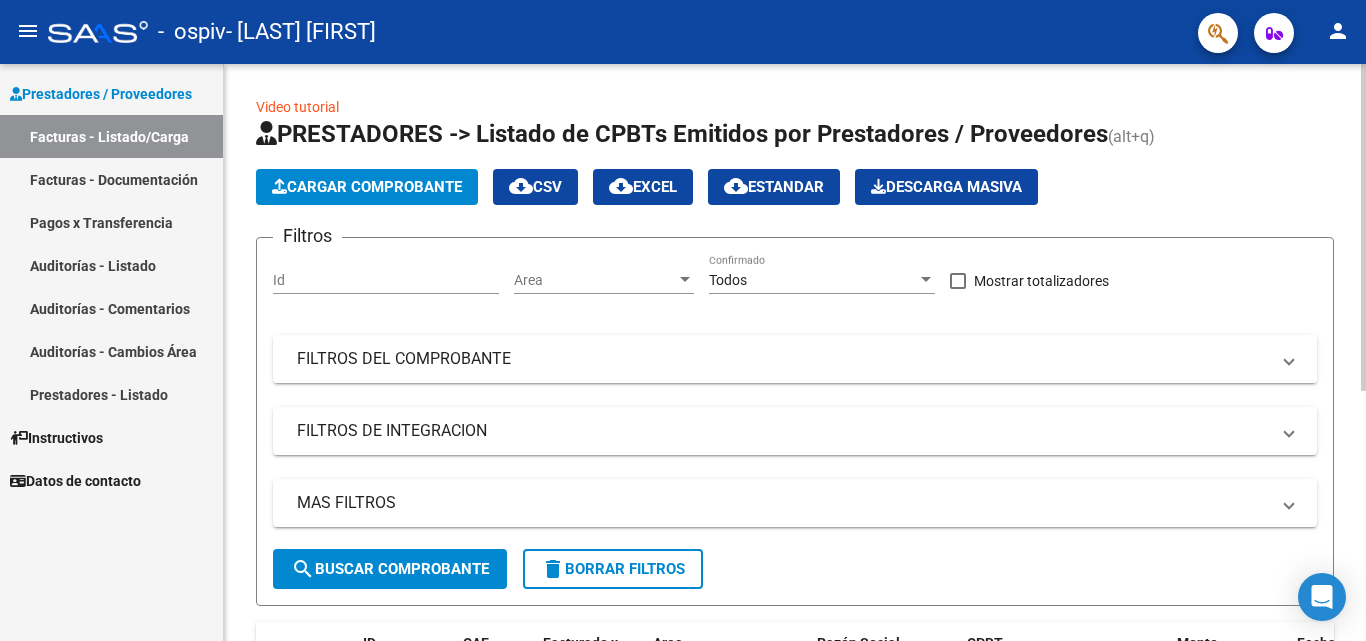 scroll, scrollTop: 400, scrollLeft: 0, axis: vertical 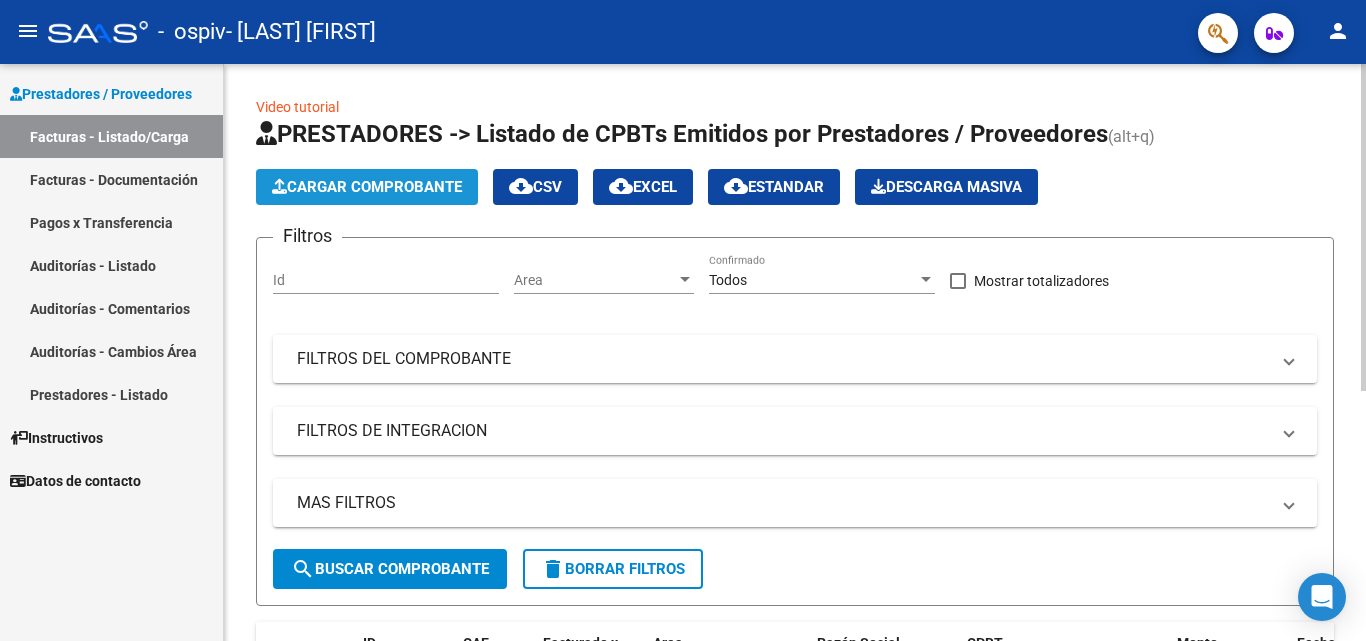 click on "Cargar Comprobante" 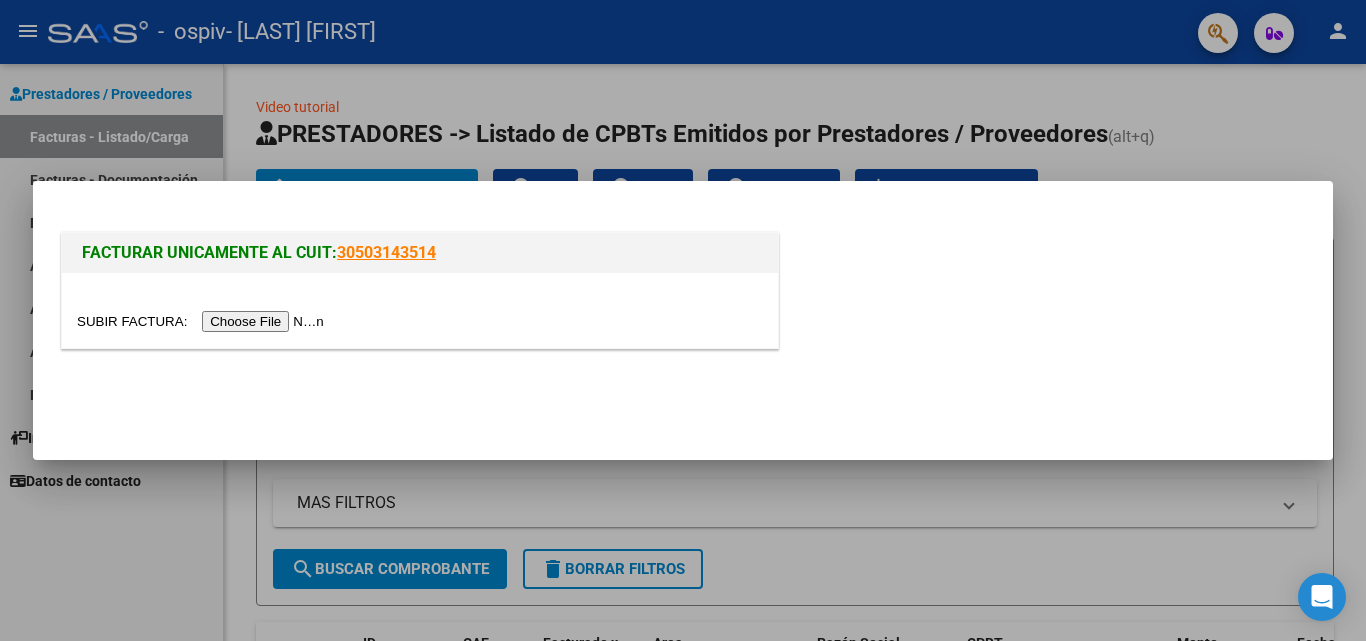 click at bounding box center (203, 321) 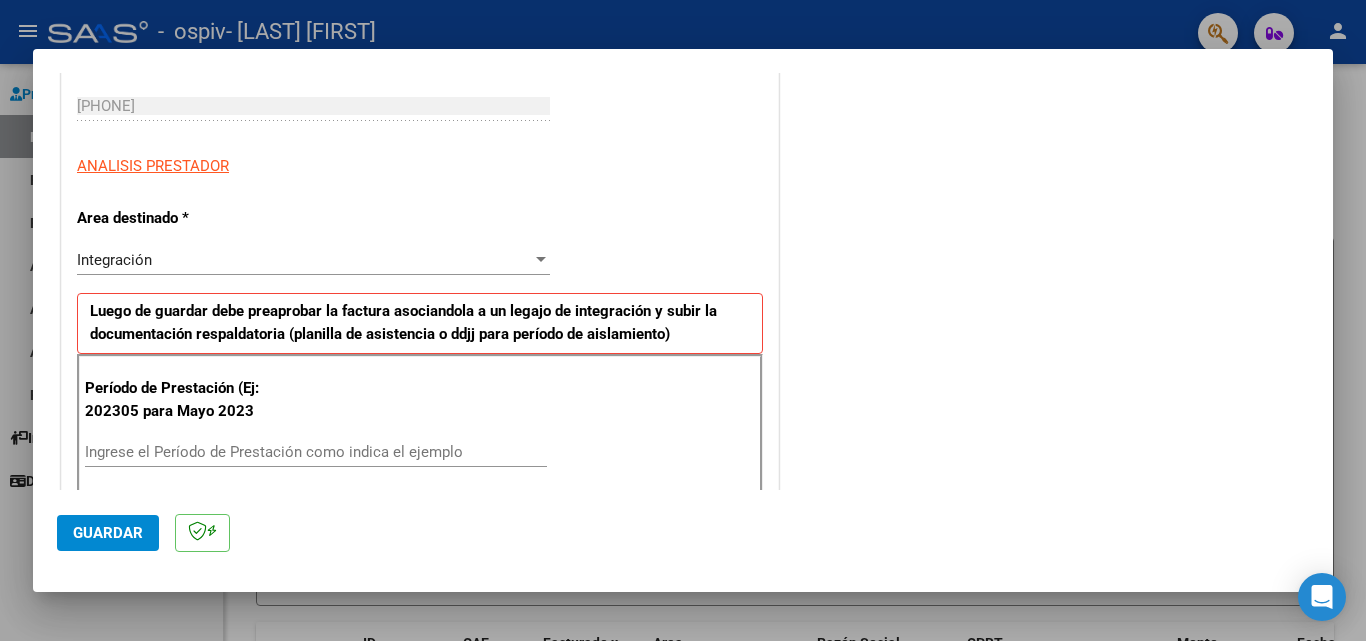 scroll, scrollTop: 500, scrollLeft: 0, axis: vertical 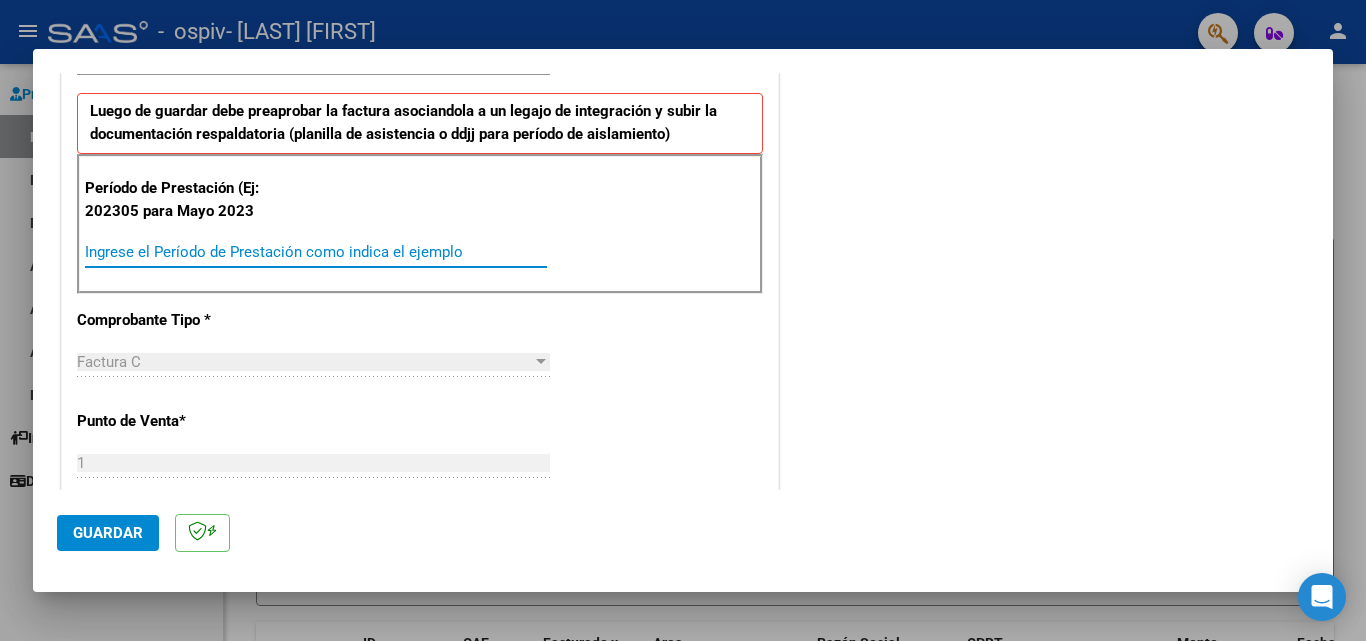 click on "Ingrese el Período de Prestación como indica el ejemplo" at bounding box center [316, 252] 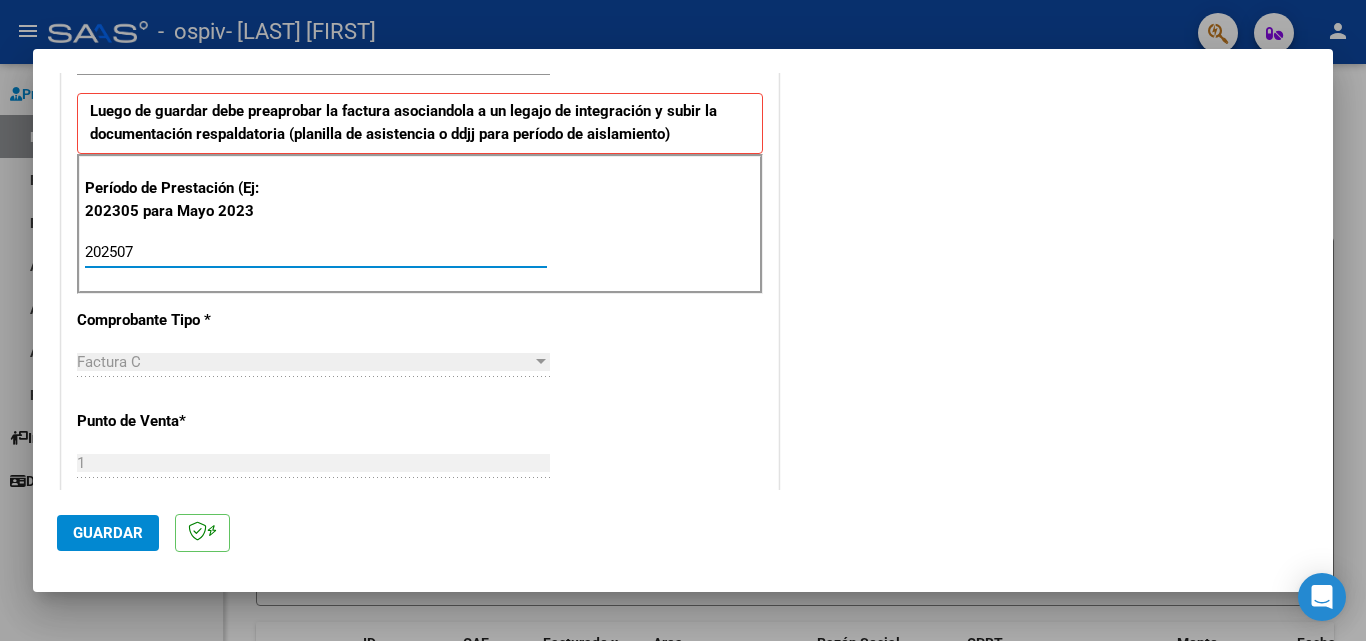 type on "202507" 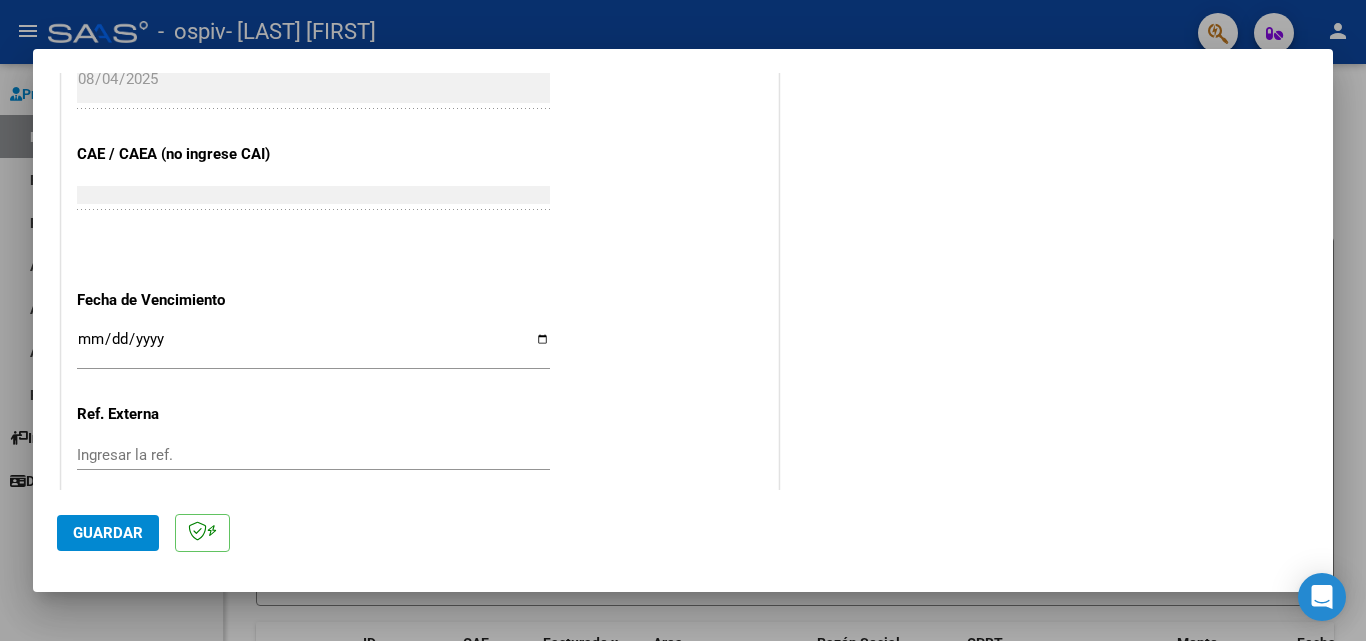 scroll, scrollTop: 1200, scrollLeft: 0, axis: vertical 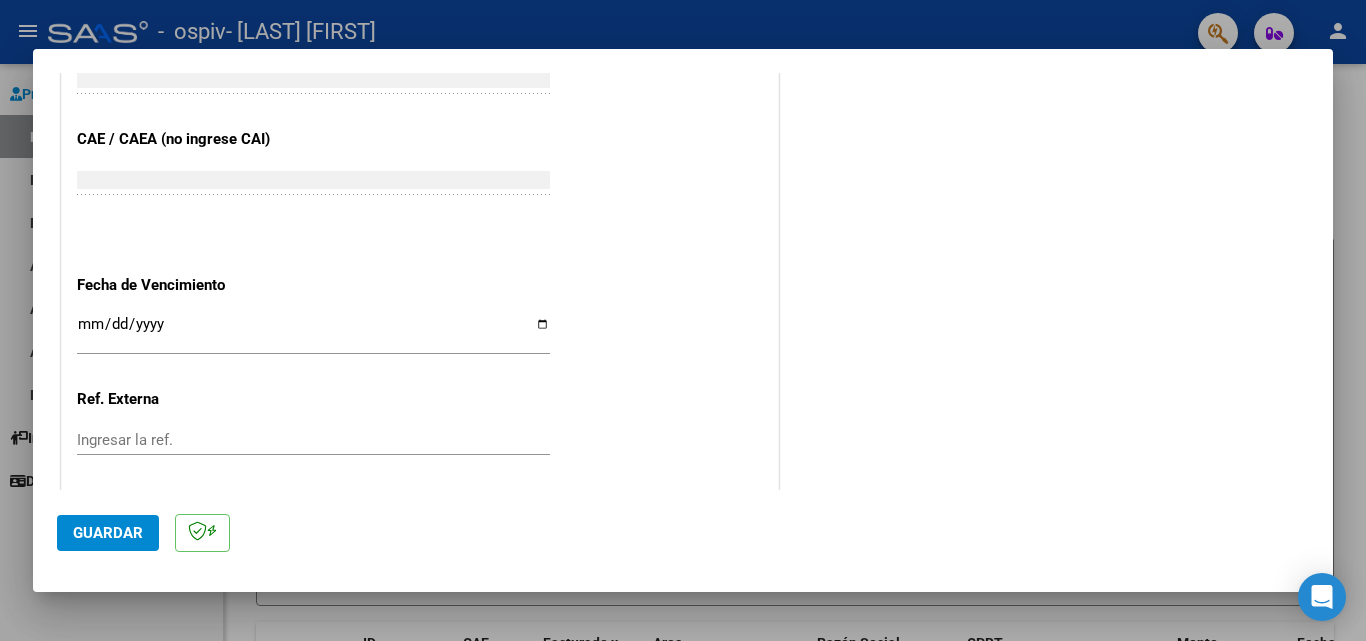drag, startPoint x: 87, startPoint y: 528, endPoint x: 283, endPoint y: 478, distance: 202.27704 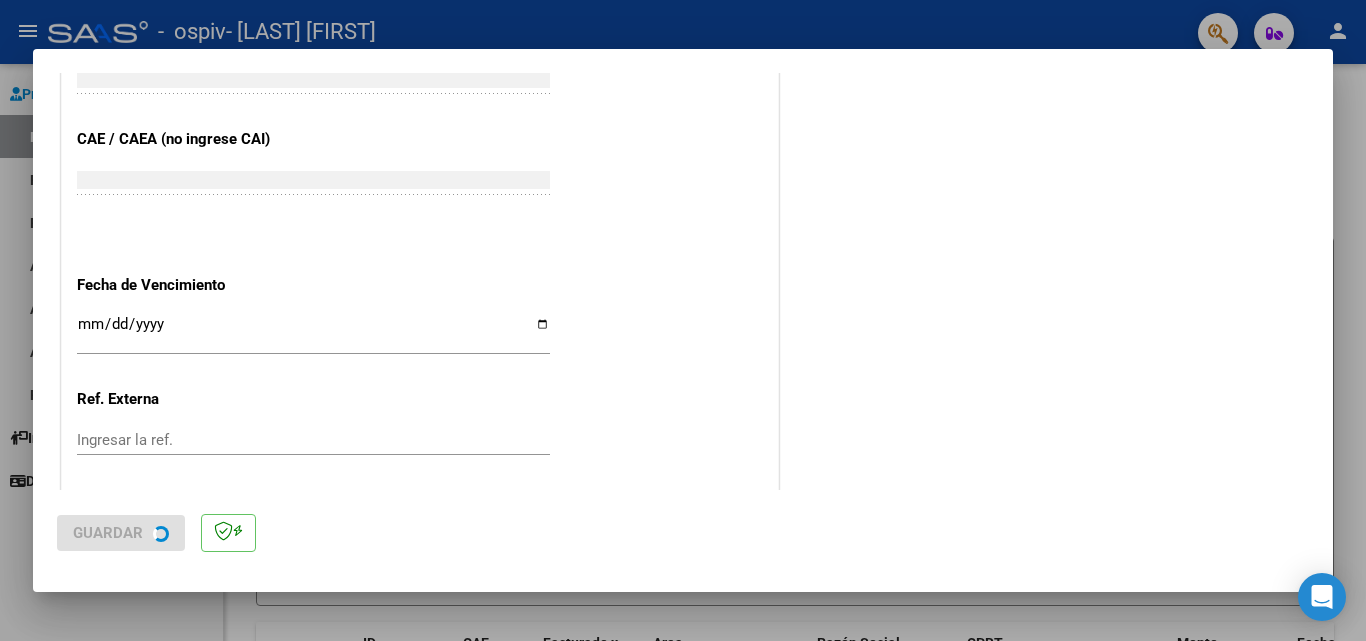scroll, scrollTop: 0, scrollLeft: 0, axis: both 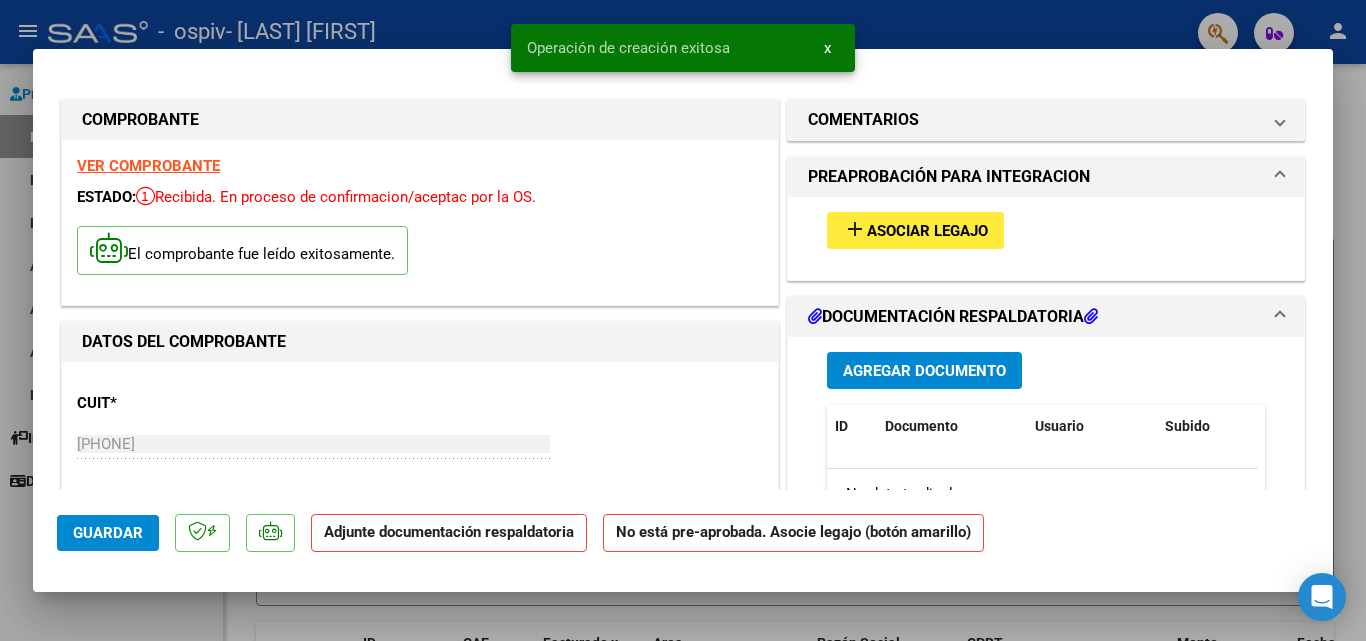 click on "add Asociar Legajo" at bounding box center [915, 230] 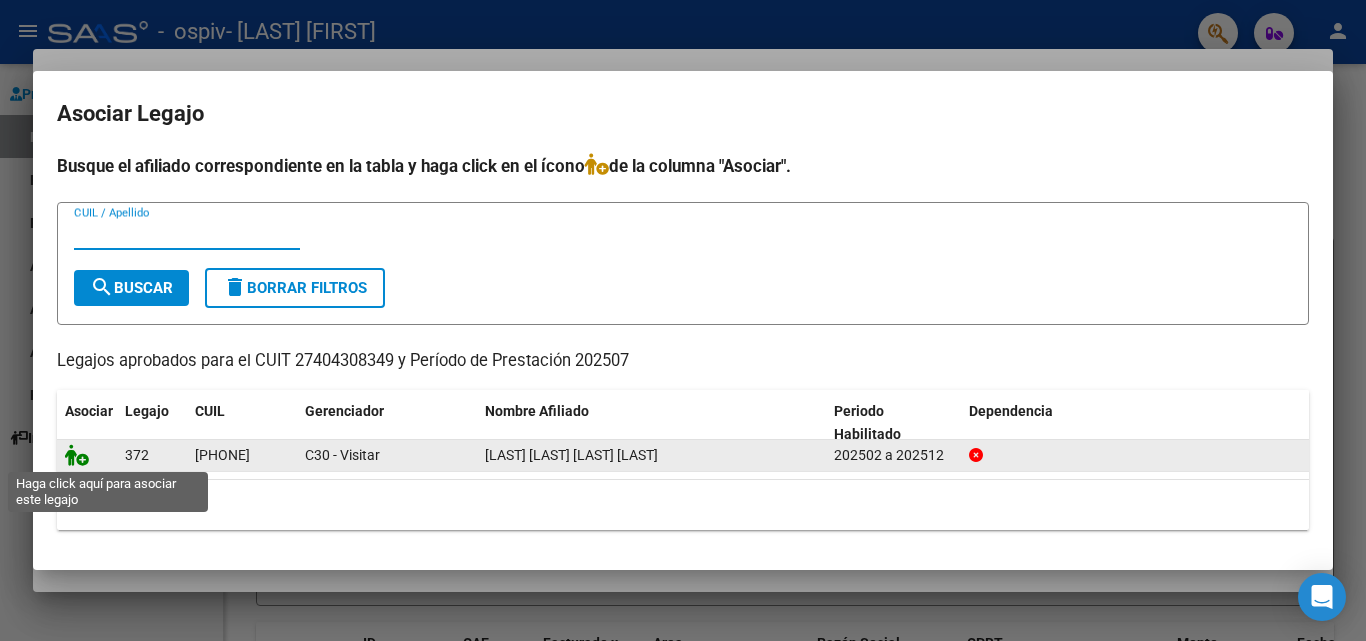 click 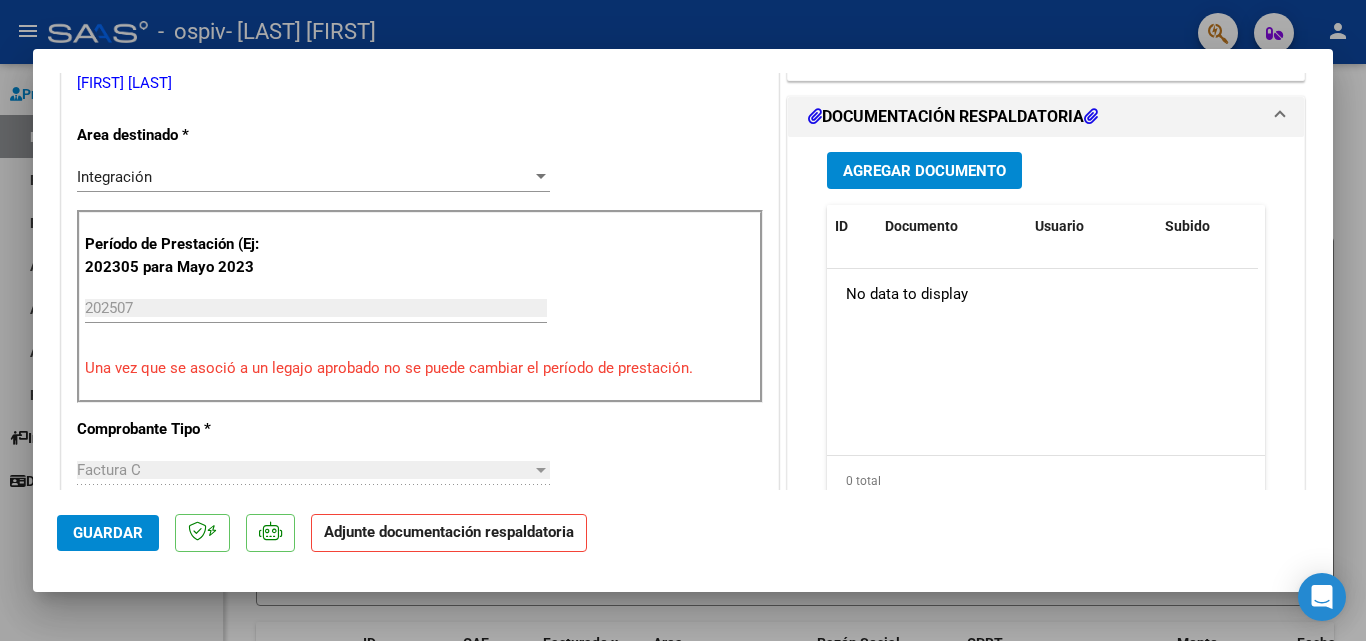 scroll, scrollTop: 500, scrollLeft: 0, axis: vertical 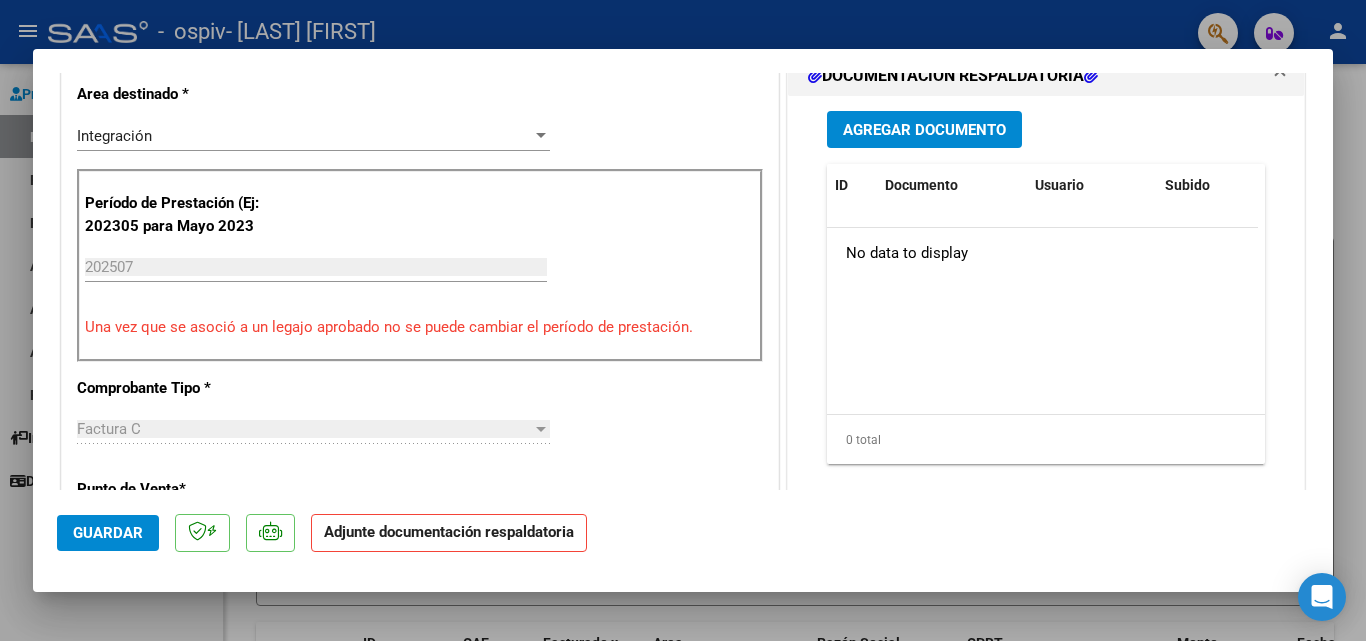 click on "Agregar Documento" at bounding box center [924, 130] 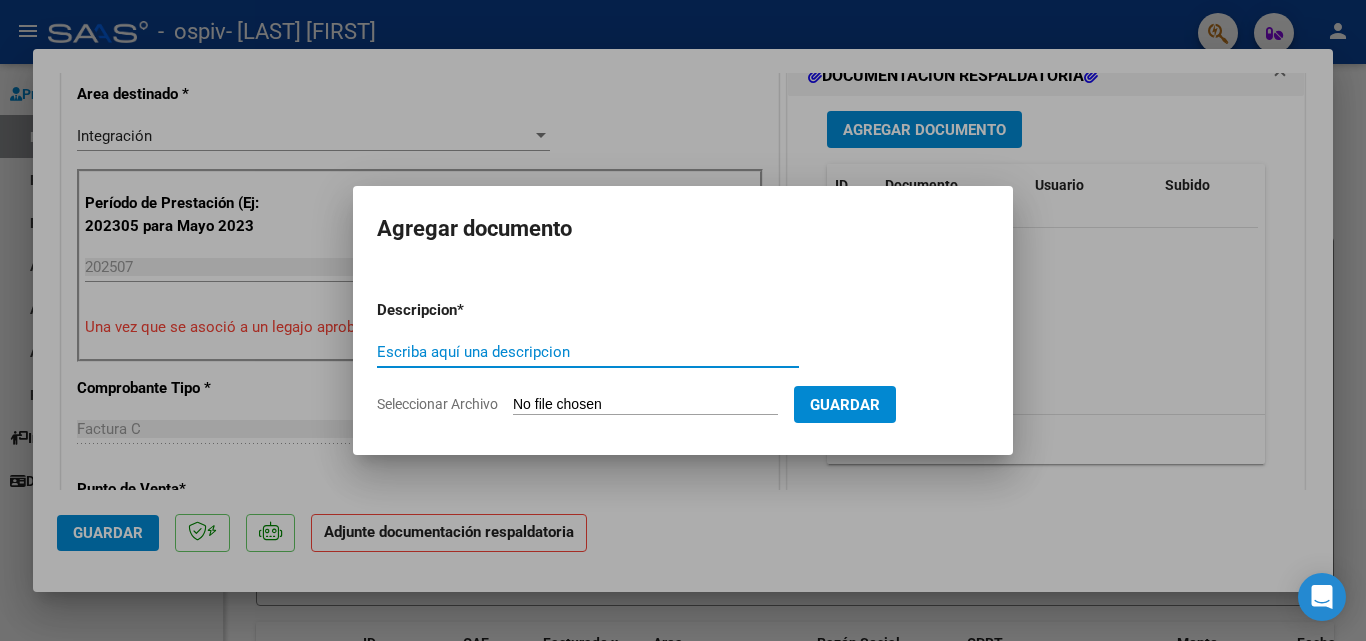 click on "Seleccionar Archivo" at bounding box center [645, 405] 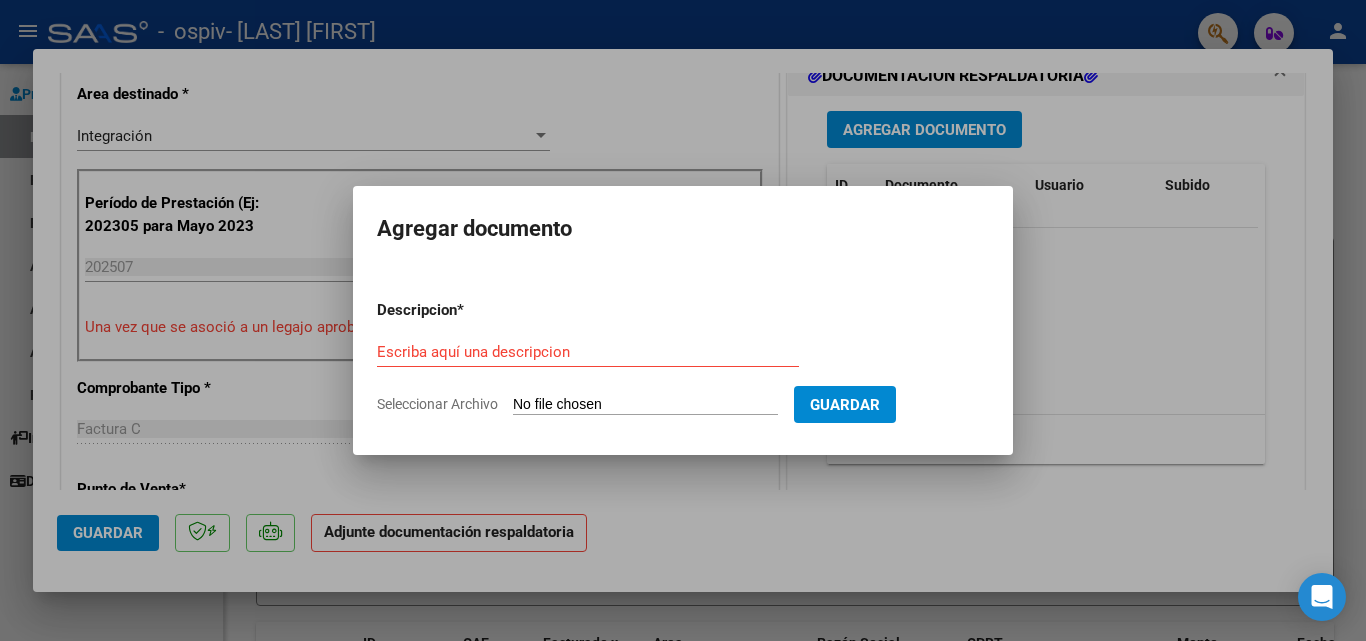 type on "C:\fakepath\Asist Psico Julio Tijera C.pdf" 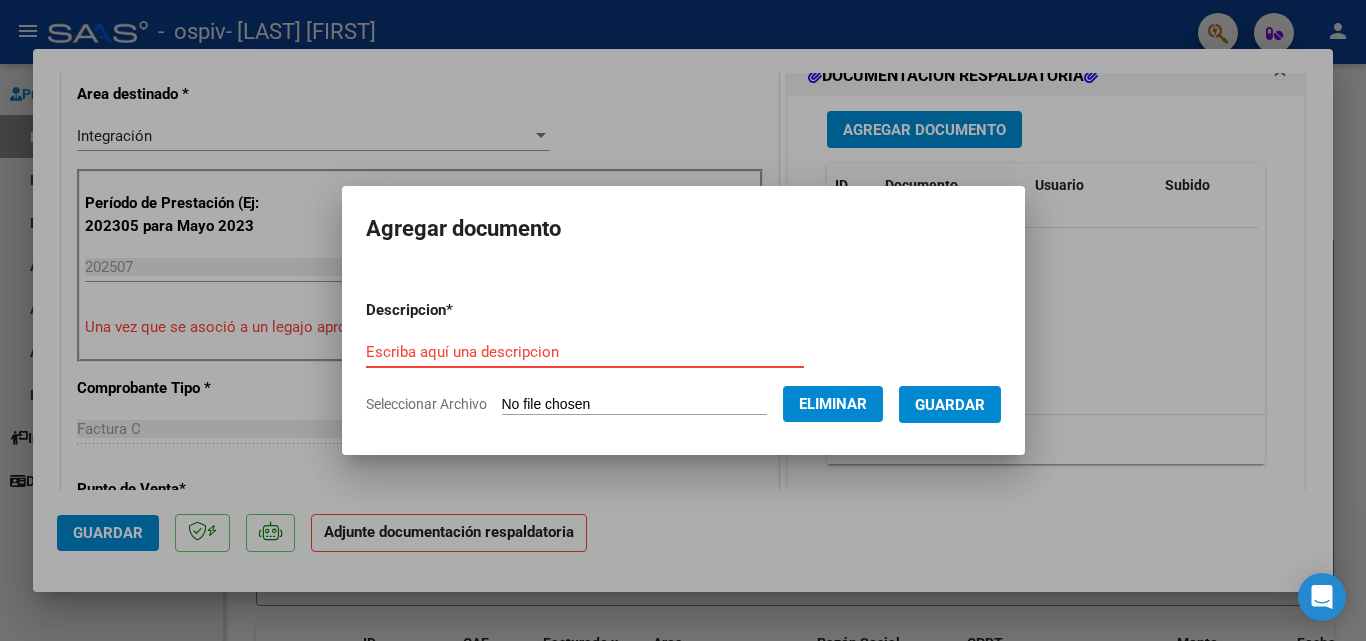 click on "Escriba aquí una descripcion" at bounding box center (585, 352) 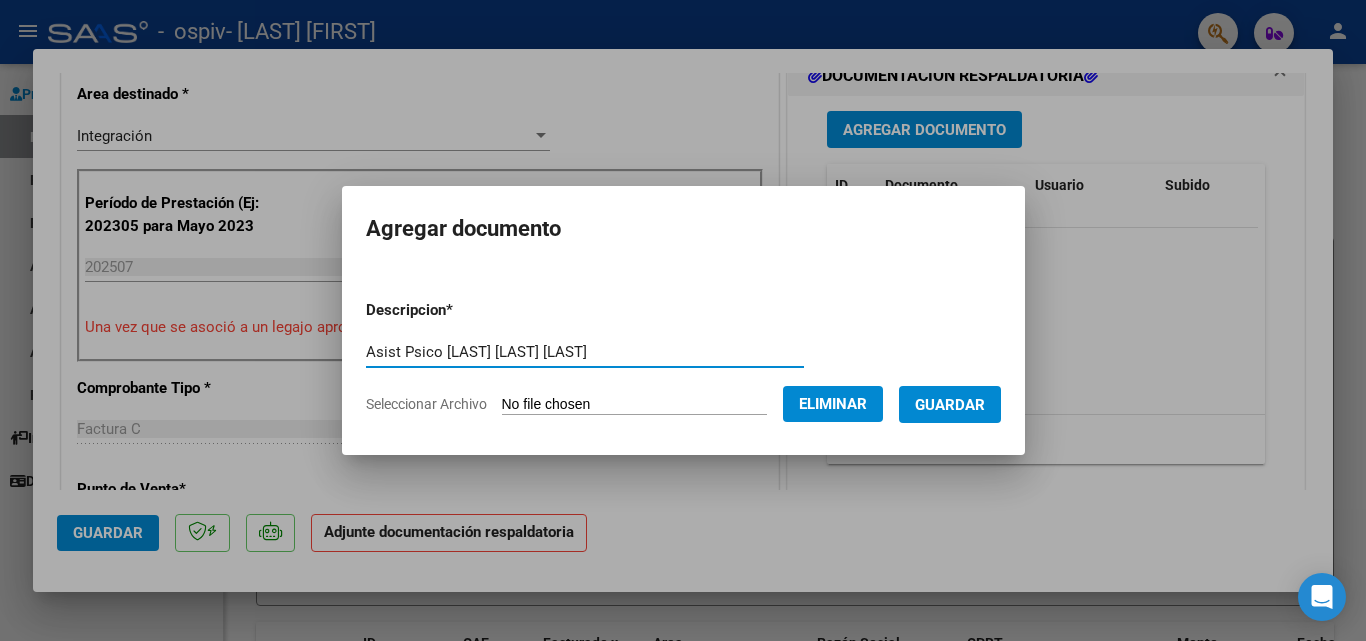 type on "Asist Psico Julio Tijera Cielo" 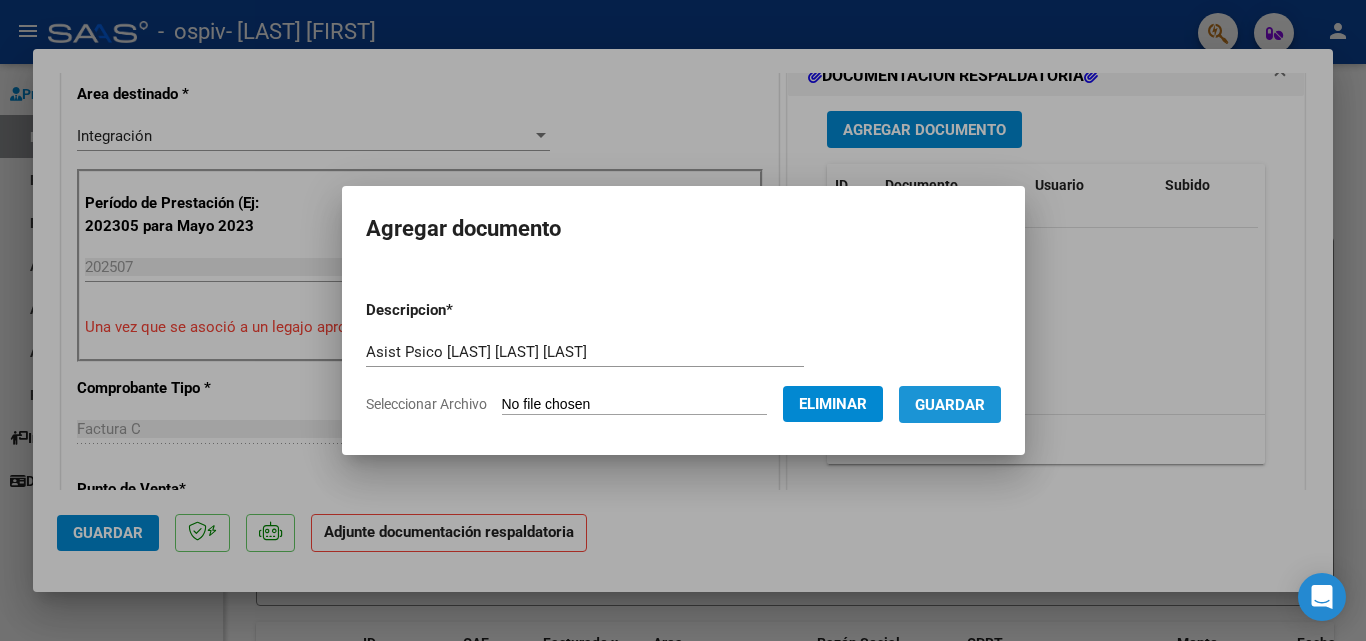 click on "Guardar" at bounding box center (950, 405) 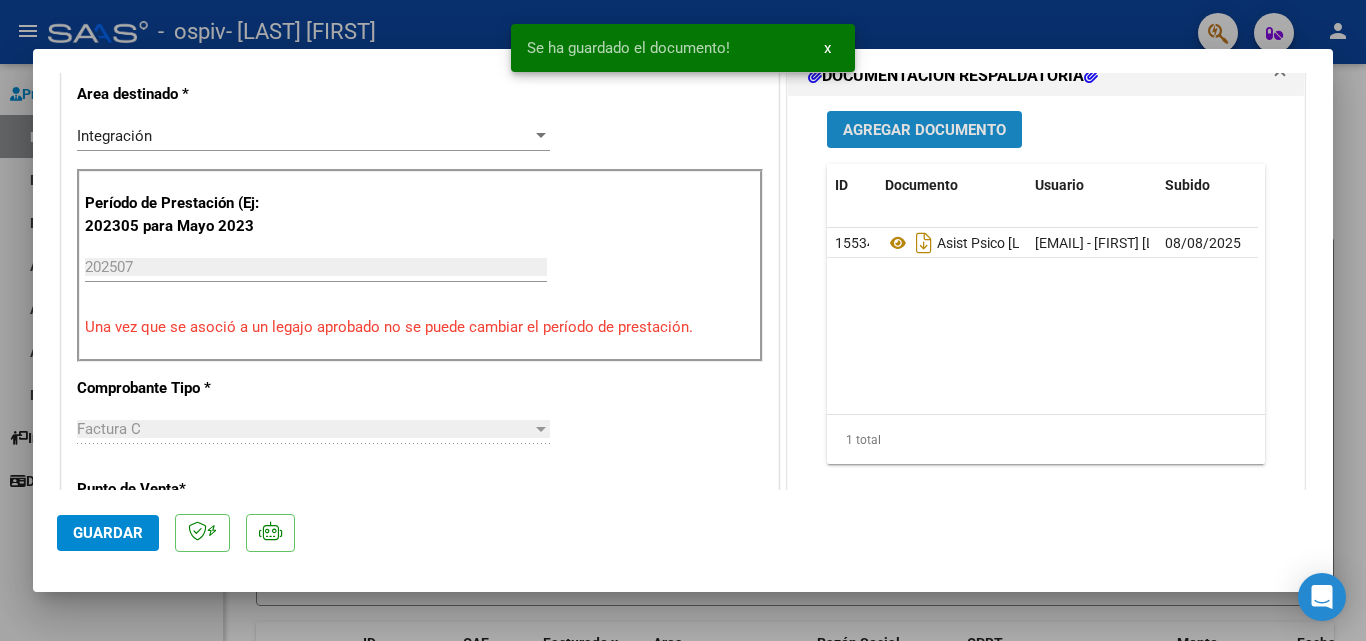 click on "Agregar Documento" at bounding box center (924, 130) 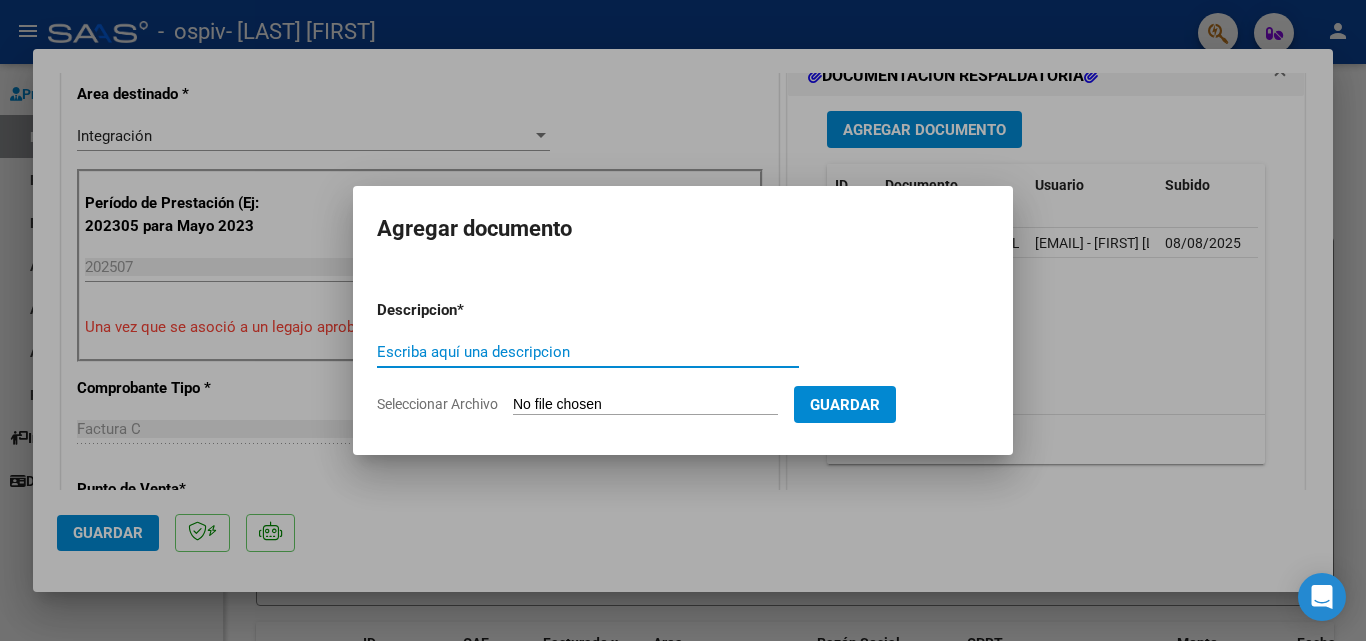 click on "Seleccionar Archivo" at bounding box center [645, 405] 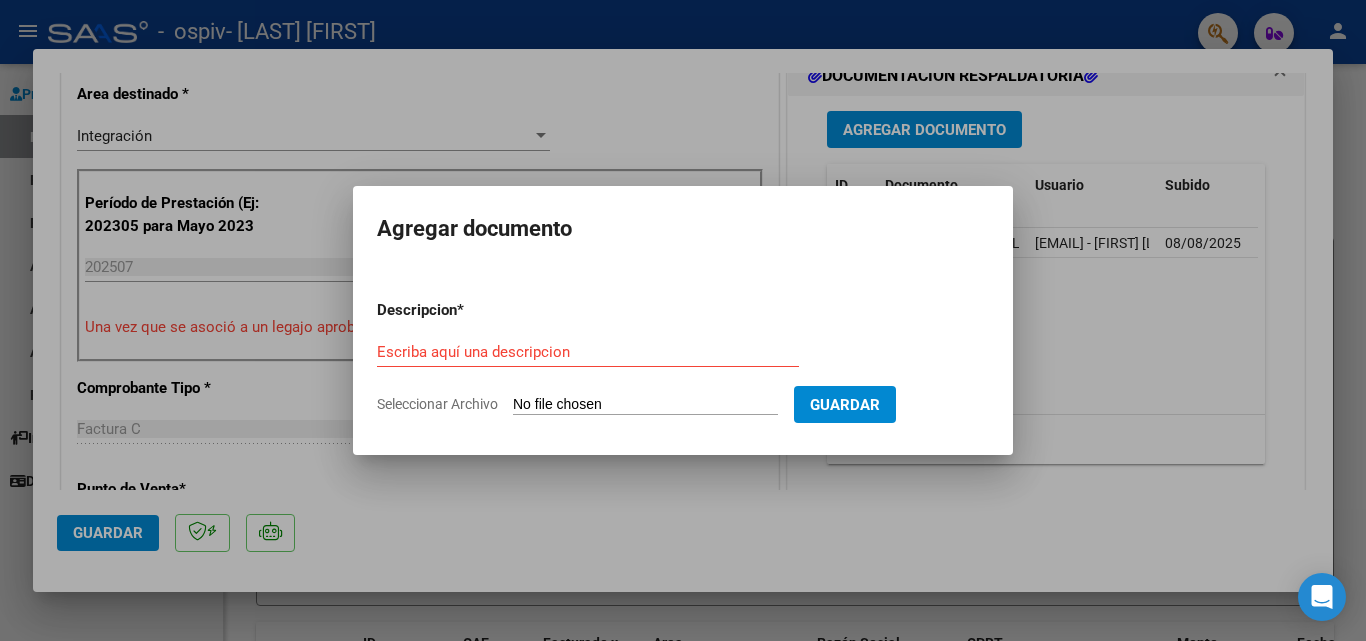 type on "C:\fakepath\Presupuesto Psico APROBADO 2025.pdf" 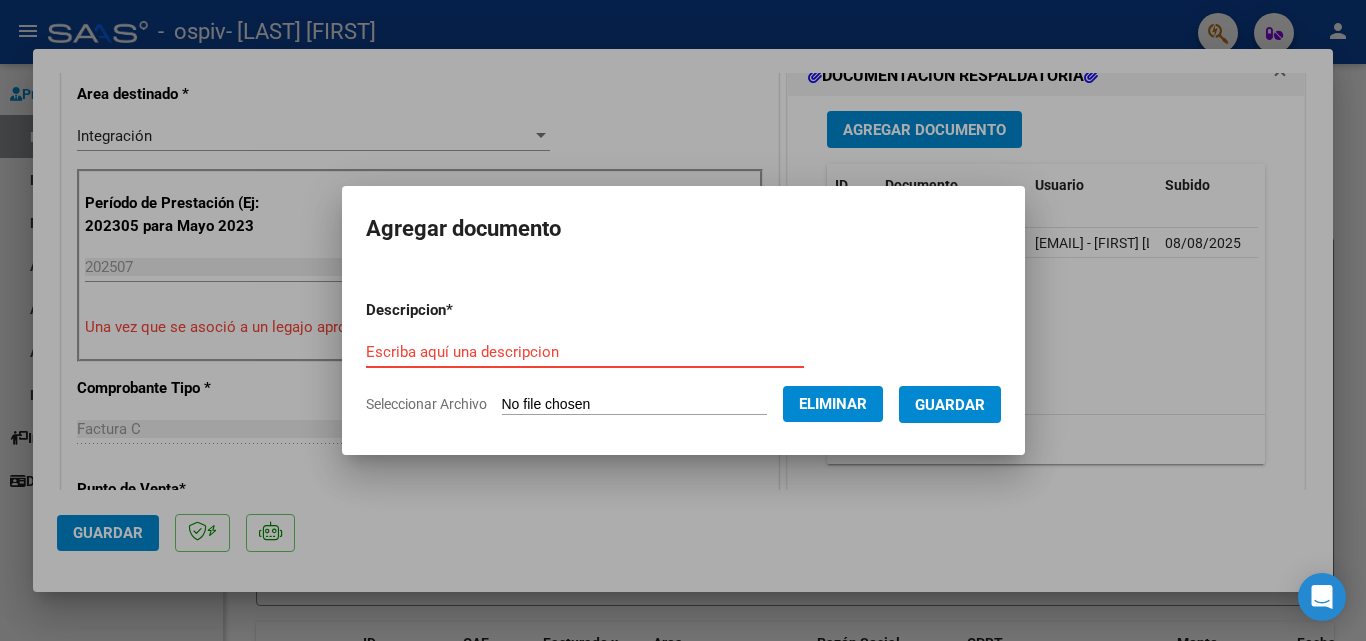 click on "Escriba aquí una descripcion" at bounding box center (585, 352) 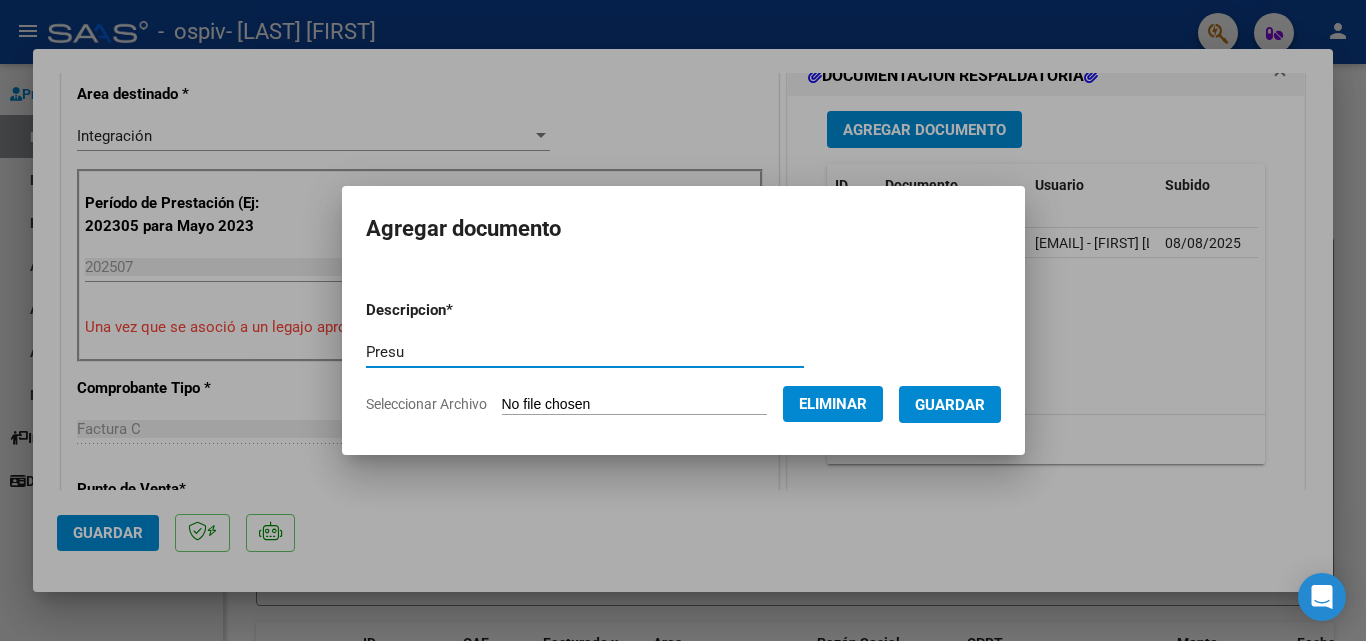 type on "Presu" 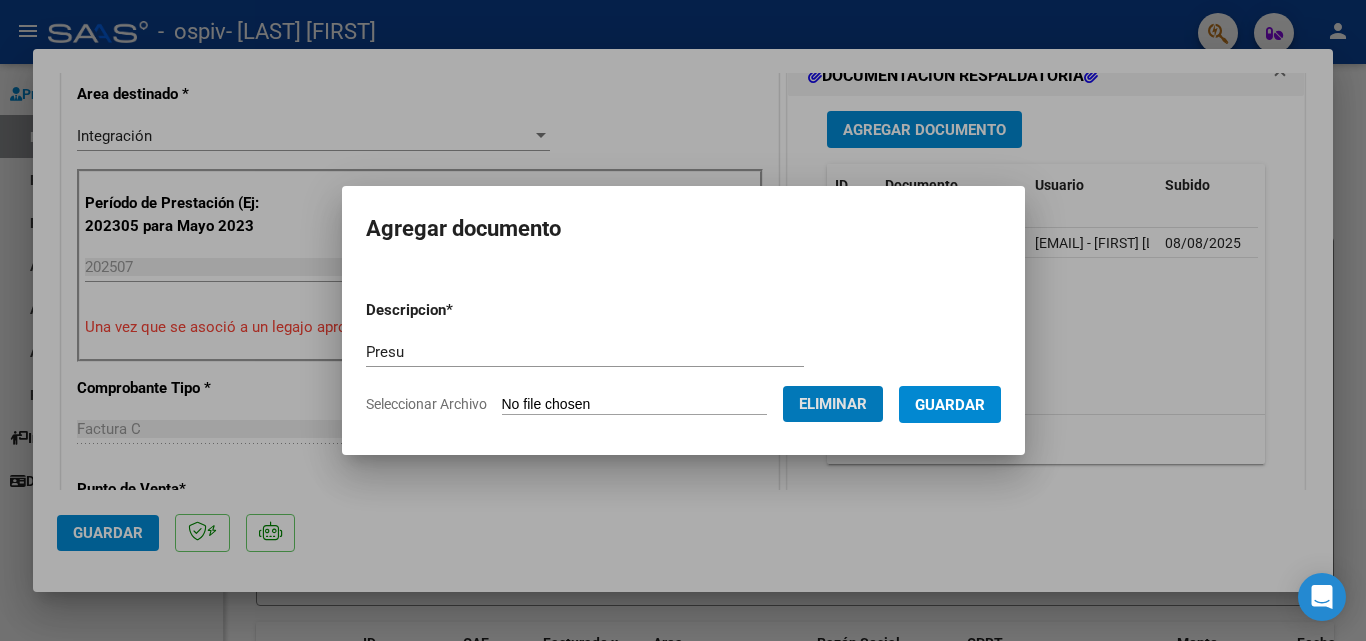 click on "Eliminar" 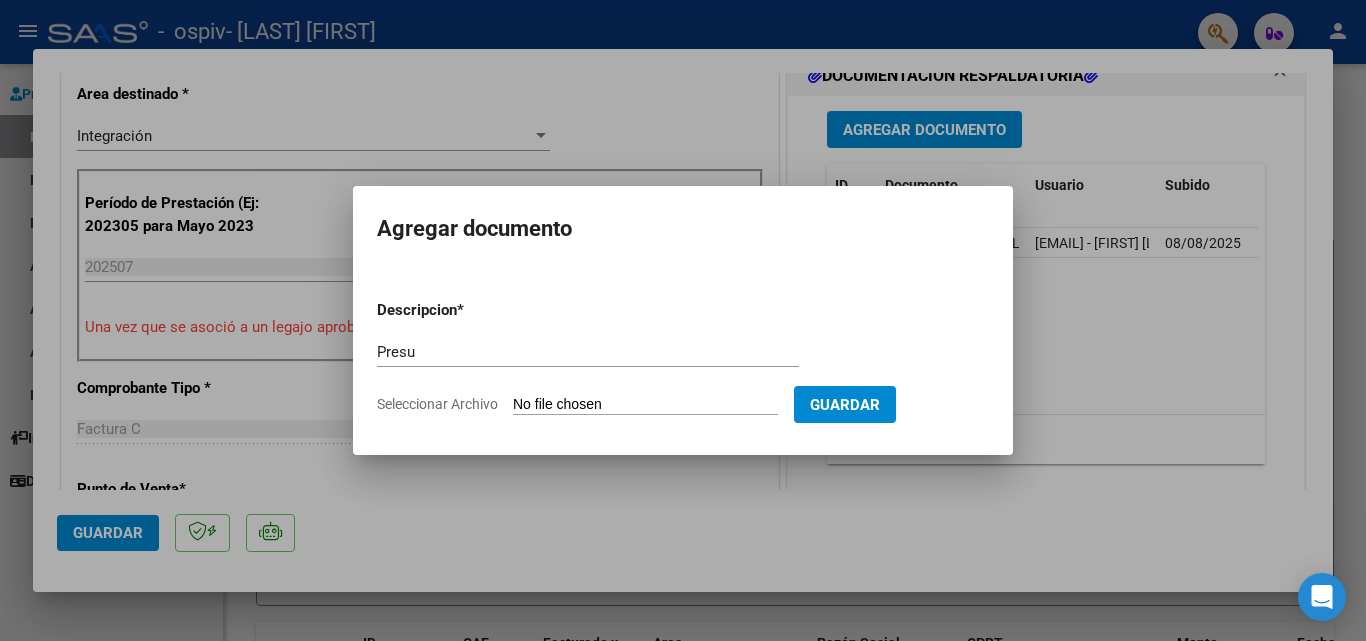click on "Seleccionar Archivo" at bounding box center (645, 405) 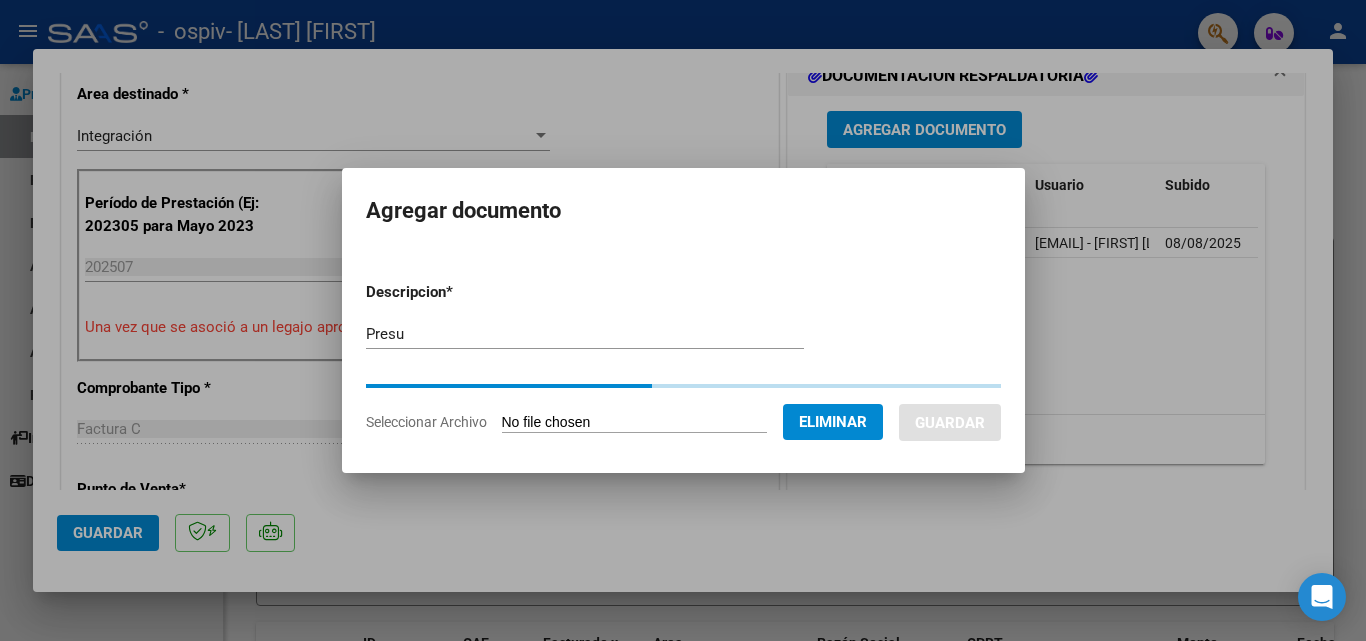 click on "Presu" at bounding box center (585, 334) 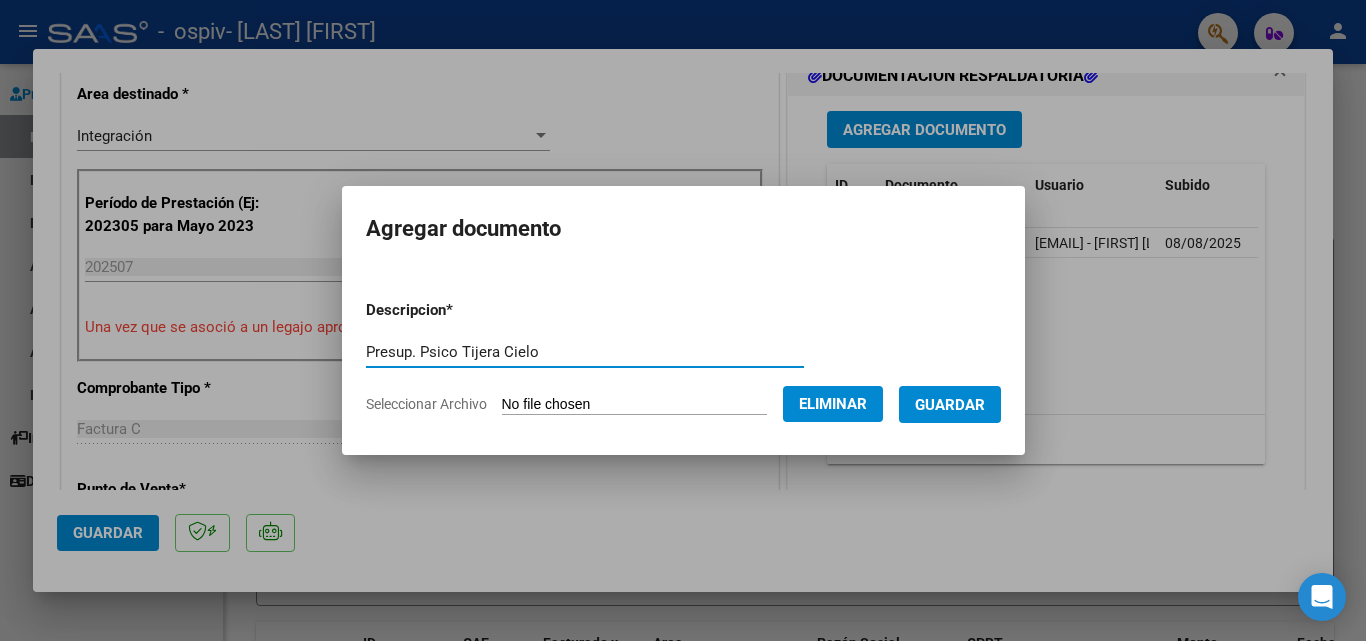 type on "Presup. Psico Tijera Cielo" 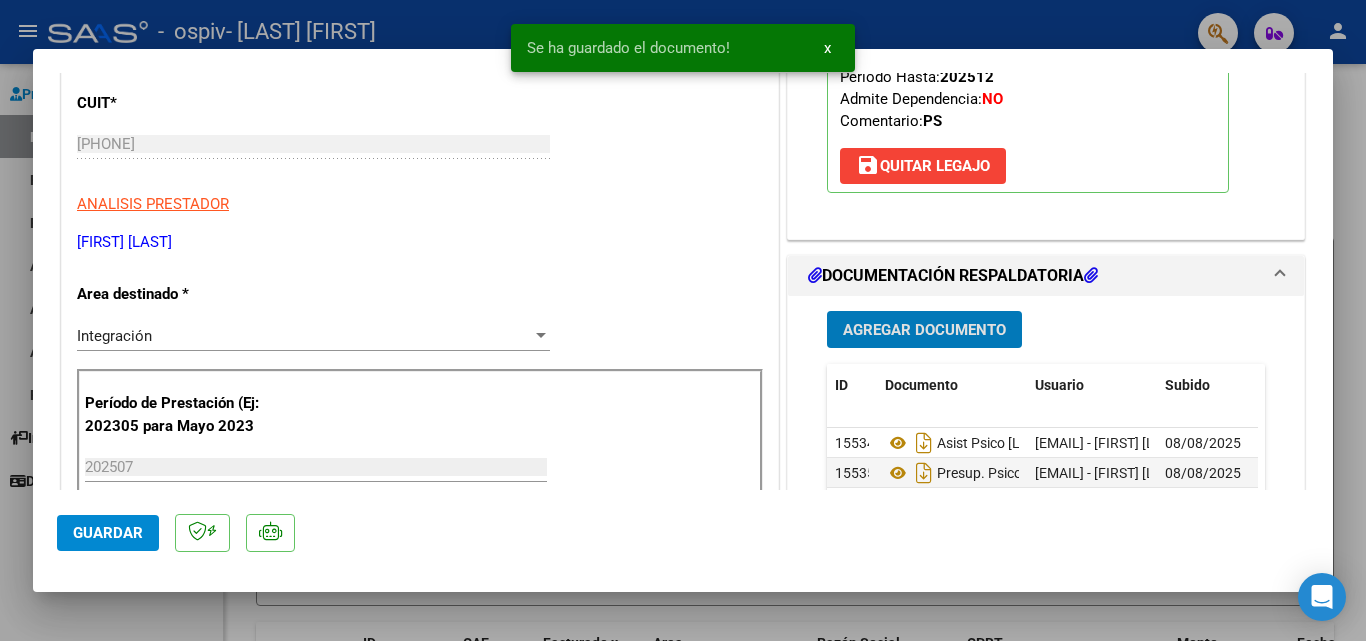 scroll, scrollTop: 0, scrollLeft: 0, axis: both 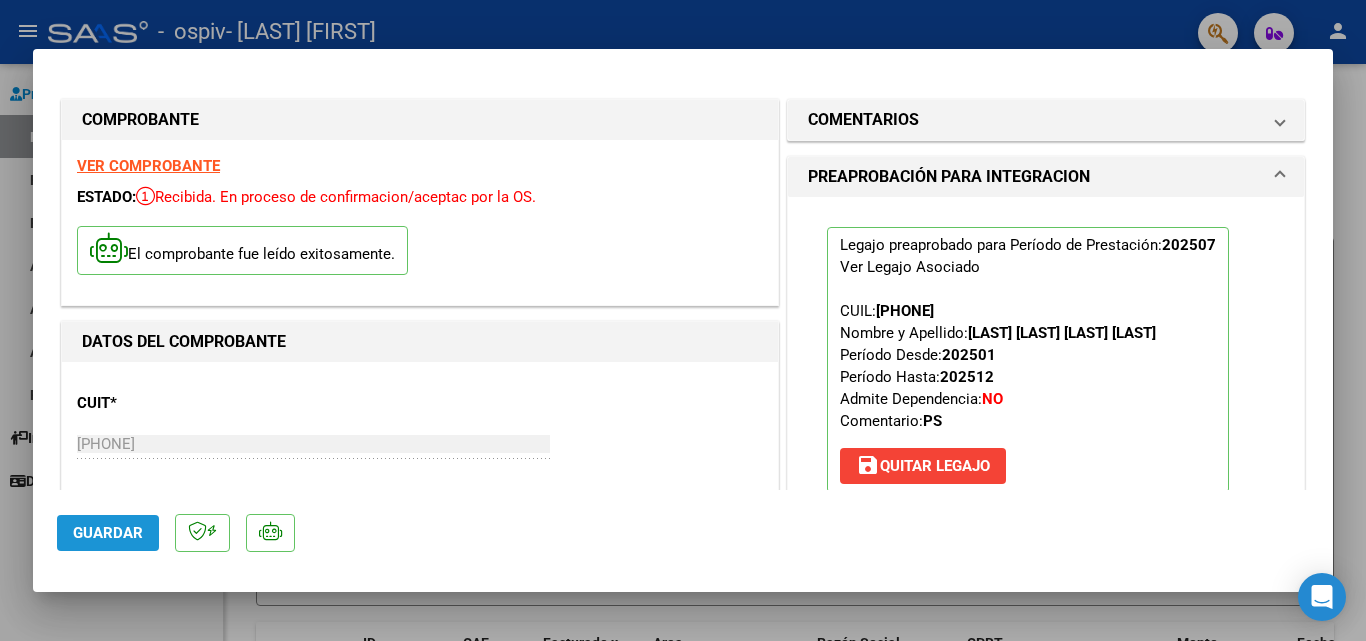 click on "Guardar" 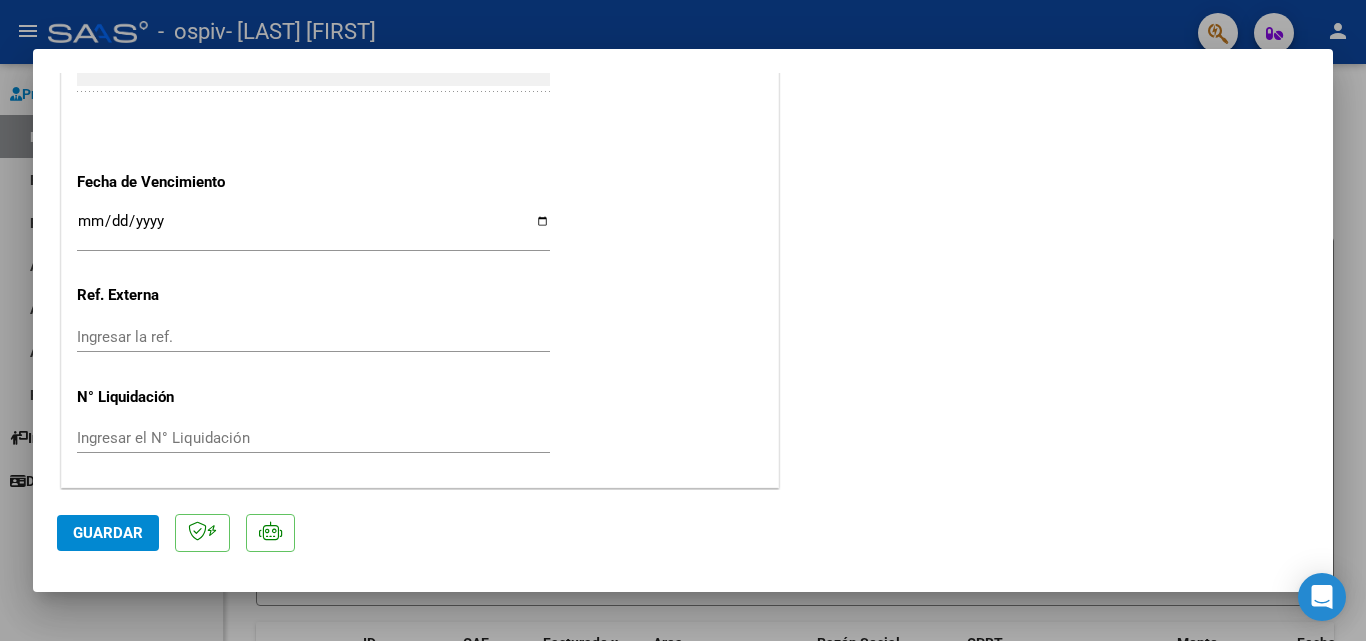 scroll, scrollTop: 1373, scrollLeft: 0, axis: vertical 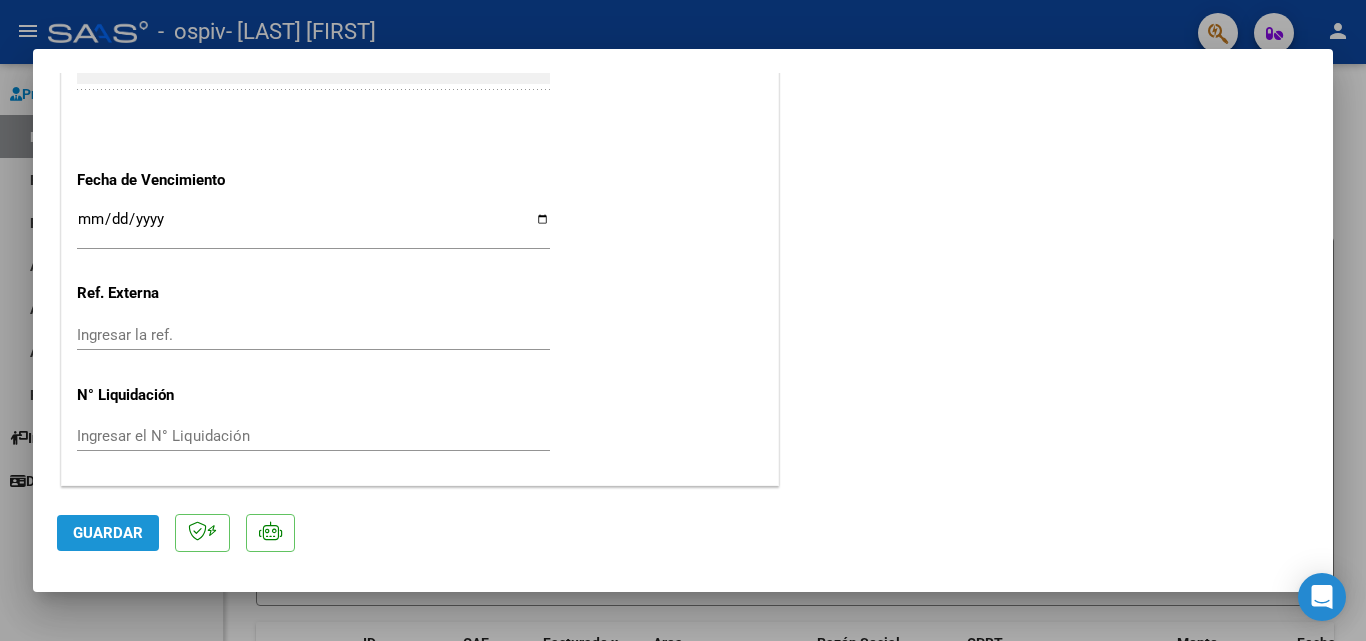 click on "Guardar" 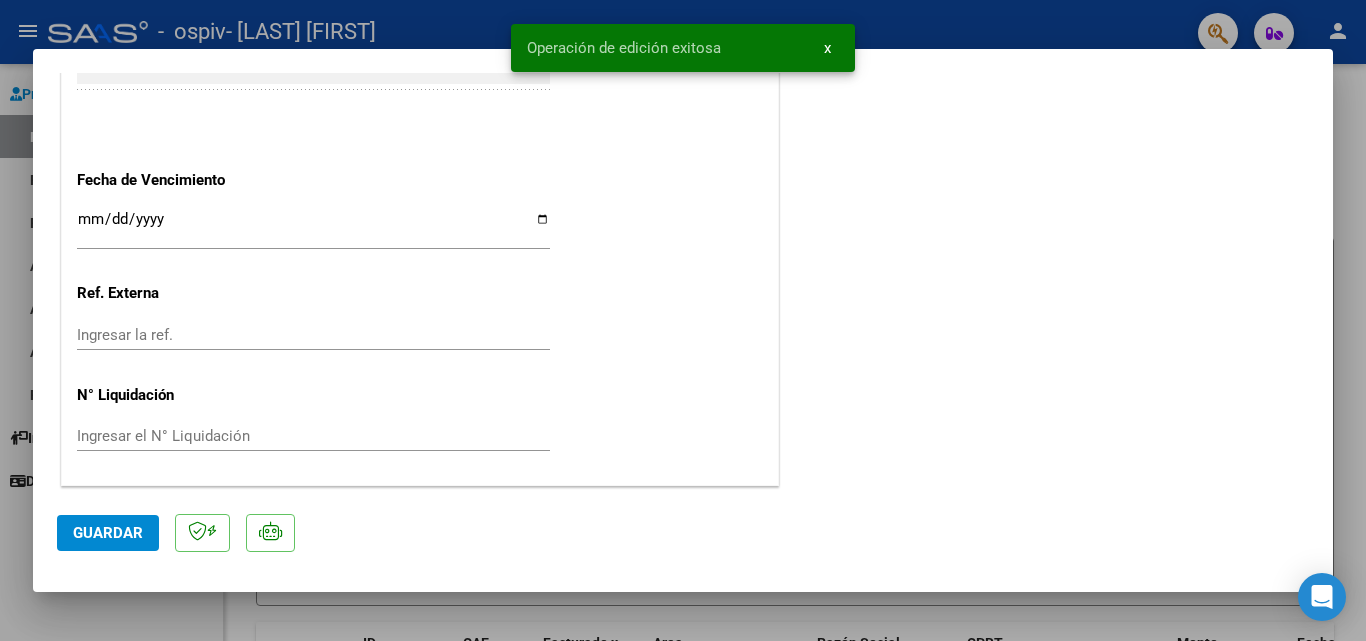 click at bounding box center (683, 320) 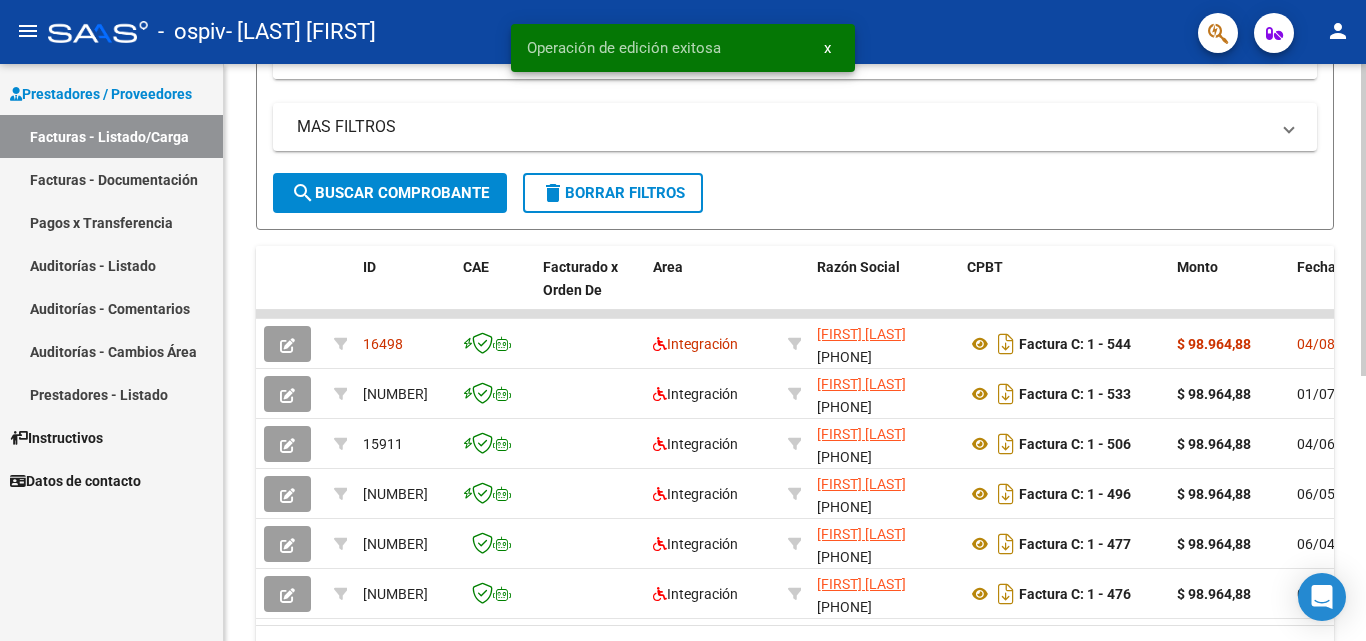 scroll, scrollTop: 400, scrollLeft: 0, axis: vertical 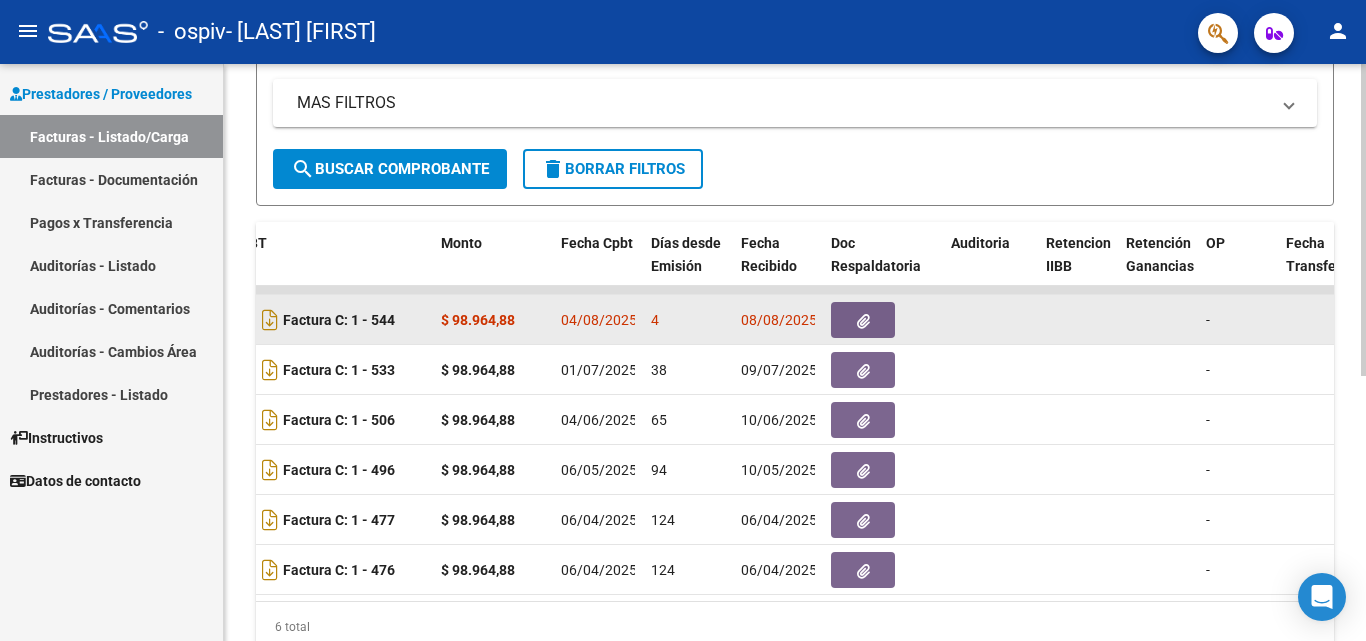 click 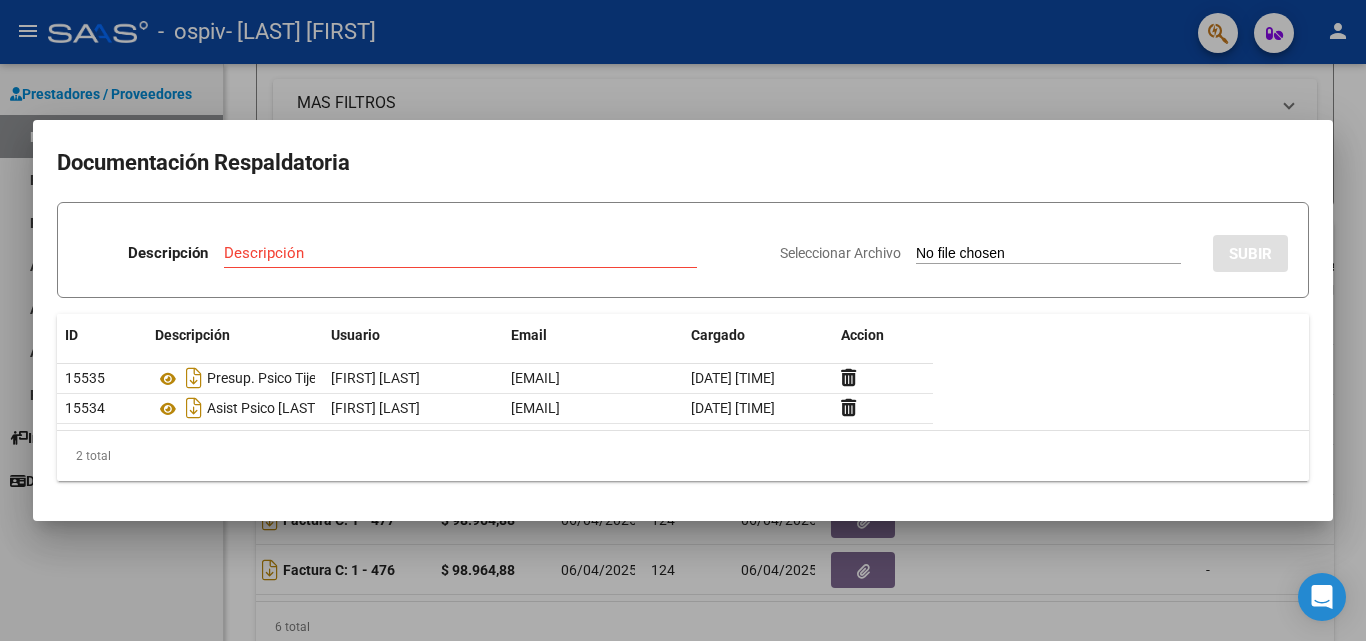 click at bounding box center [683, 320] 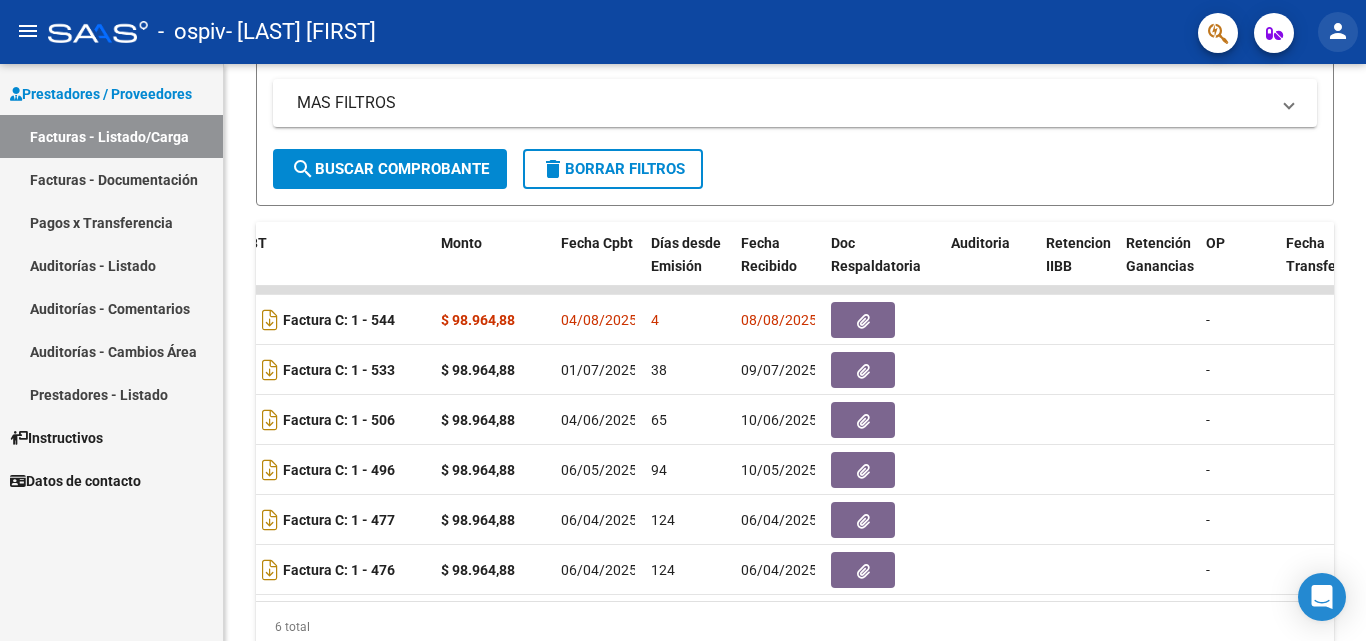 click on "person" 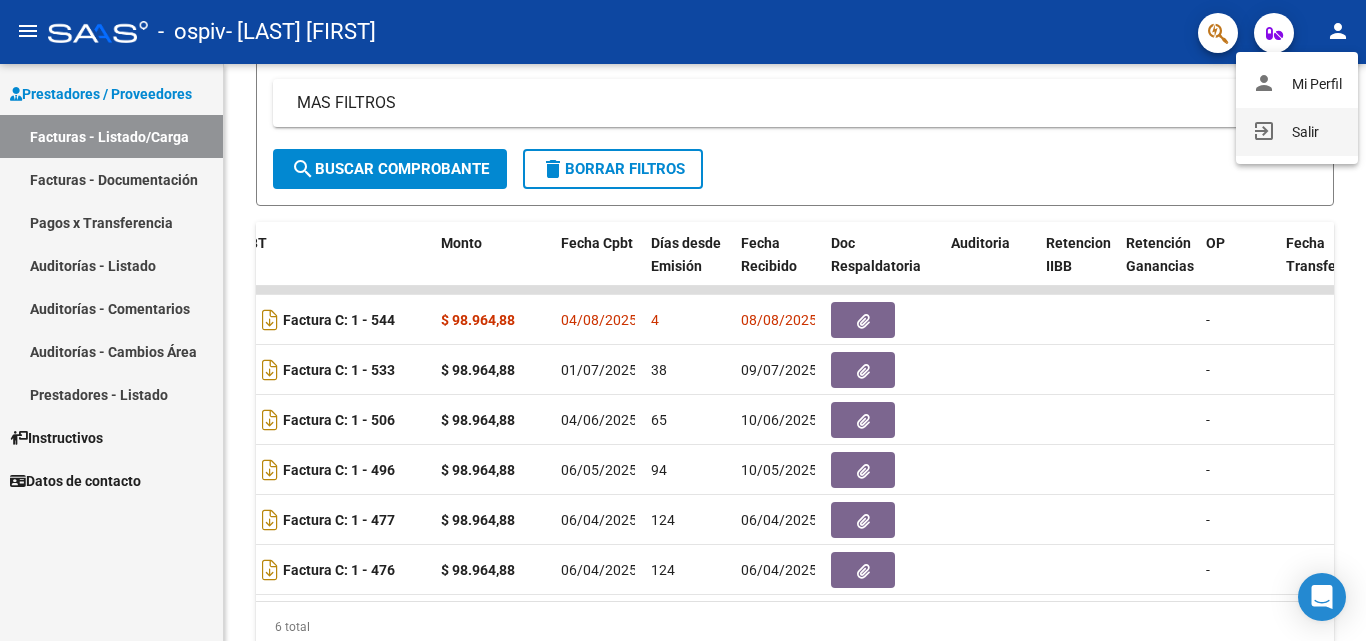 click on "exit_to_app  Salir" at bounding box center [1297, 132] 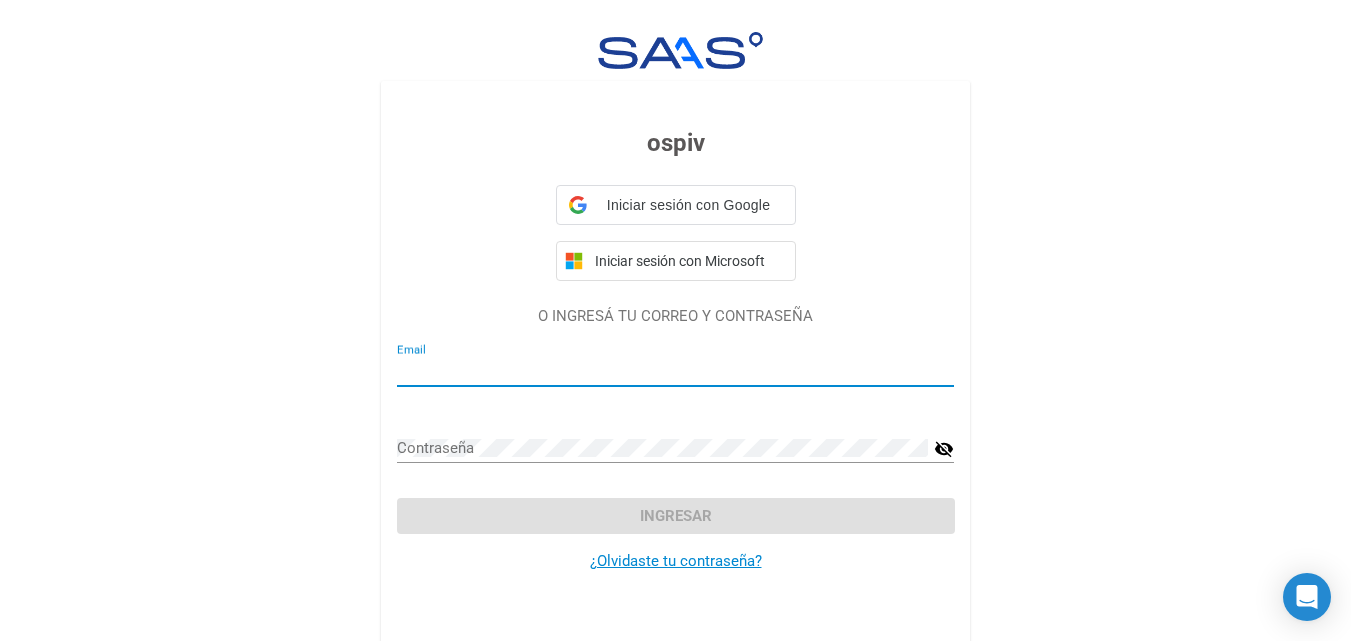 type on "bassijuliana.psi@gmail.com" 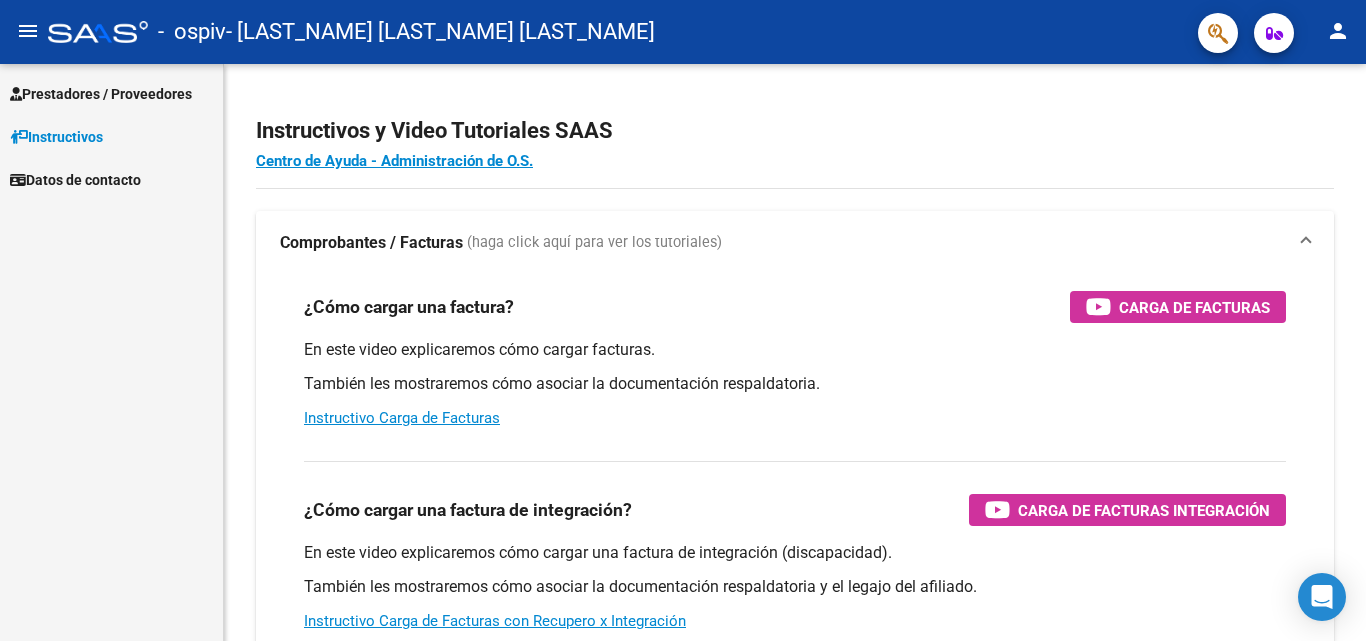 scroll, scrollTop: 0, scrollLeft: 0, axis: both 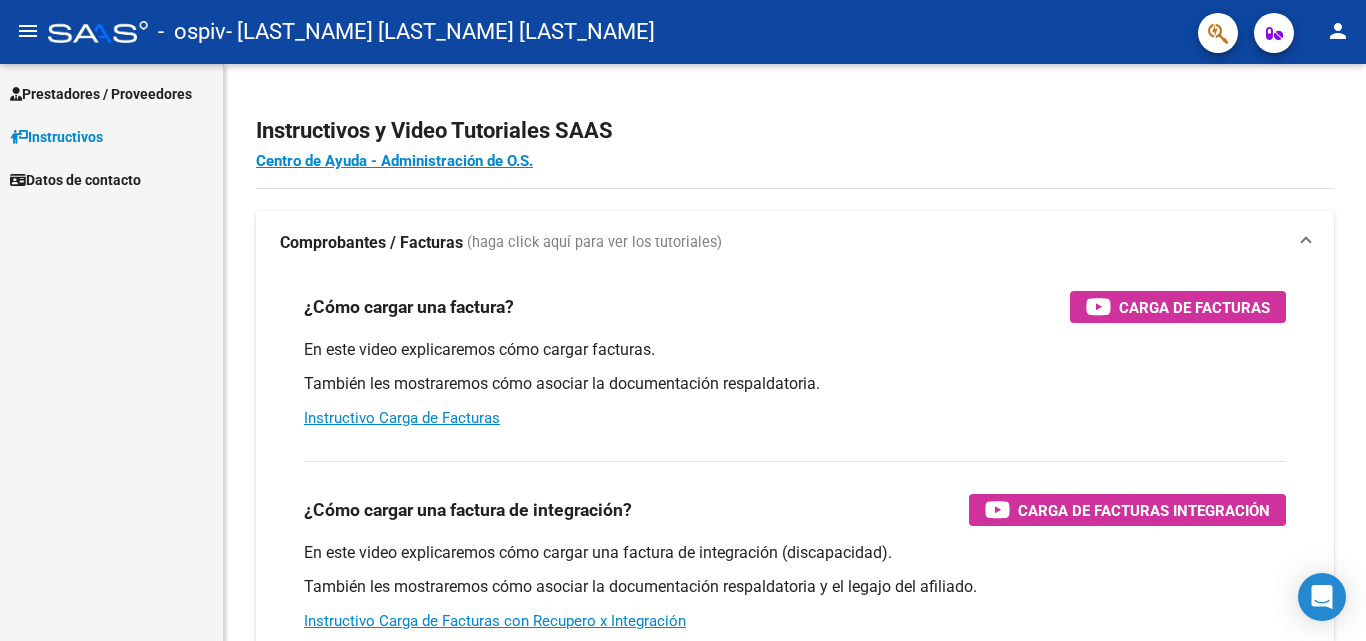 click on "Prestadores / Proveedores" at bounding box center (101, 94) 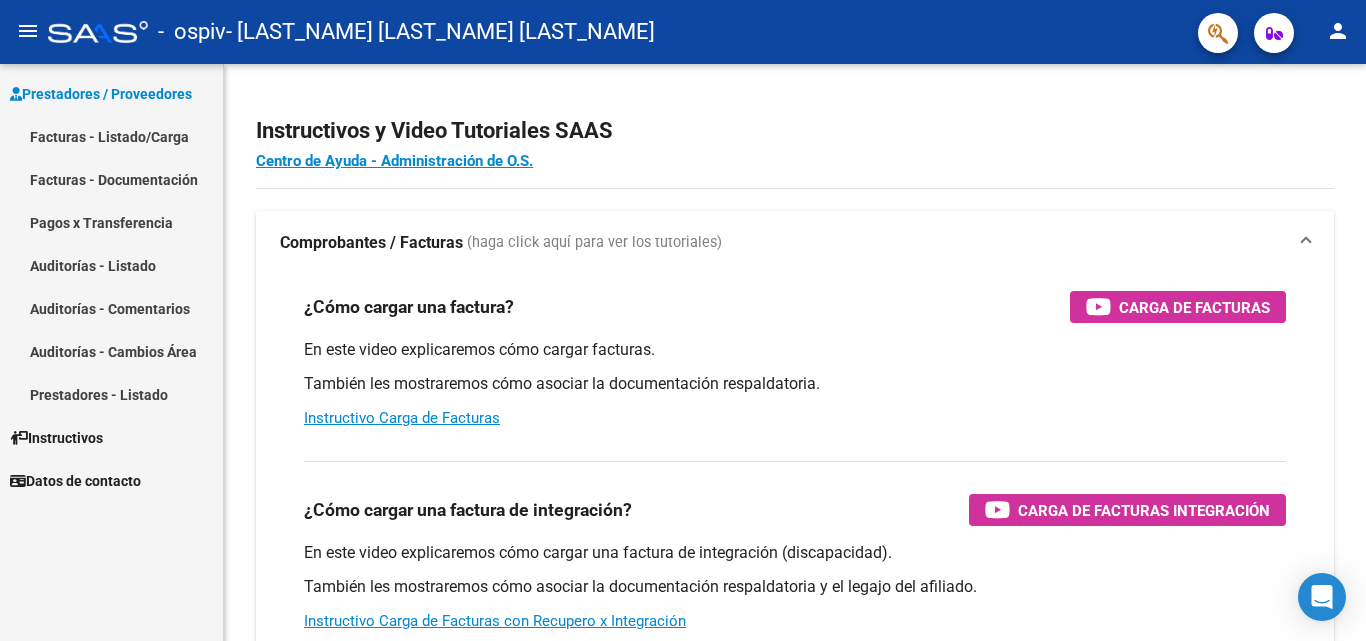 click on "Facturas - Listado/Carga" at bounding box center (111, 136) 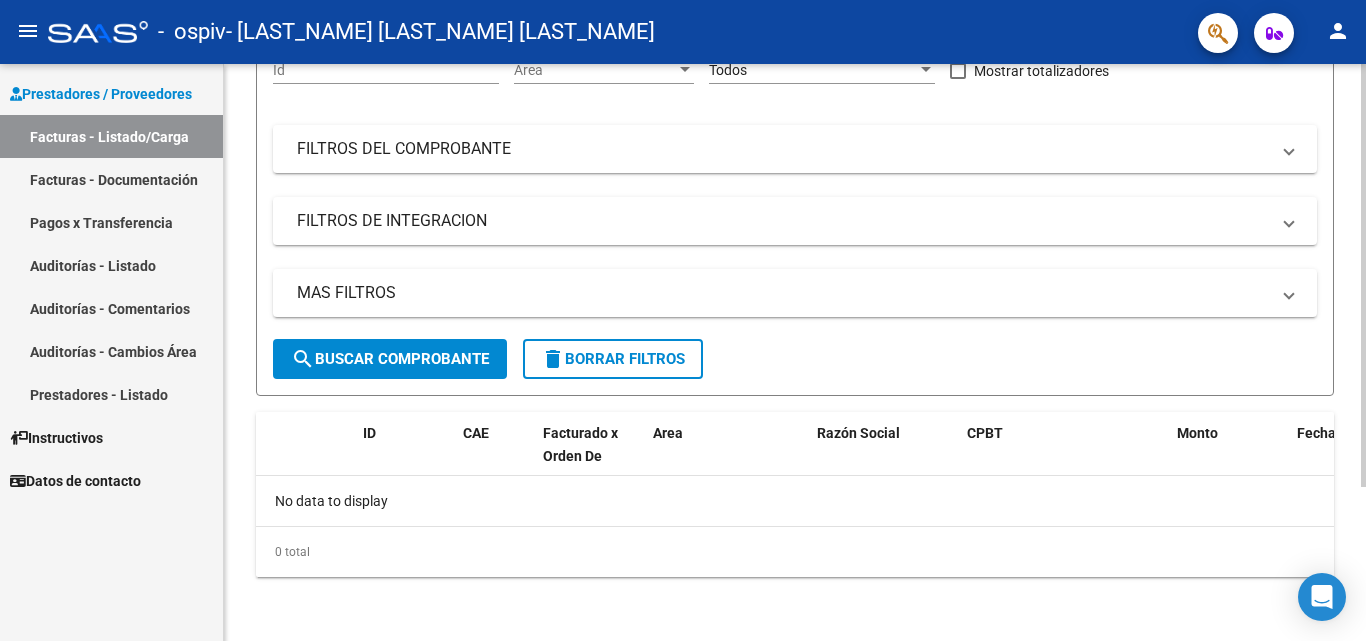 scroll, scrollTop: 0, scrollLeft: 0, axis: both 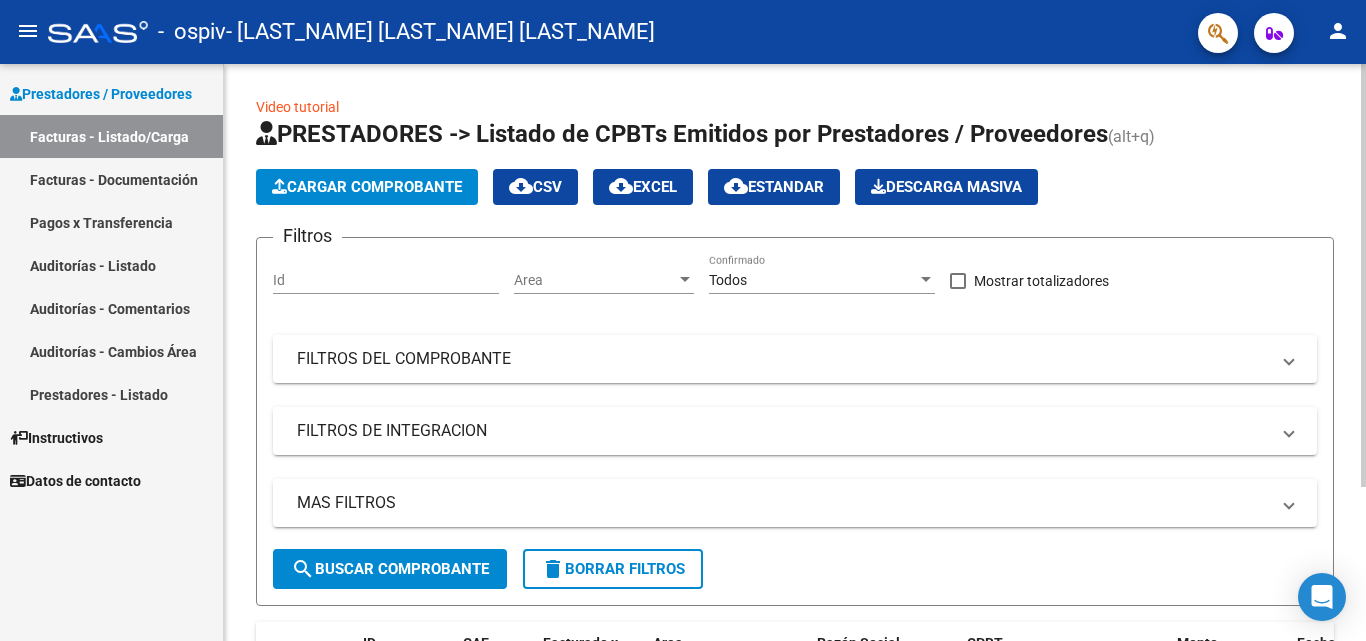 click on "Cargar Comprobante" 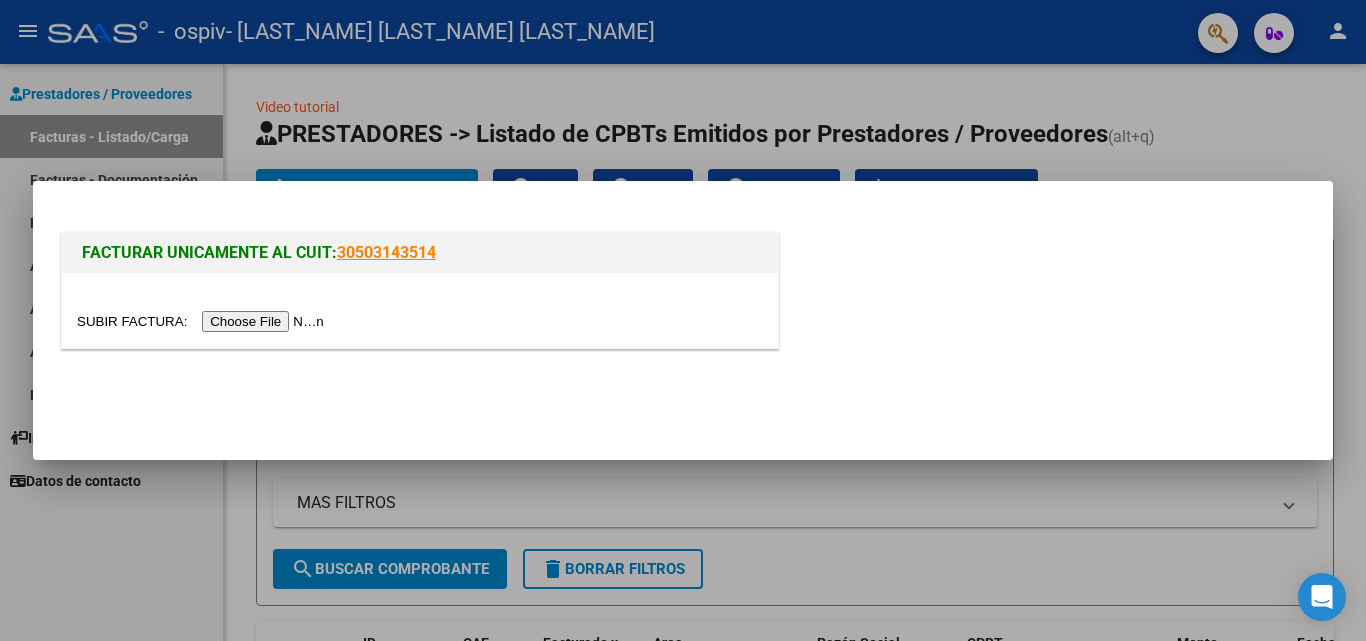 click at bounding box center (203, 321) 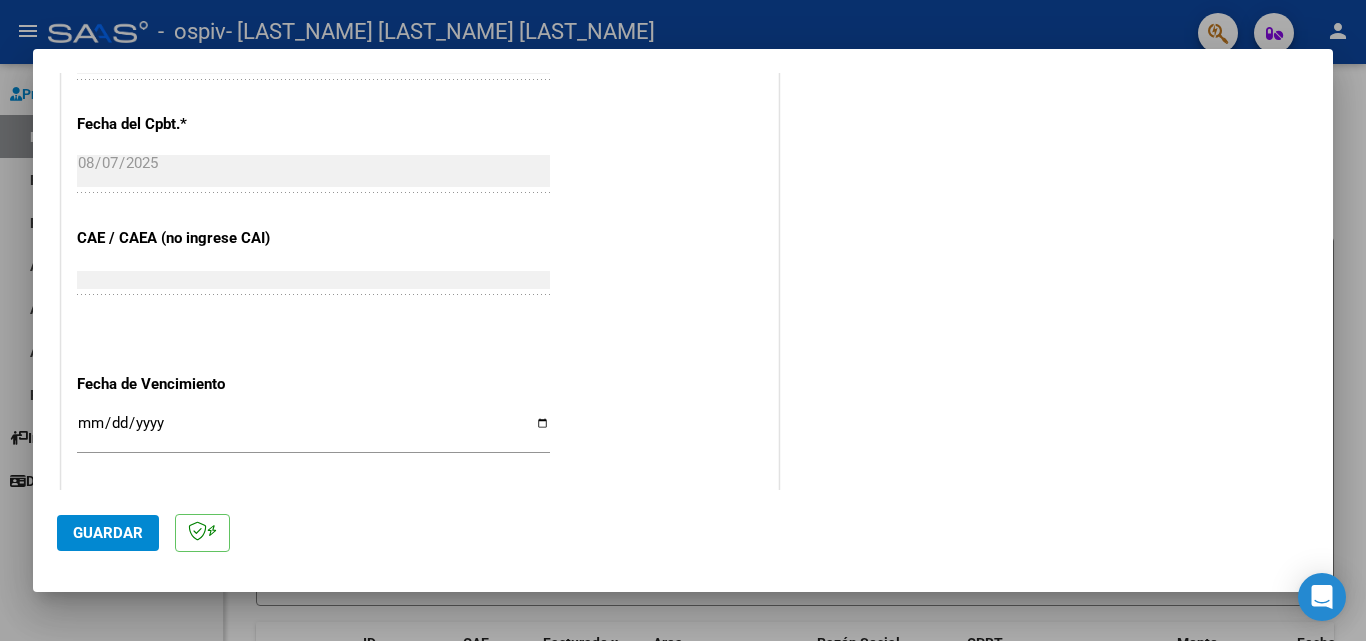 scroll, scrollTop: 1105, scrollLeft: 0, axis: vertical 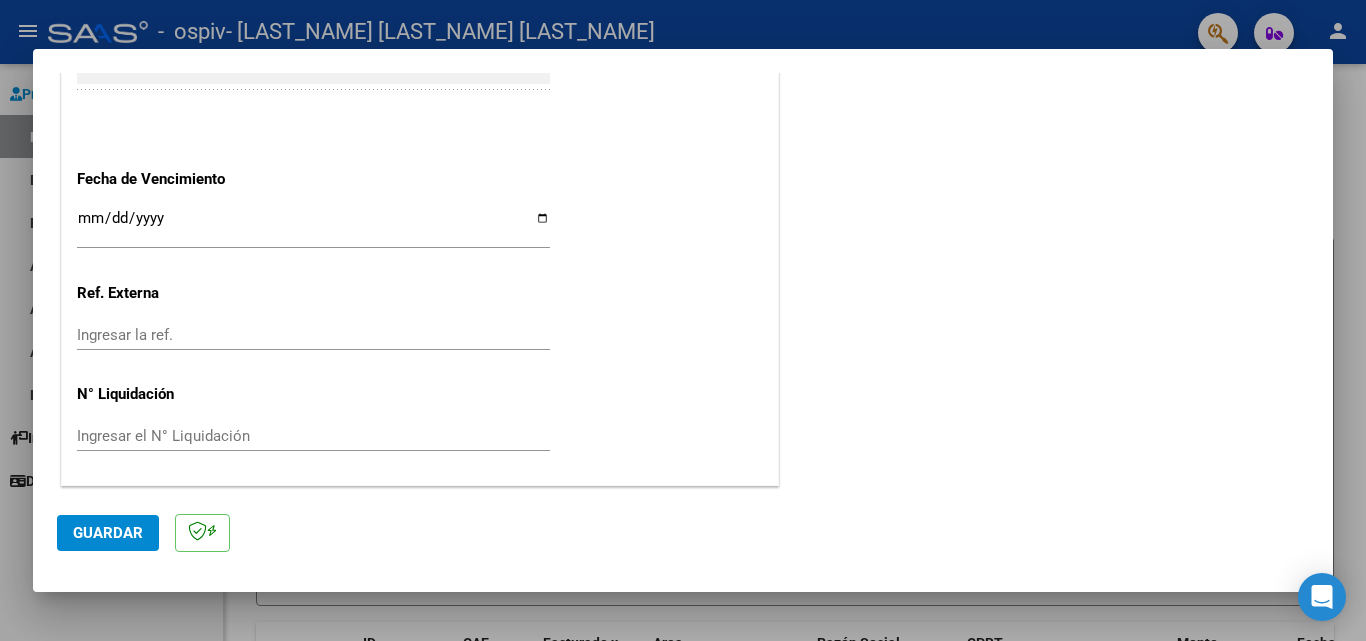 click on "Guardar" 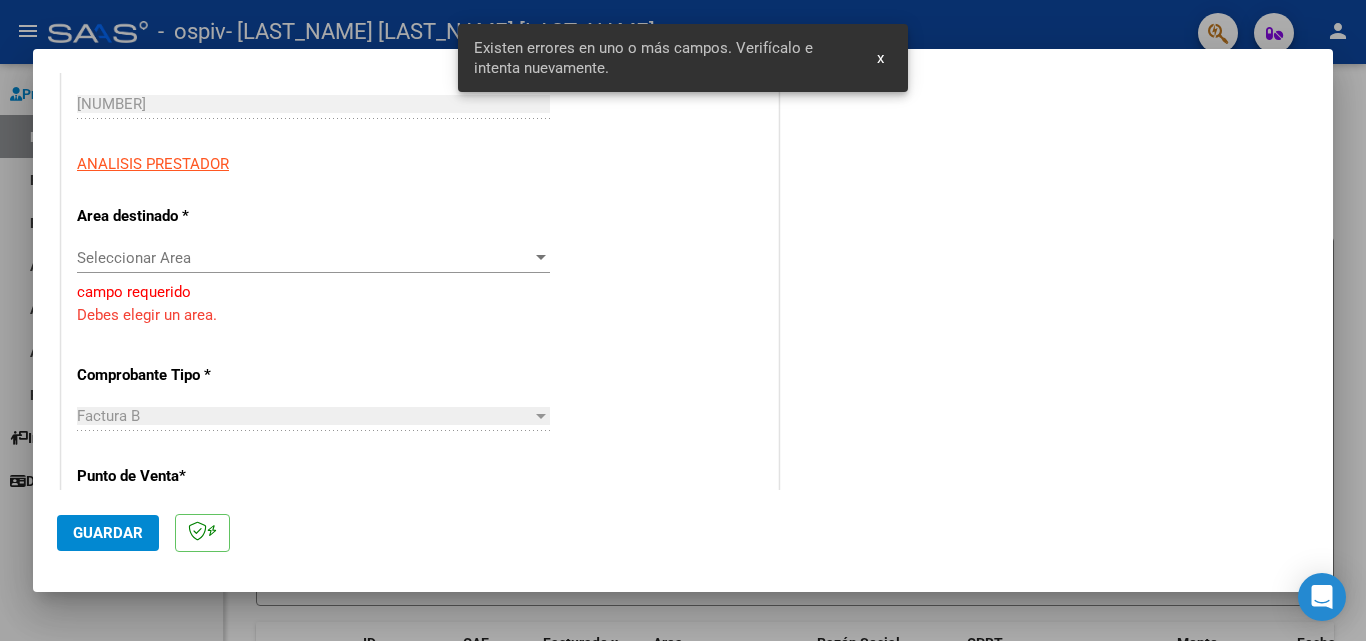 scroll, scrollTop: 269, scrollLeft: 0, axis: vertical 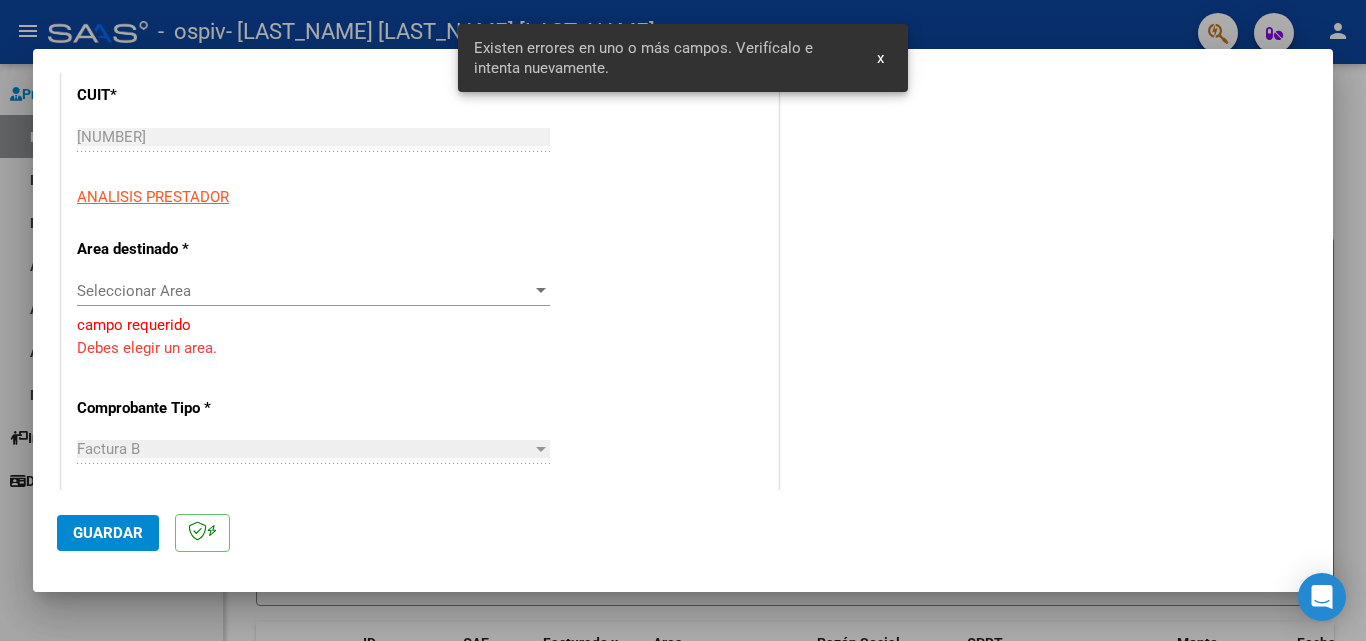 click on "Seleccionar Area" at bounding box center [304, 291] 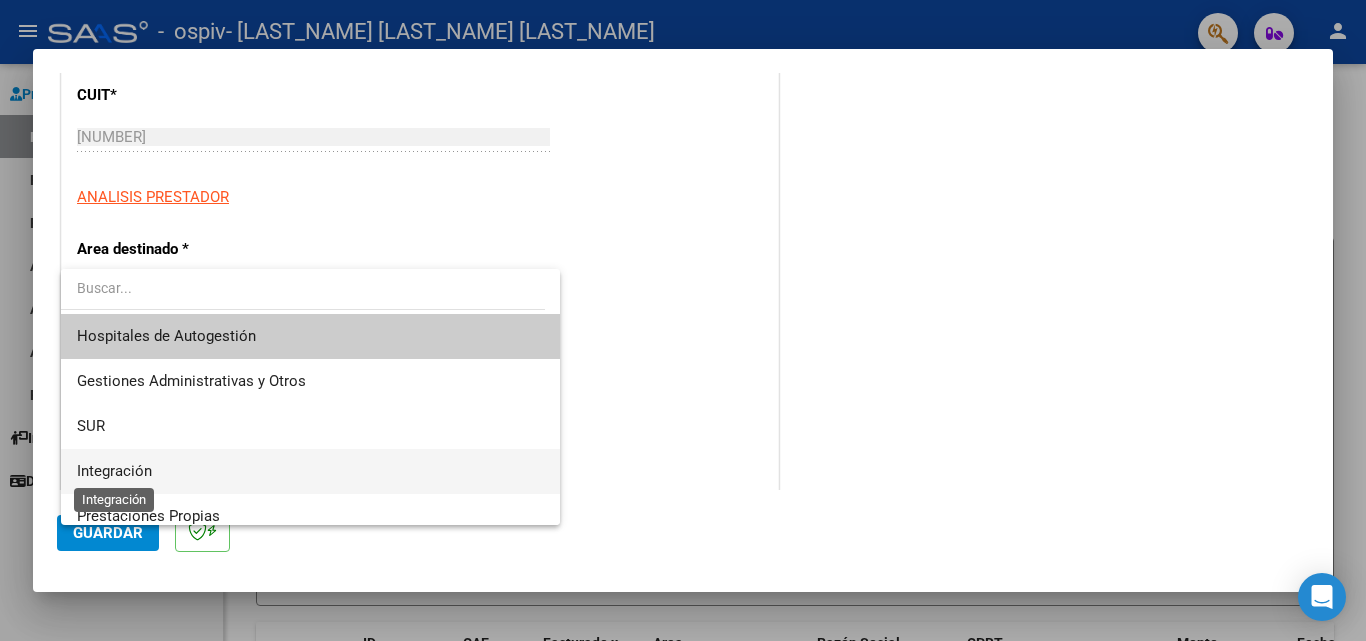 click on "Integración" at bounding box center [114, 471] 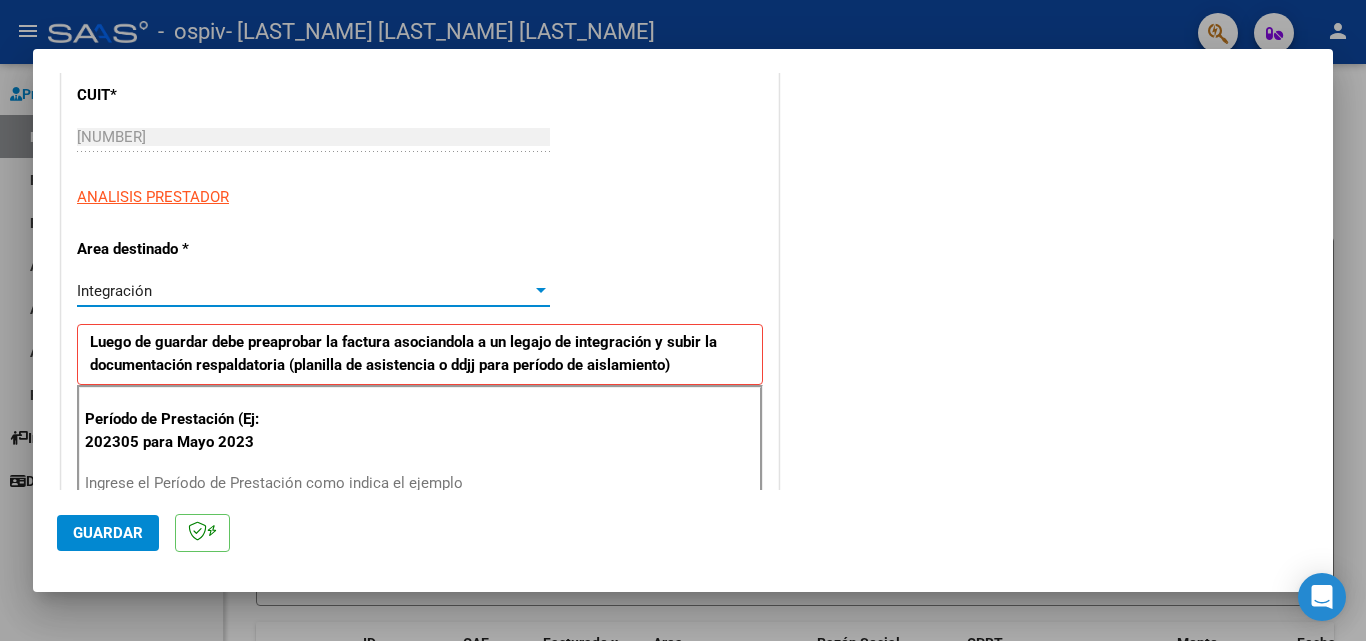scroll, scrollTop: 369, scrollLeft: 0, axis: vertical 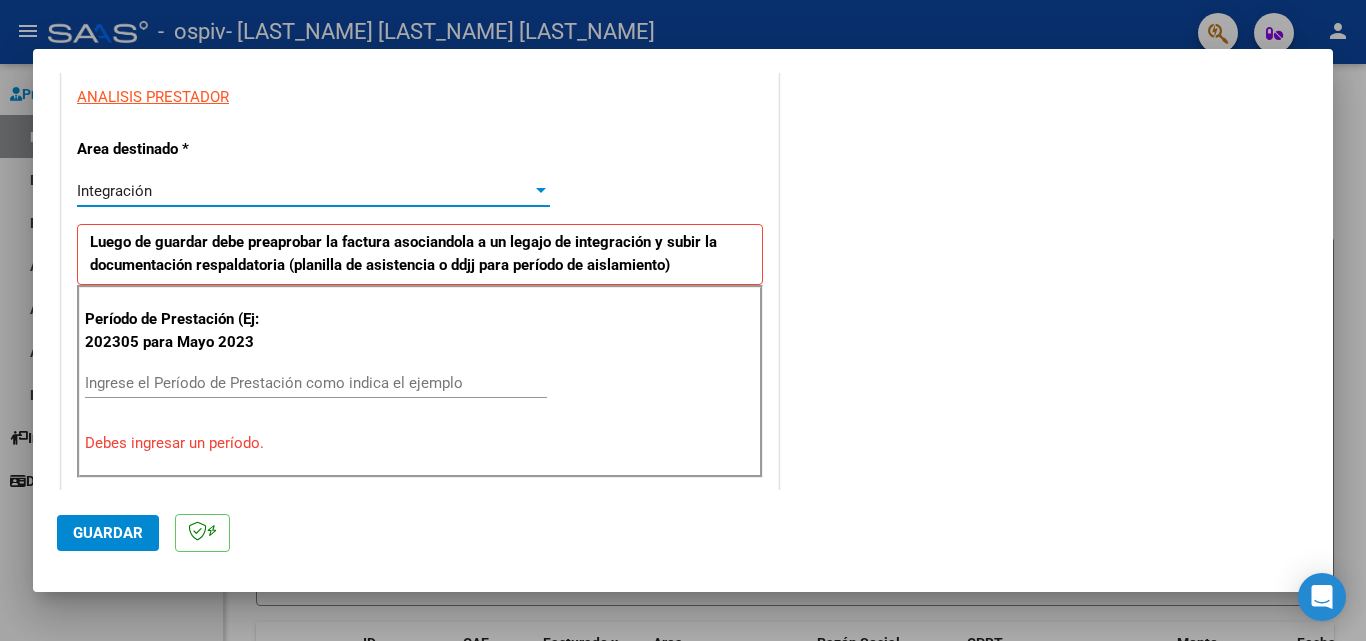 click on "Ingrese el Período de Prestación como indica el ejemplo" at bounding box center (316, 383) 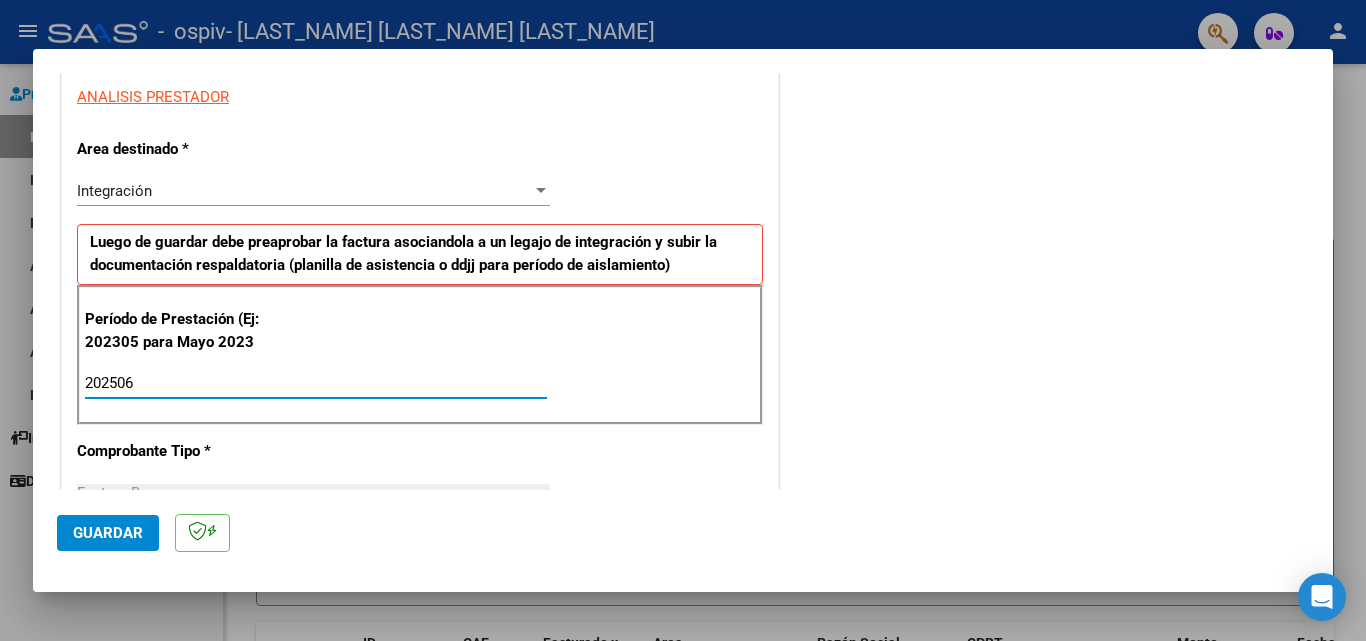 type on "202506" 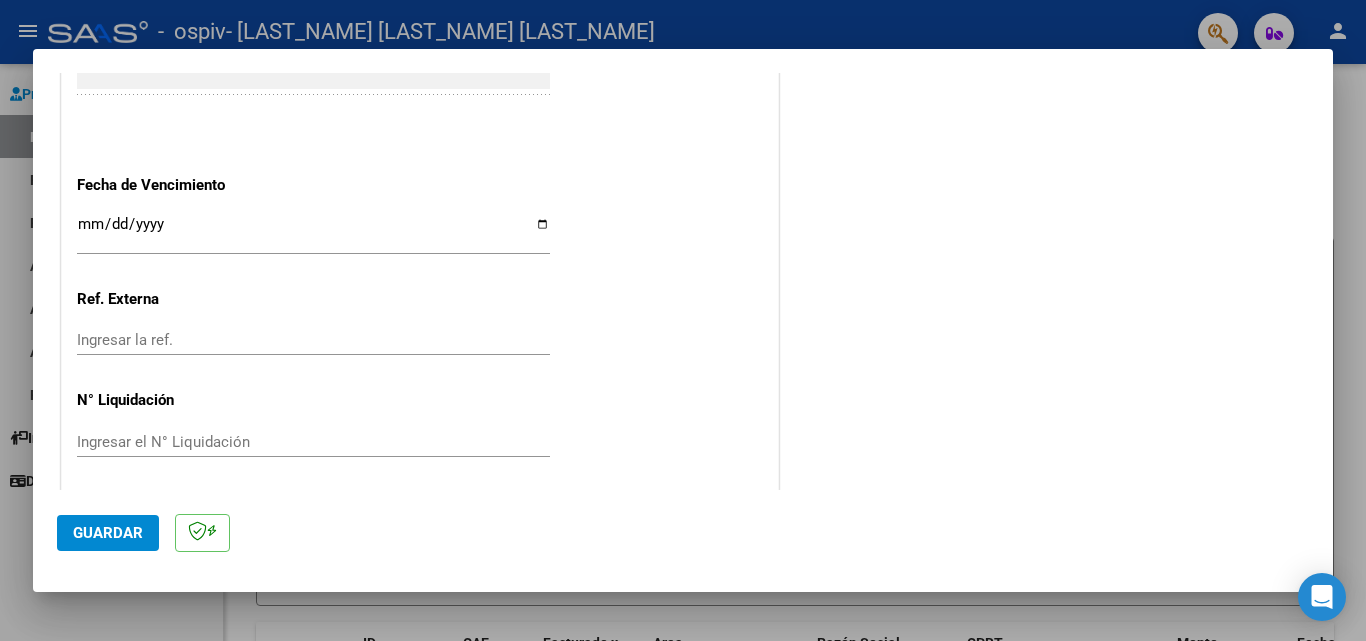 scroll, scrollTop: 1305, scrollLeft: 0, axis: vertical 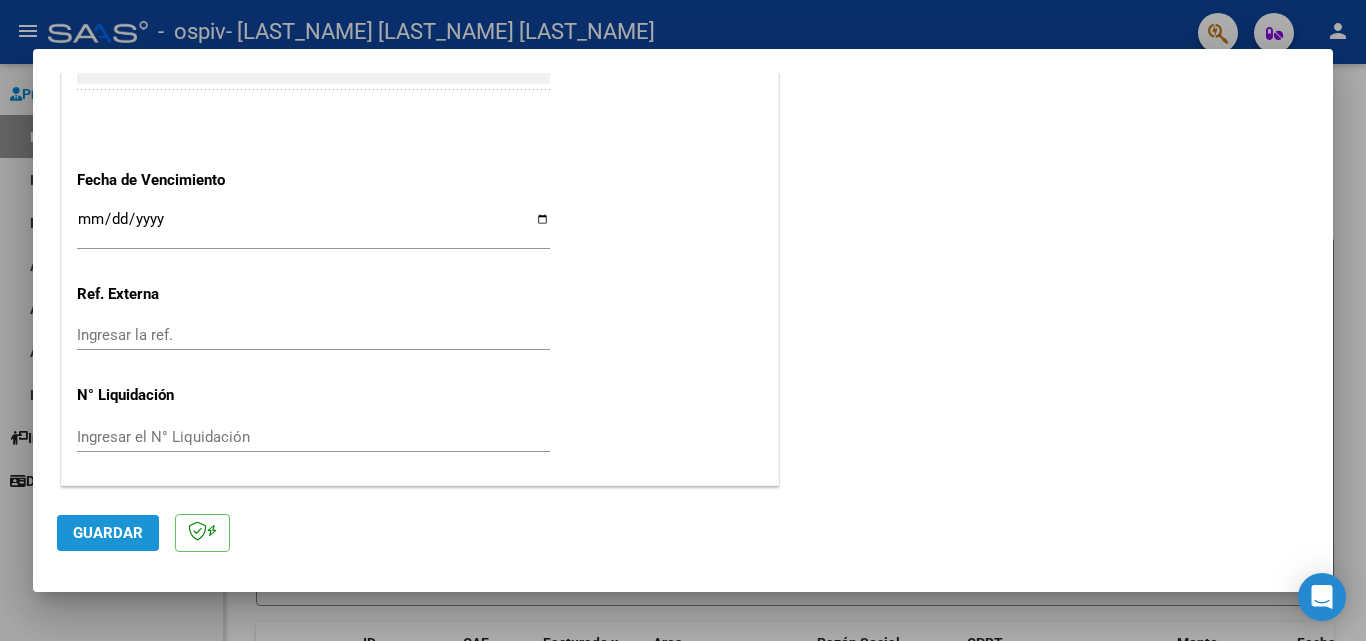 drag, startPoint x: 74, startPoint y: 527, endPoint x: 99, endPoint y: 520, distance: 25.96151 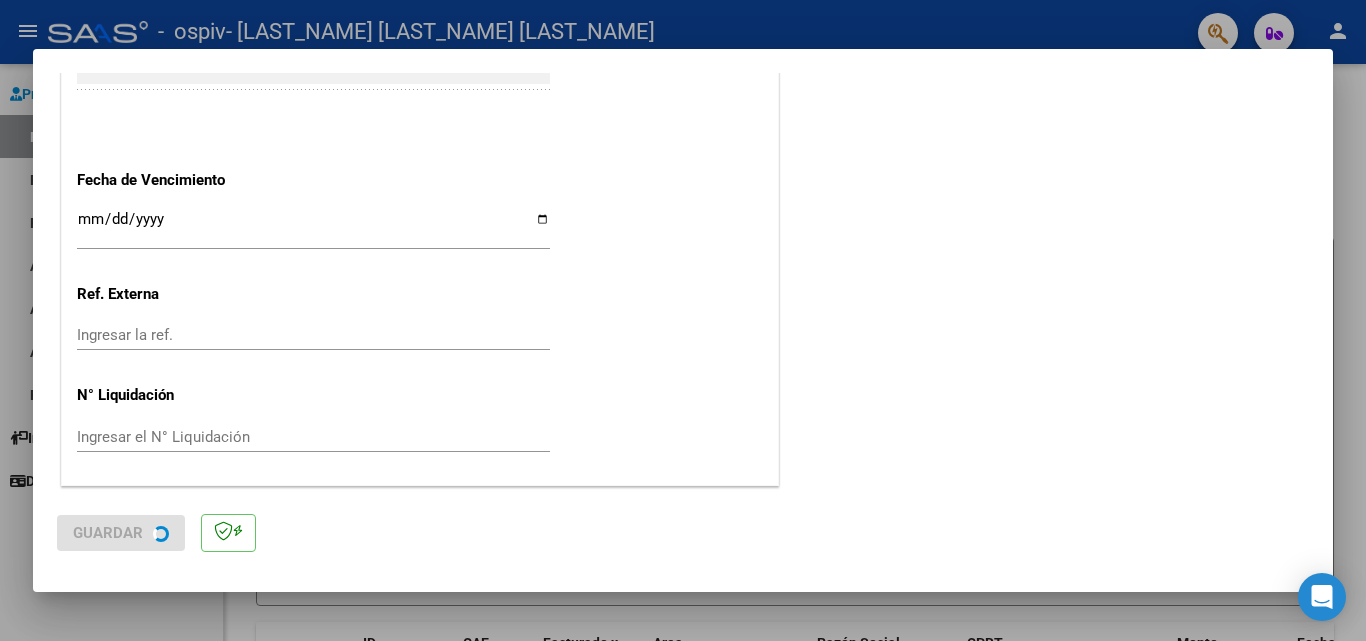 scroll, scrollTop: 0, scrollLeft: 0, axis: both 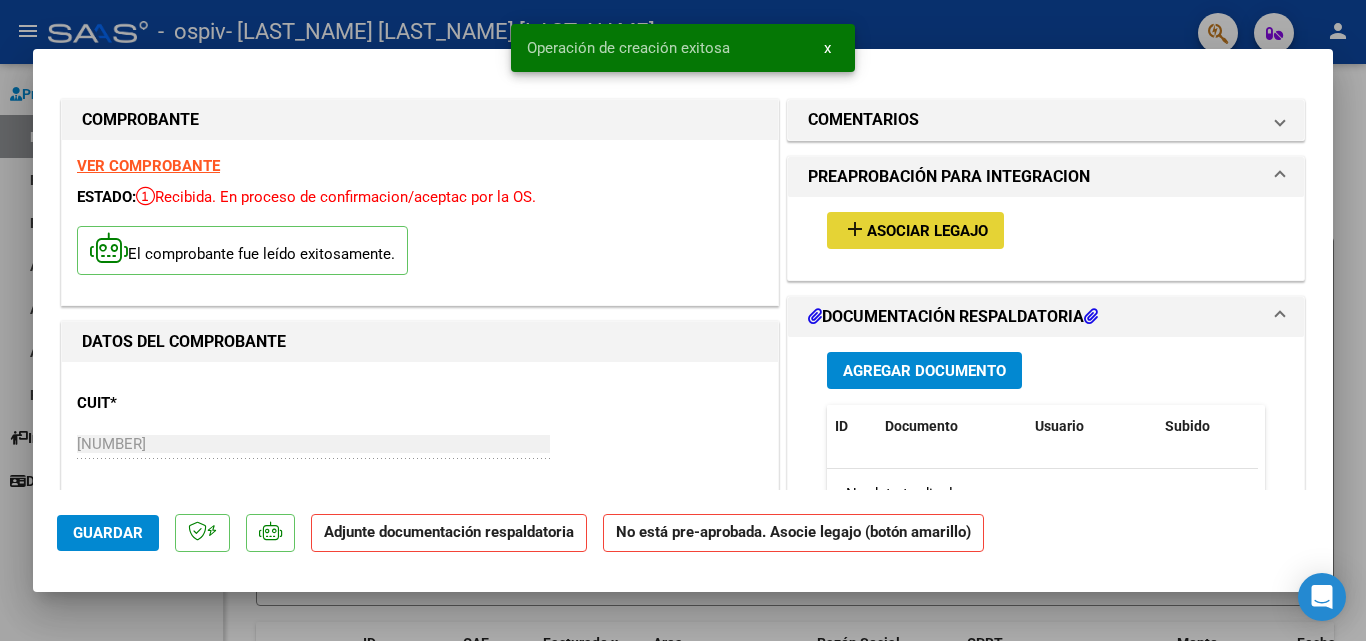 click on "Asociar Legajo" at bounding box center [927, 231] 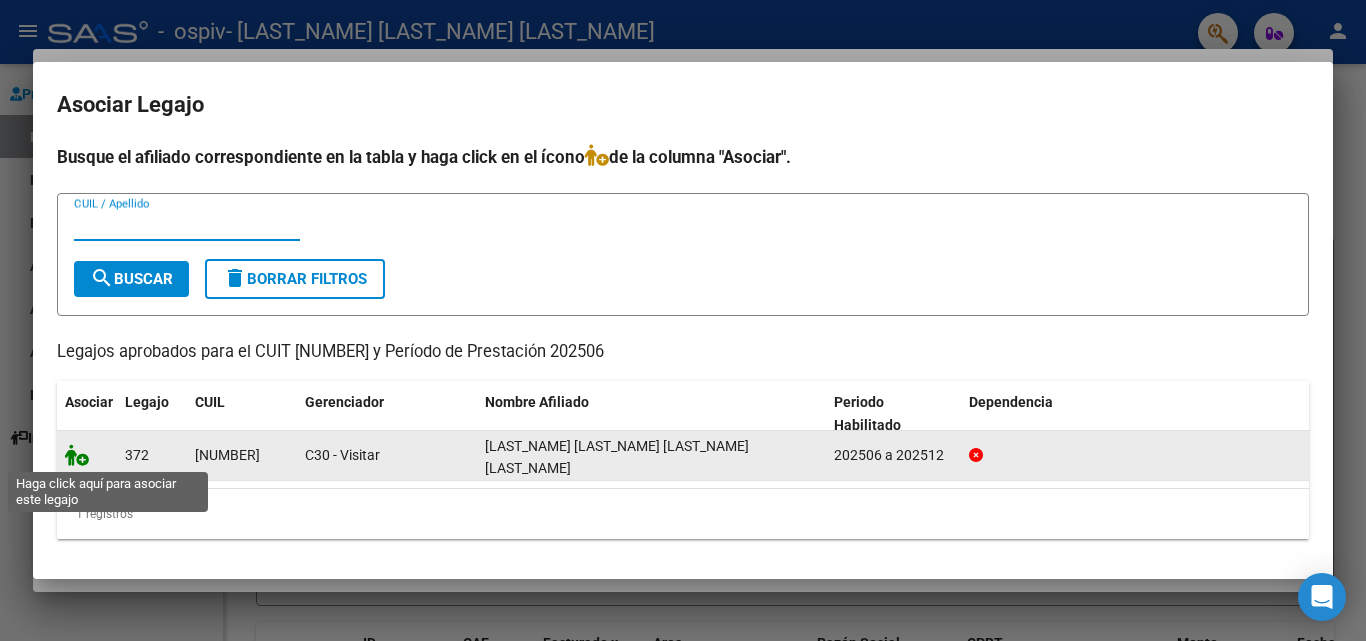 click 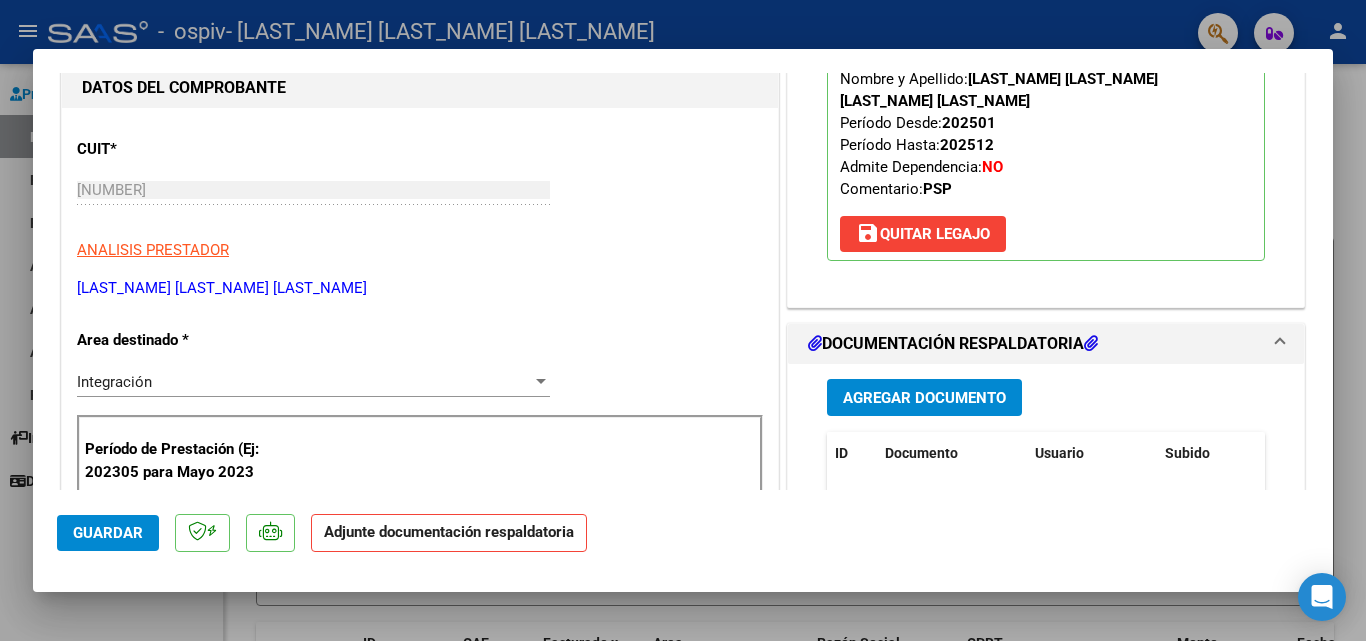 scroll, scrollTop: 300, scrollLeft: 0, axis: vertical 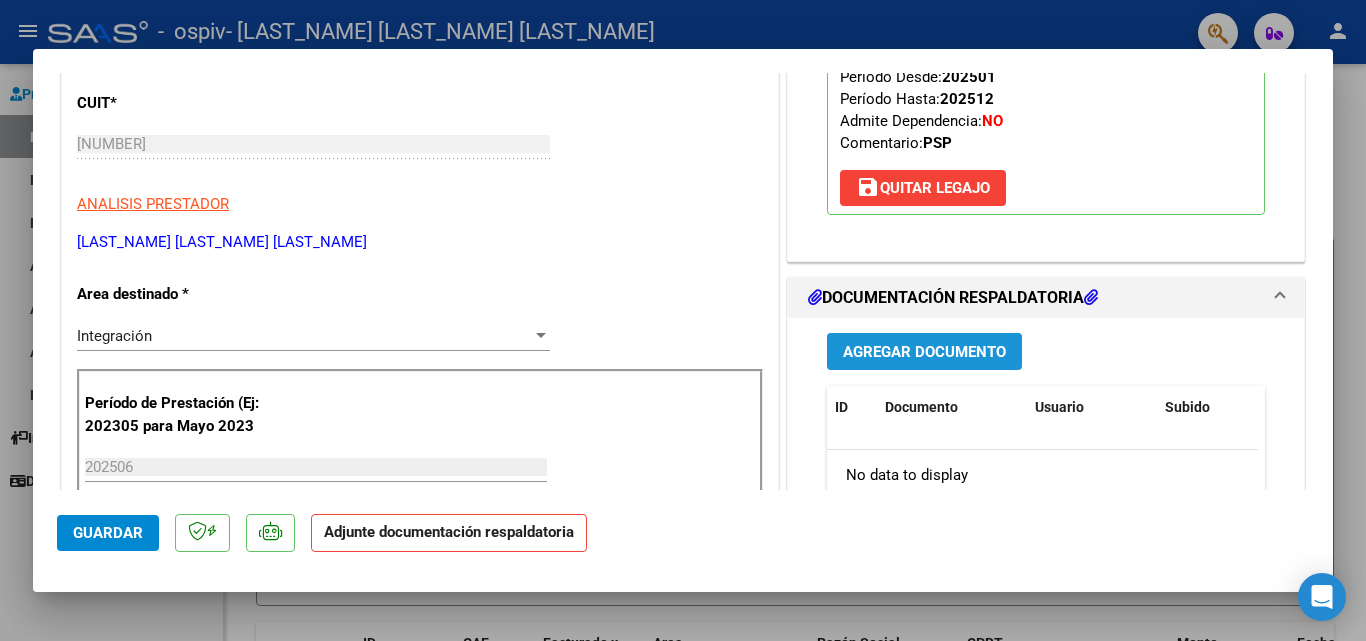 click on "Agregar Documento" at bounding box center [924, 352] 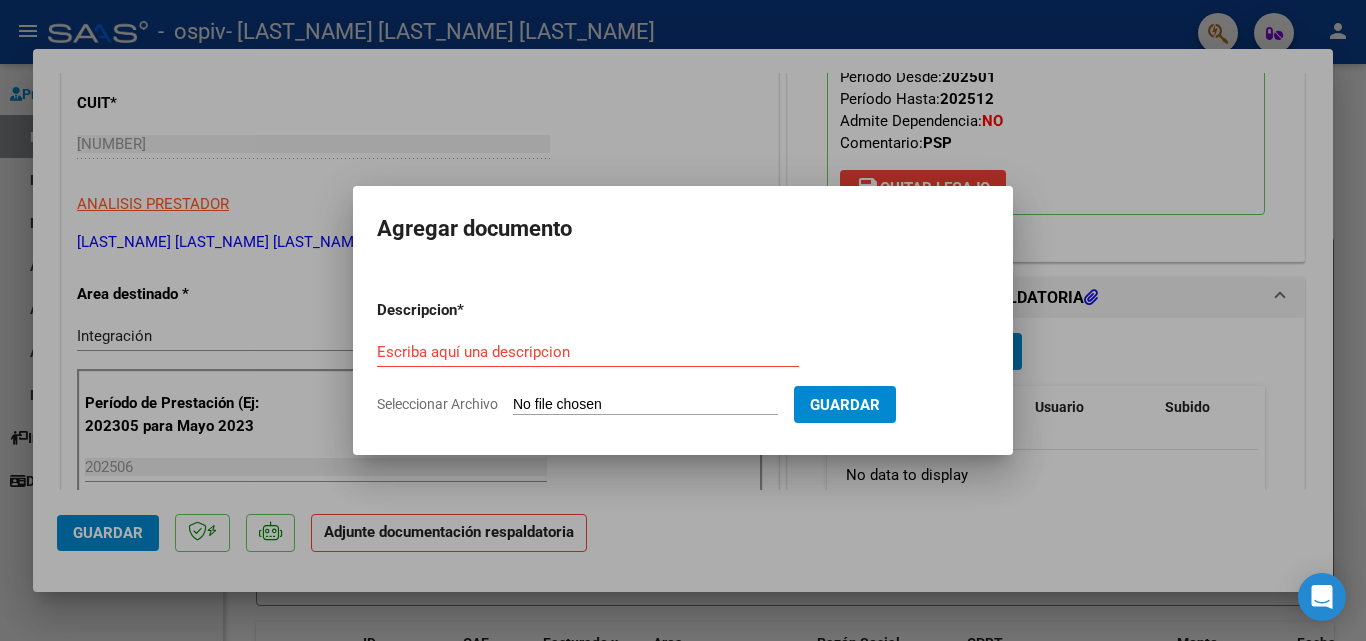 click on "Descripcion  *   Escriba aquí una descripcion  Seleccionar Archivo Guardar" at bounding box center (683, 357) 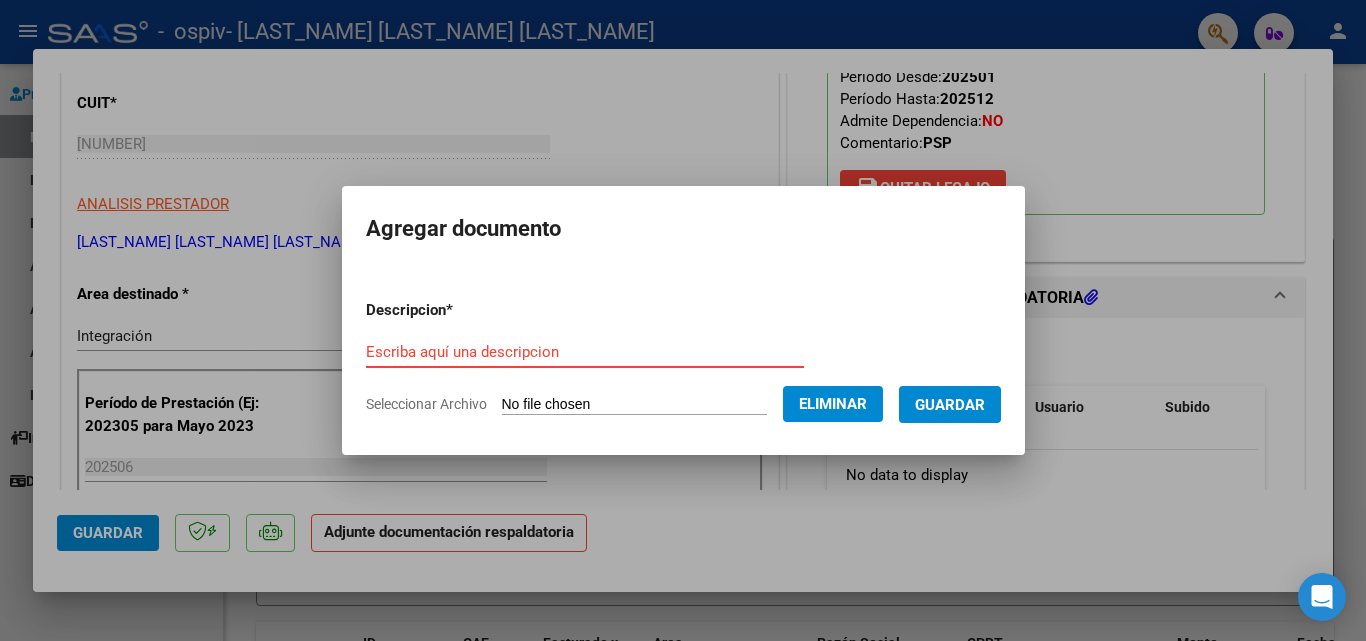 click on "Escriba aquí una descripcion" at bounding box center (585, 352) 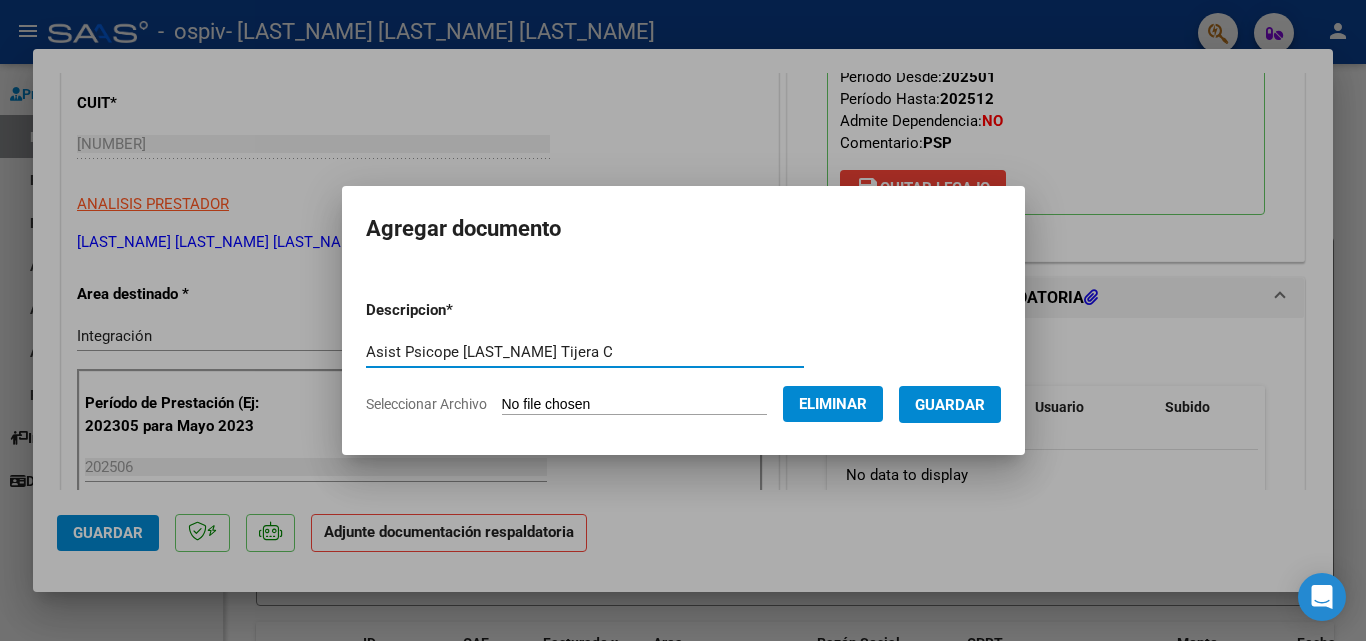 type on "Asist Psicope Junio Tijera C" 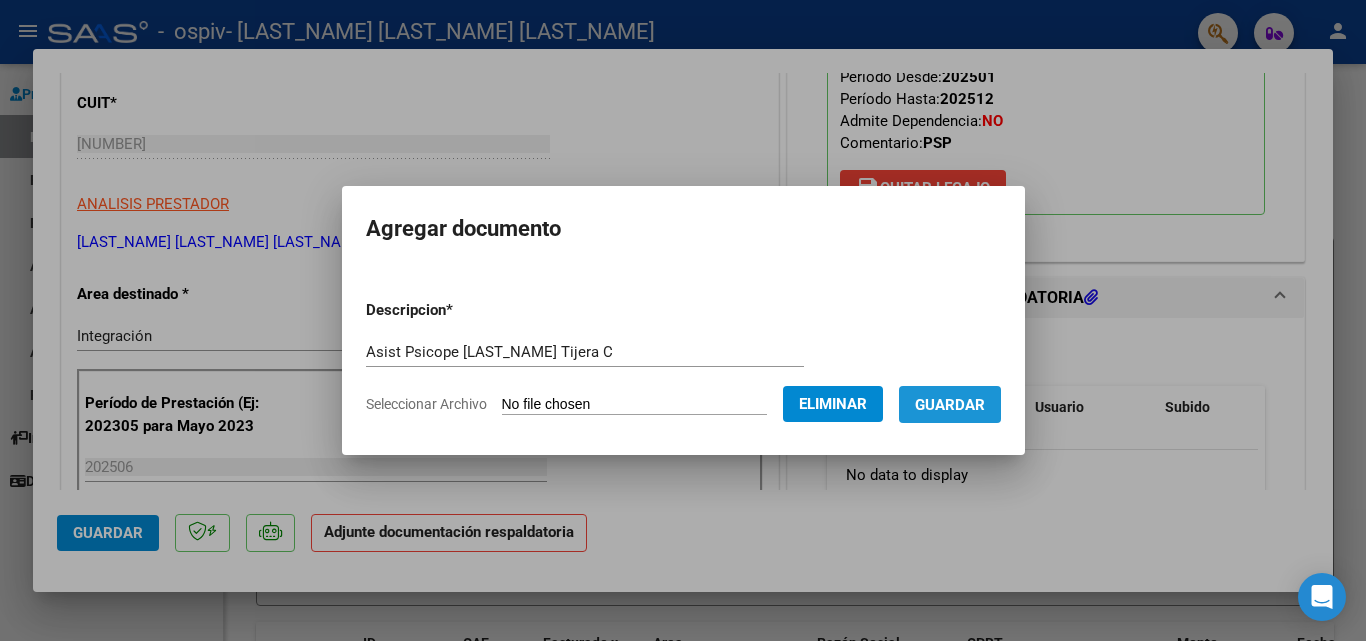 click on "Guardar" at bounding box center [950, 405] 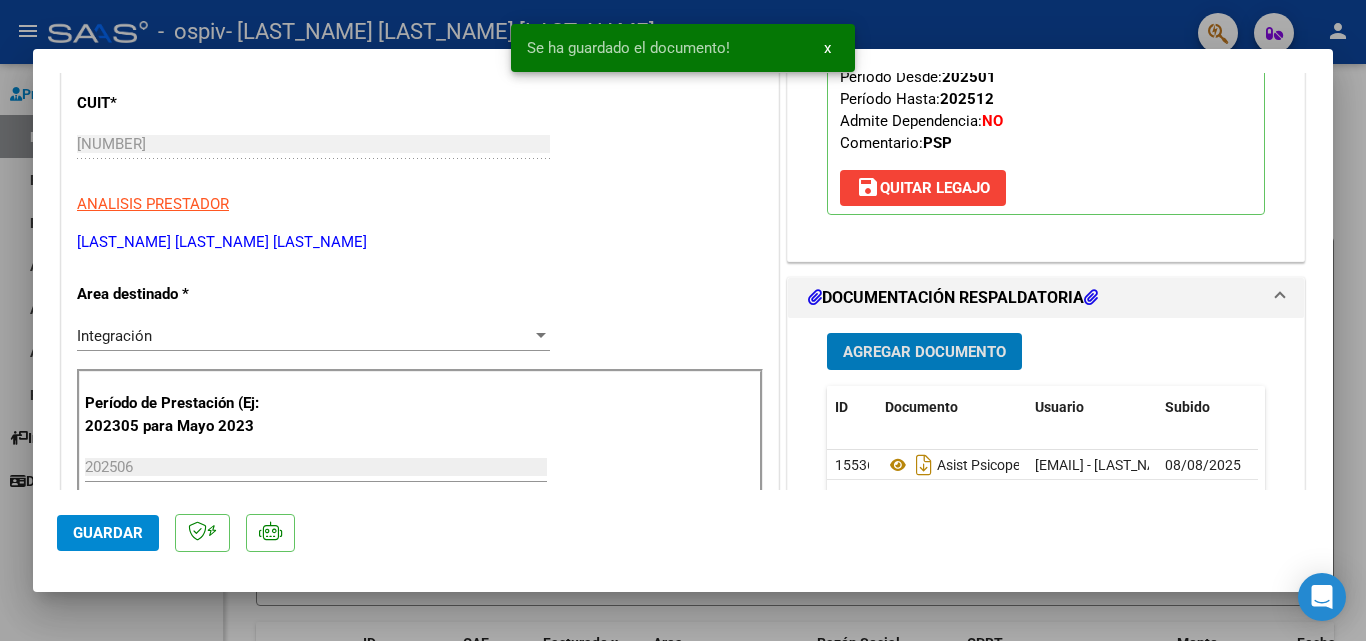click on "Agregar Documento" at bounding box center [924, 352] 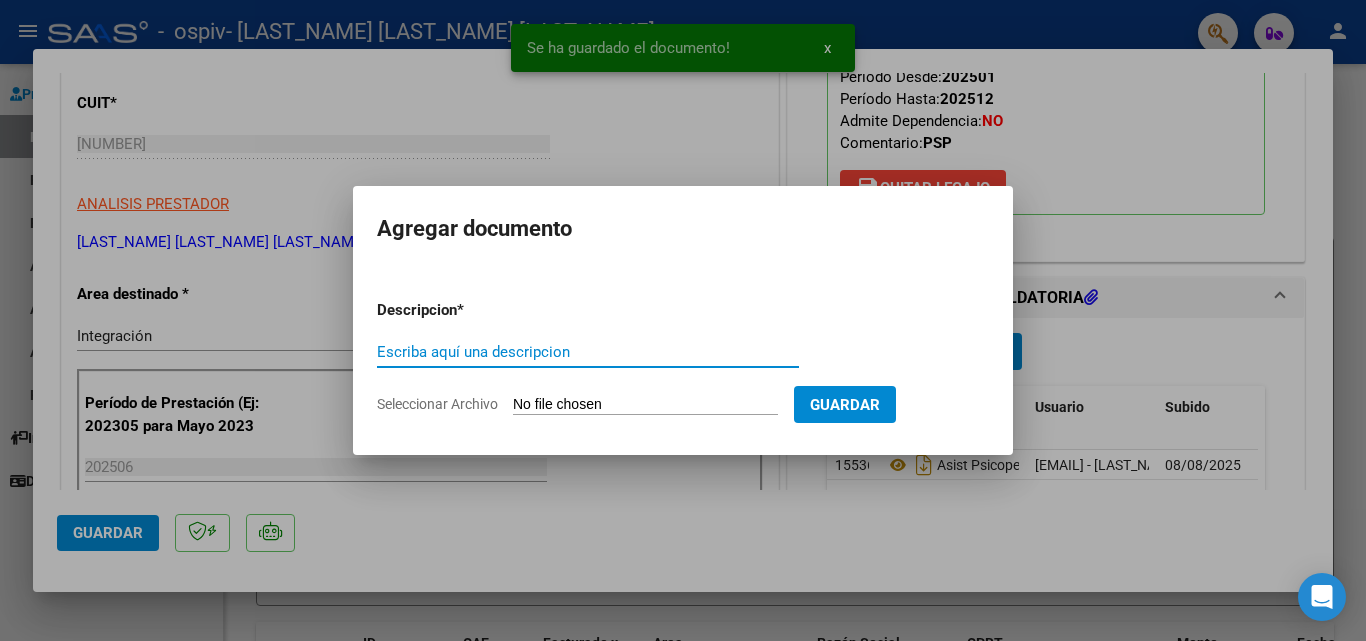 click on "Seleccionar Archivo" at bounding box center (645, 405) 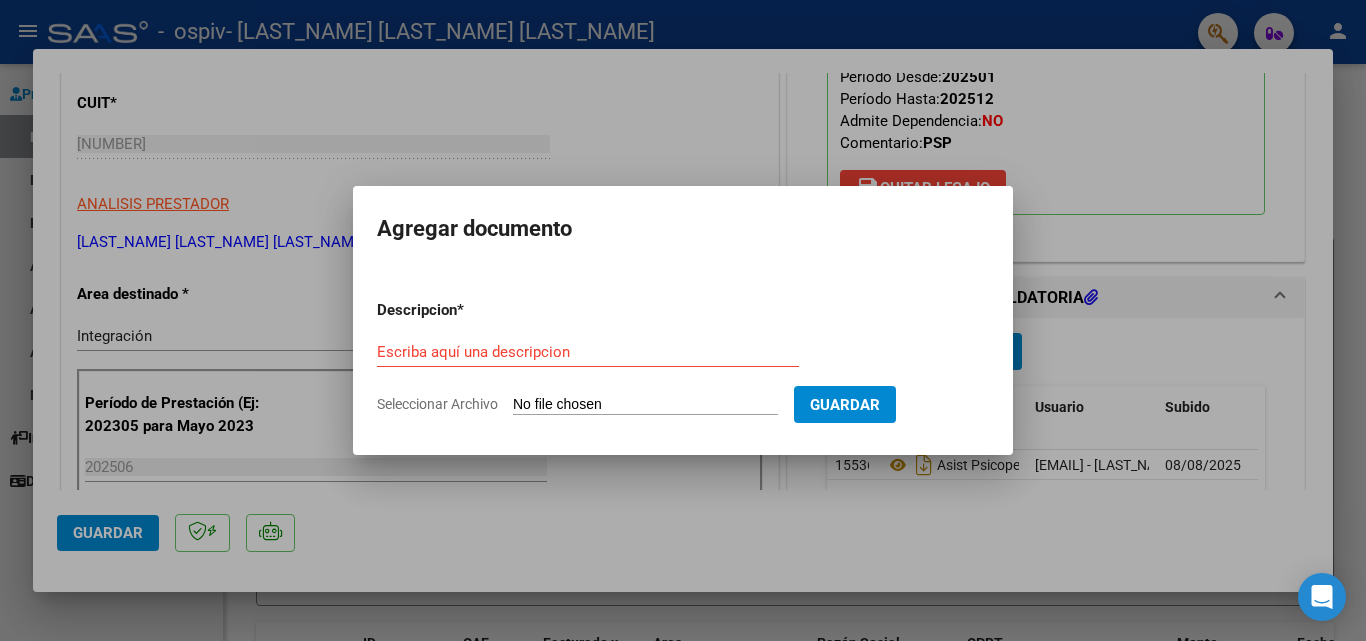 type on "C:\fakepath\AUTO TIJERA PORENO CIELO PSICOPE.pdf" 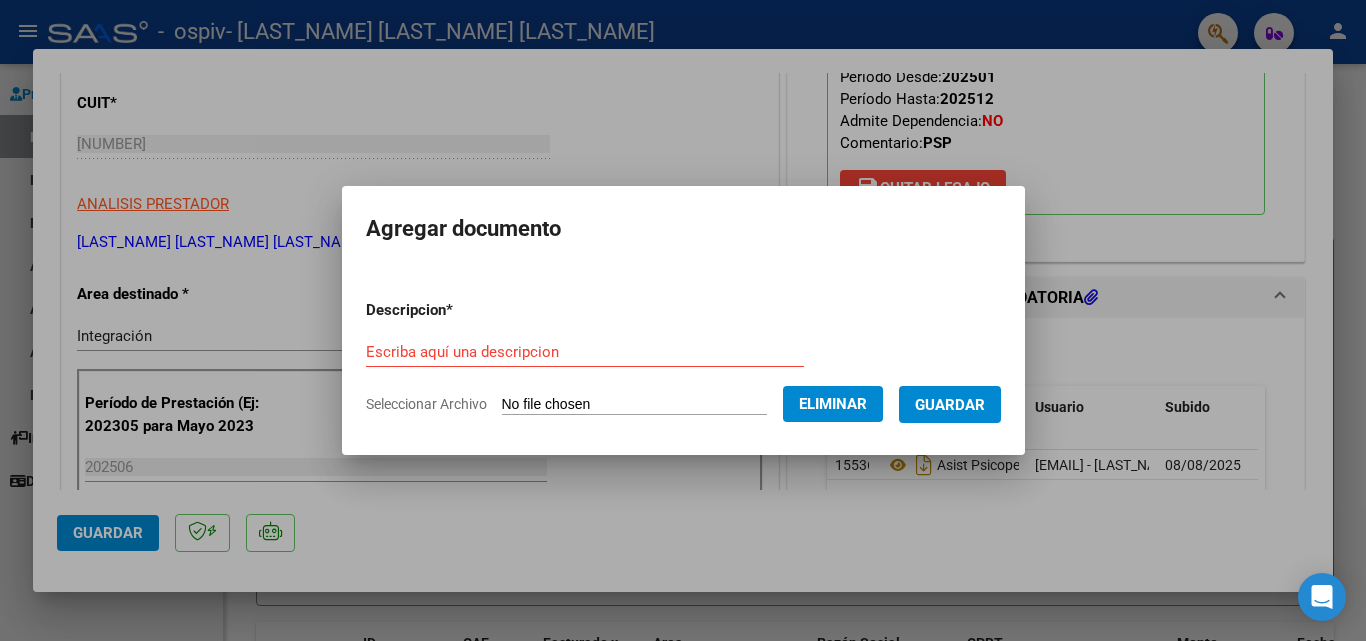 click on "Escriba aquí una descripcion" at bounding box center [585, 352] 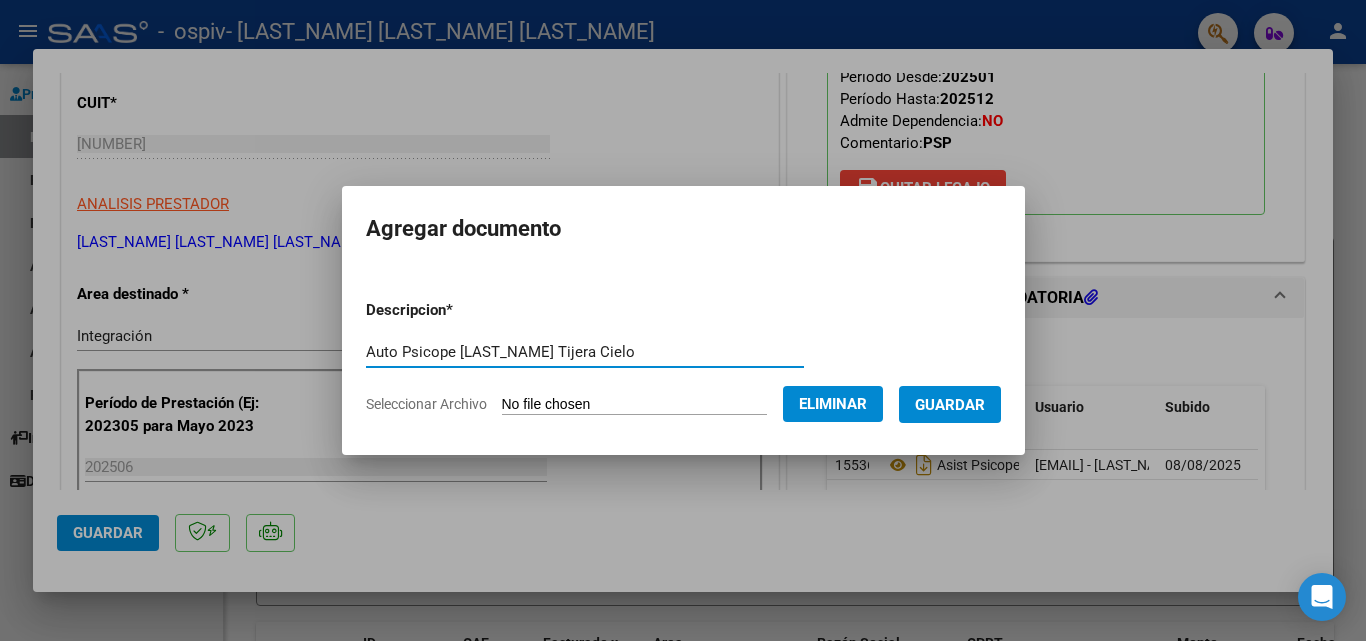type on "Auto Psicope Junio Tijera Cielo" 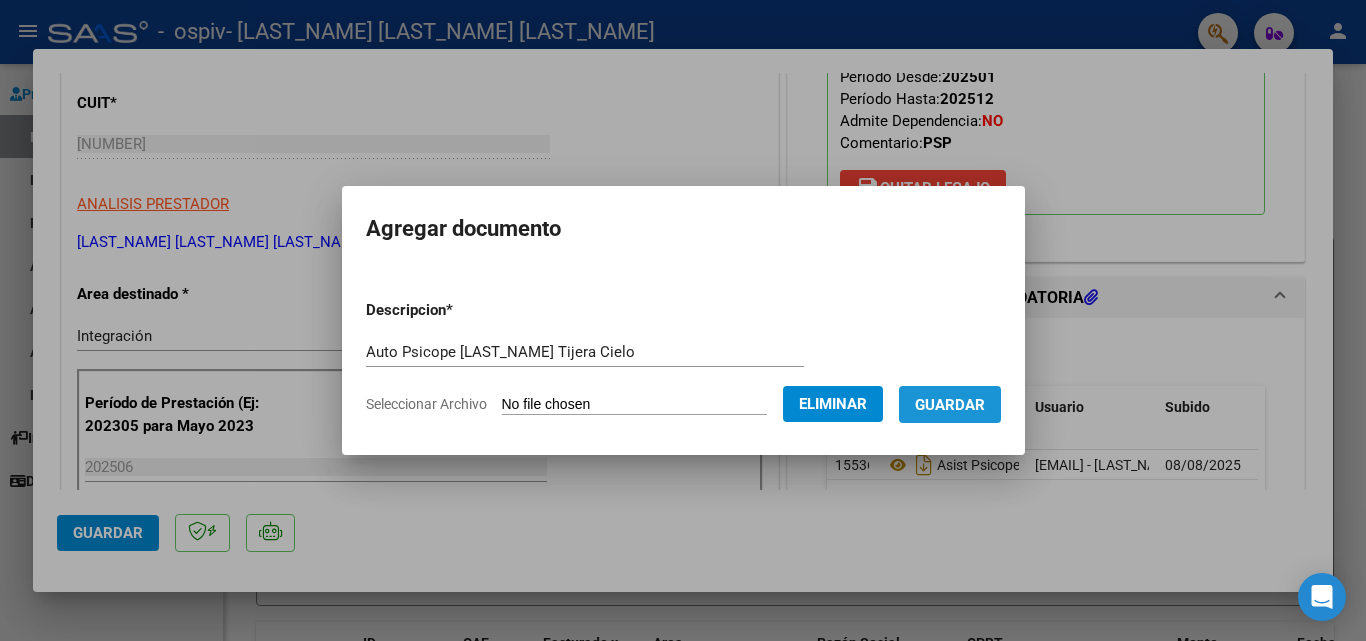 drag, startPoint x: 982, startPoint y: 393, endPoint x: 800, endPoint y: 387, distance: 182.09888 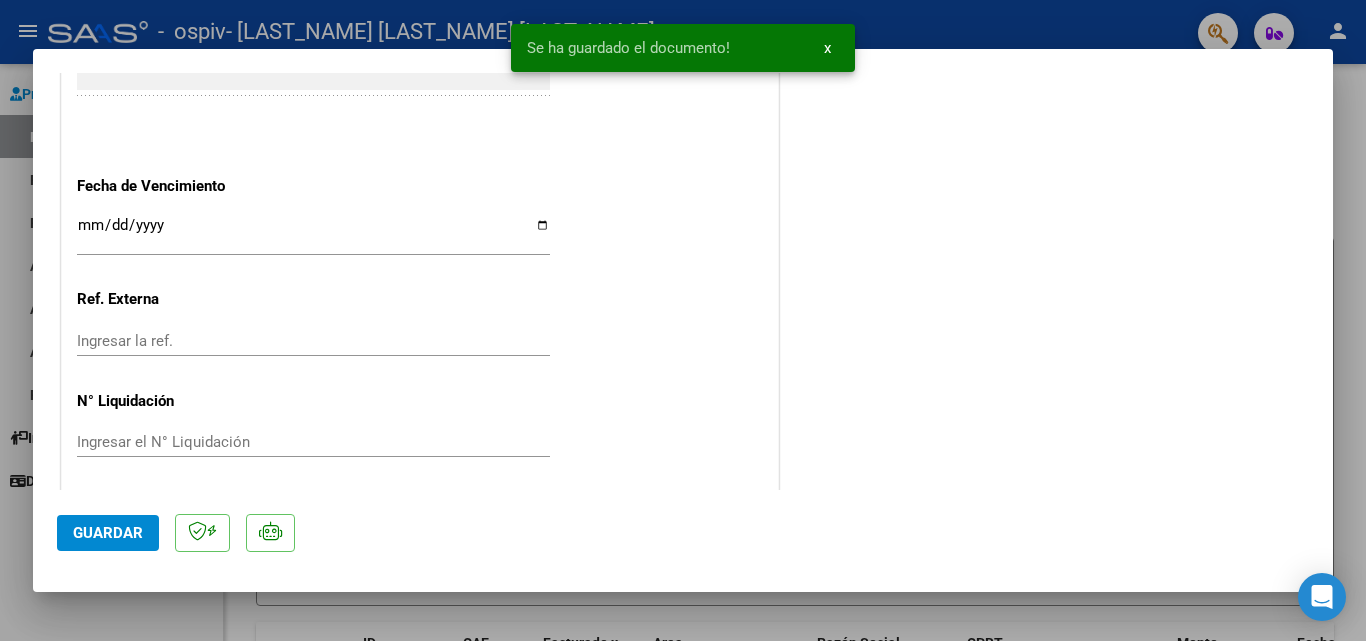 scroll, scrollTop: 1373, scrollLeft: 0, axis: vertical 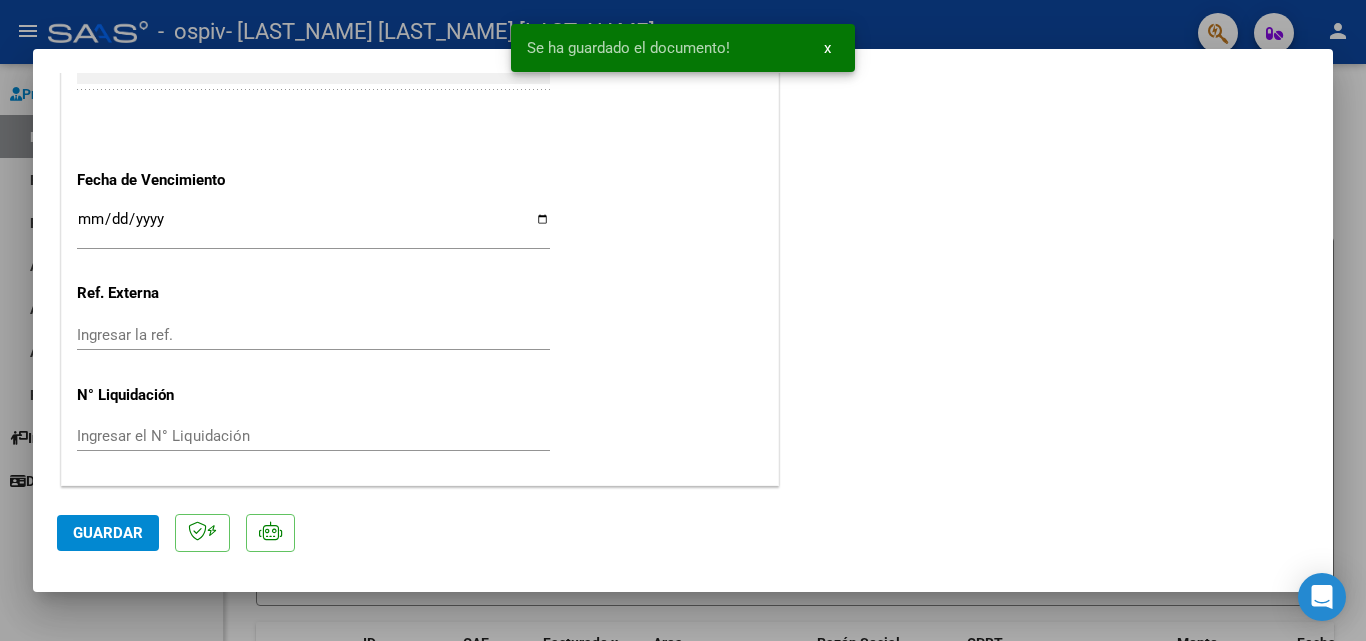 click on "Guardar" 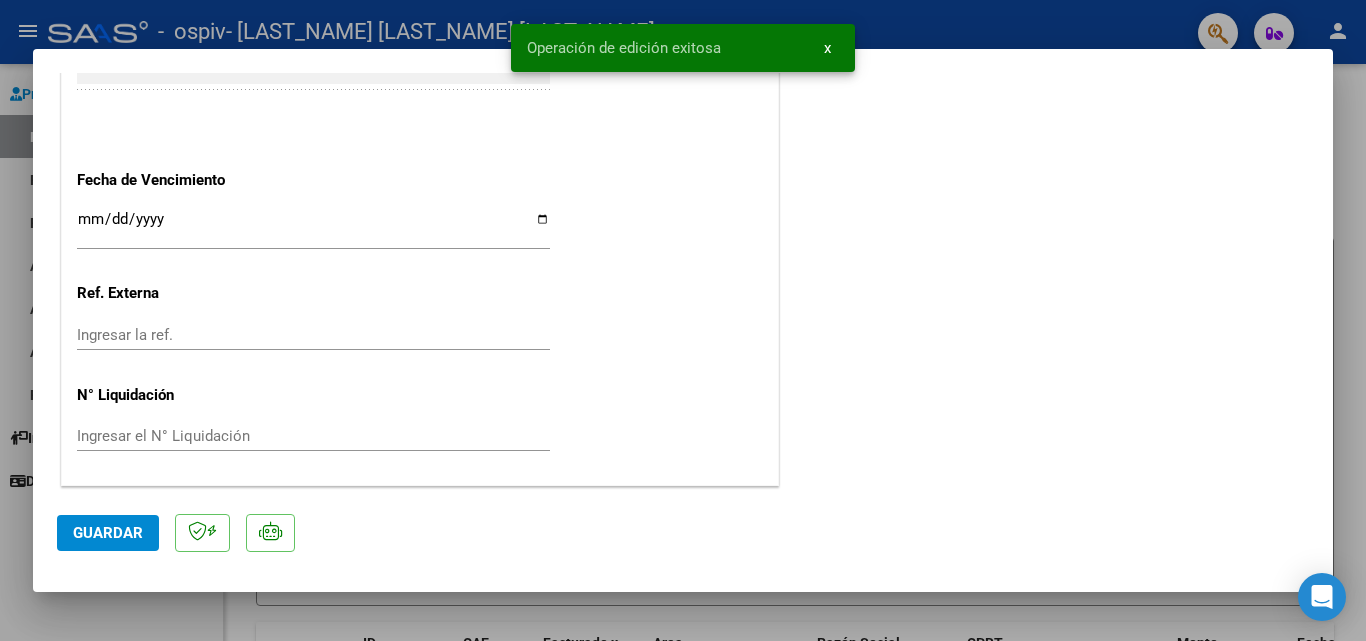 click at bounding box center [683, 320] 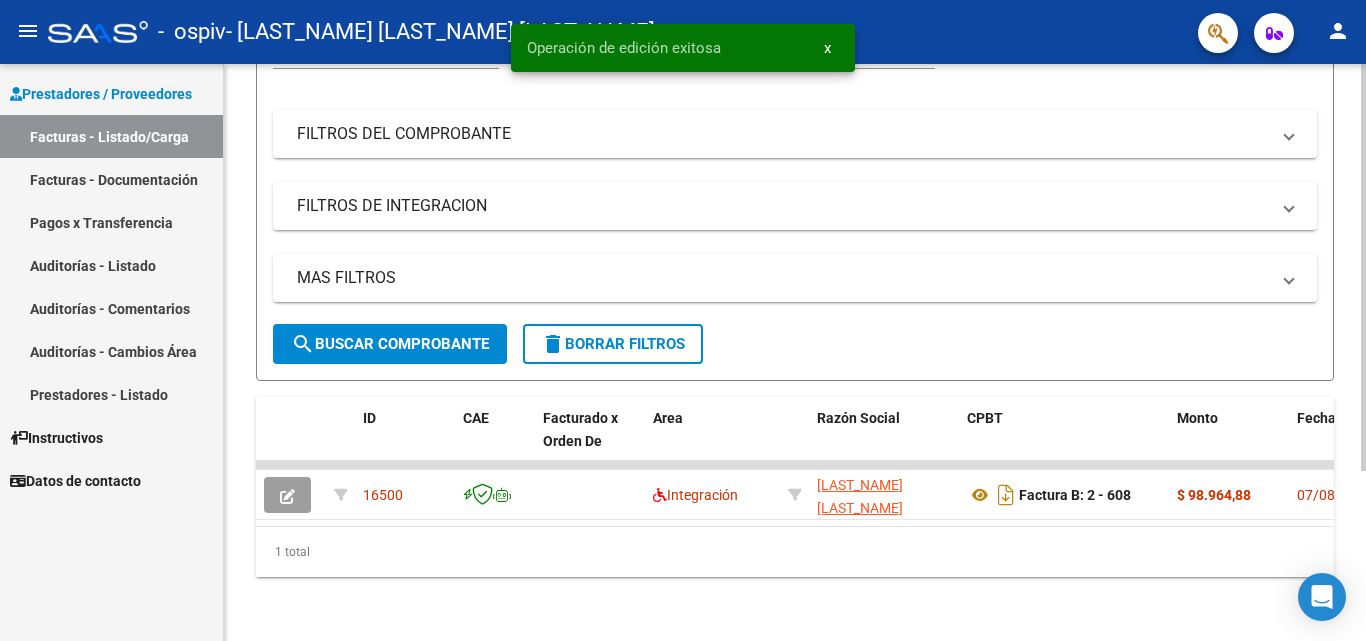 scroll, scrollTop: 241, scrollLeft: 0, axis: vertical 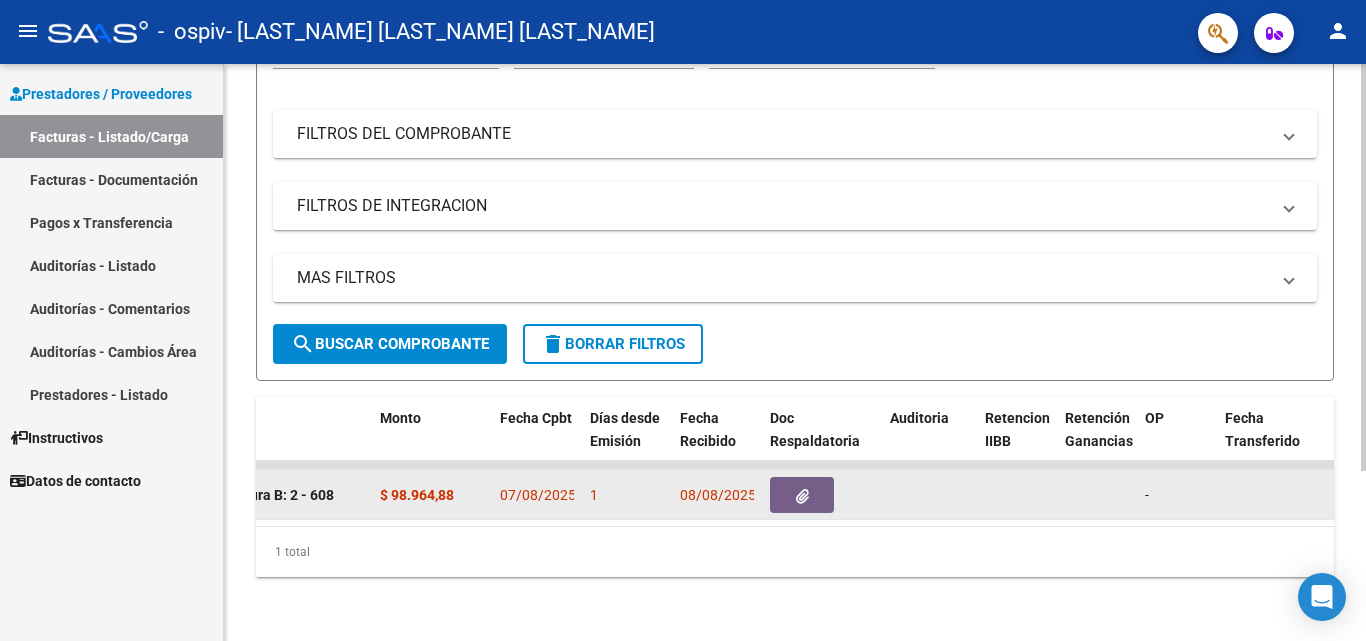 click 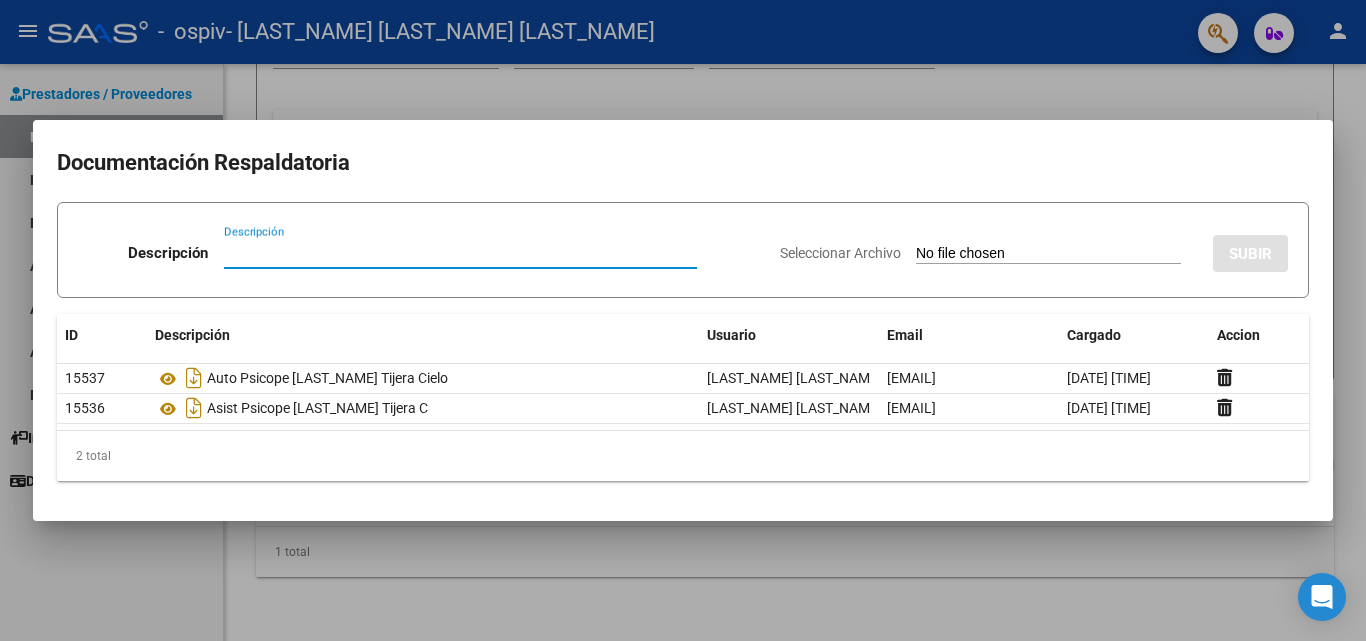 drag, startPoint x: 1257, startPoint y: 93, endPoint x: 763, endPoint y: 252, distance: 518.9576 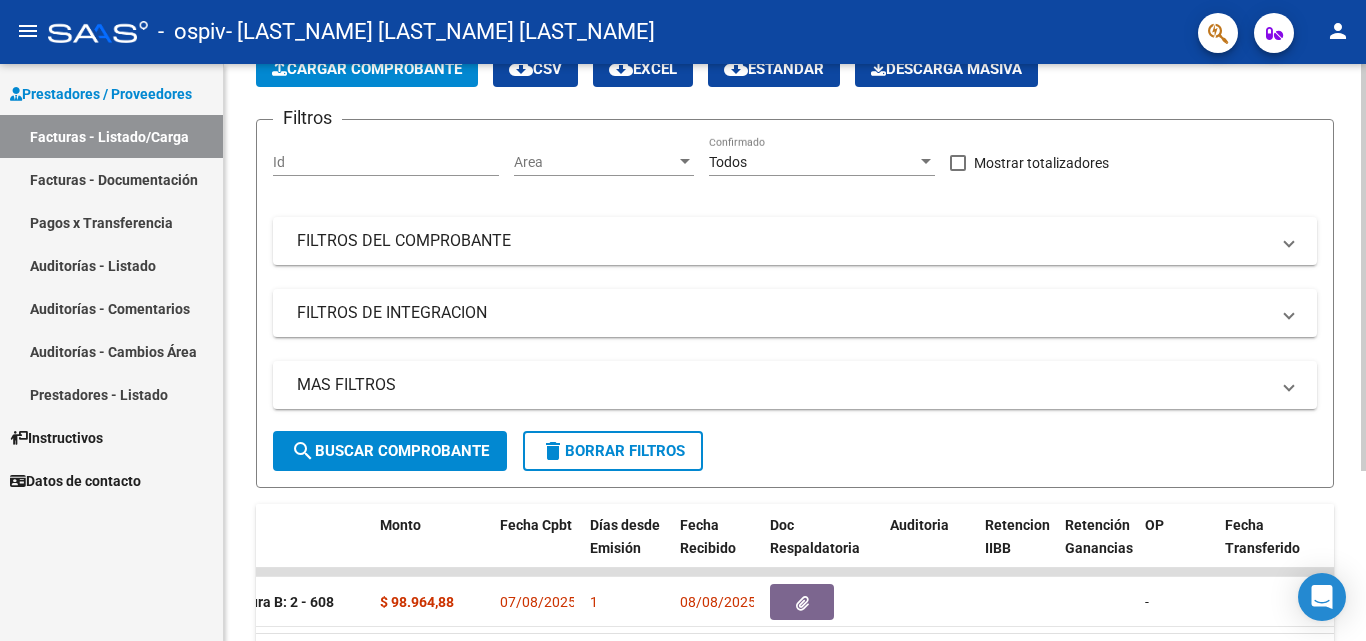 scroll, scrollTop: 0, scrollLeft: 0, axis: both 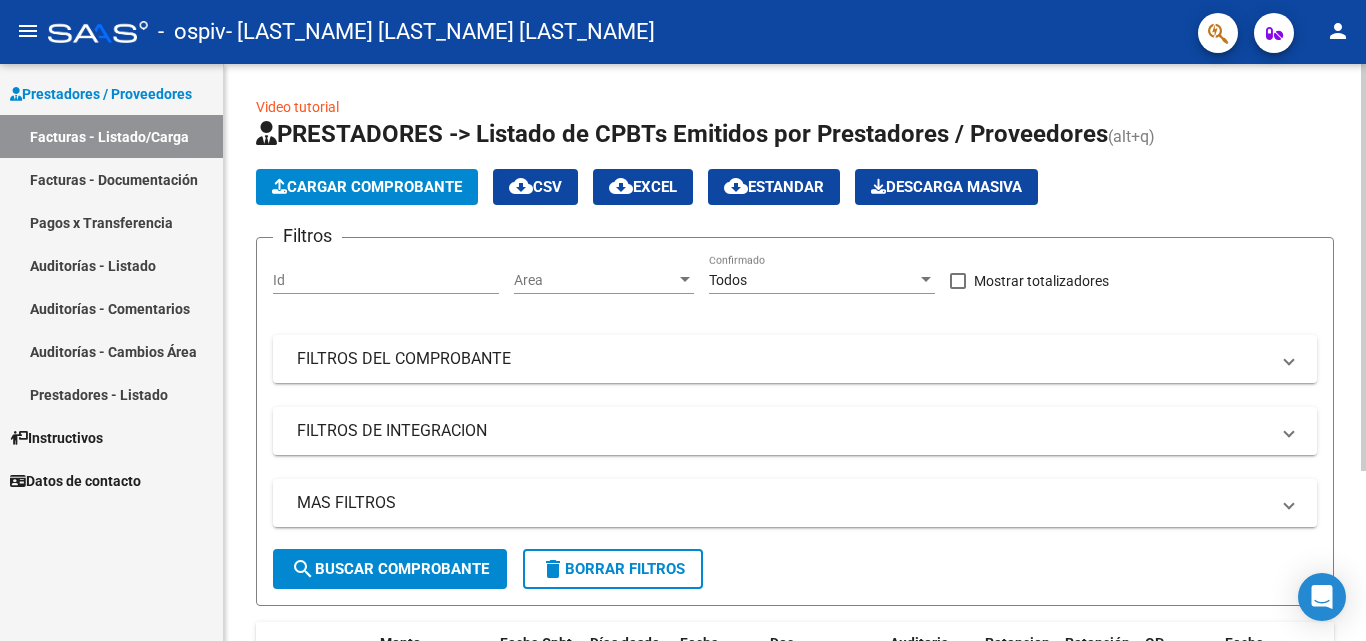 click on "Cargar Comprobante" 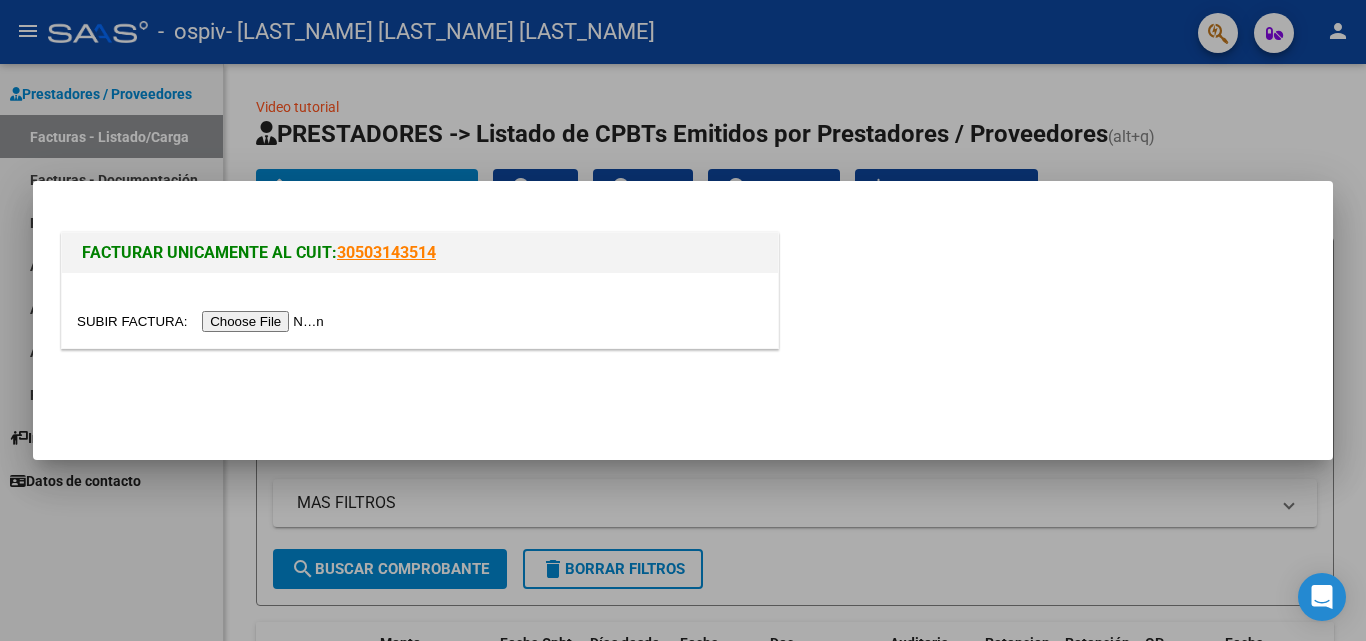 click at bounding box center [203, 321] 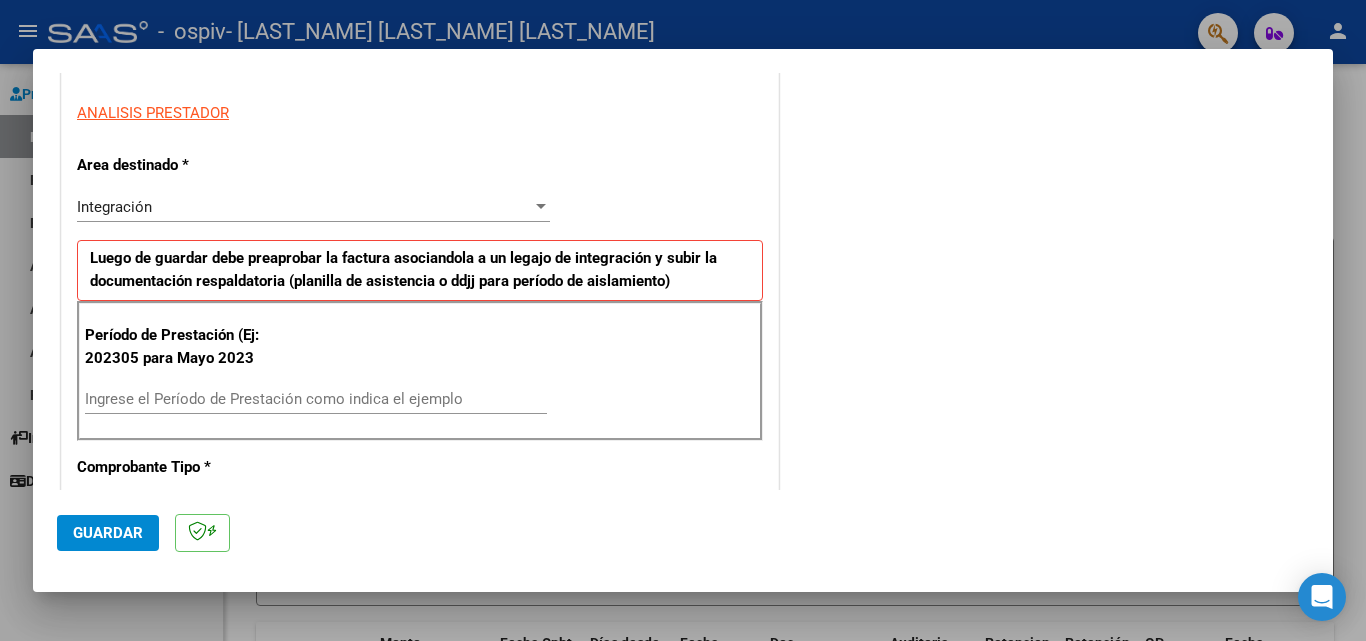 scroll, scrollTop: 400, scrollLeft: 0, axis: vertical 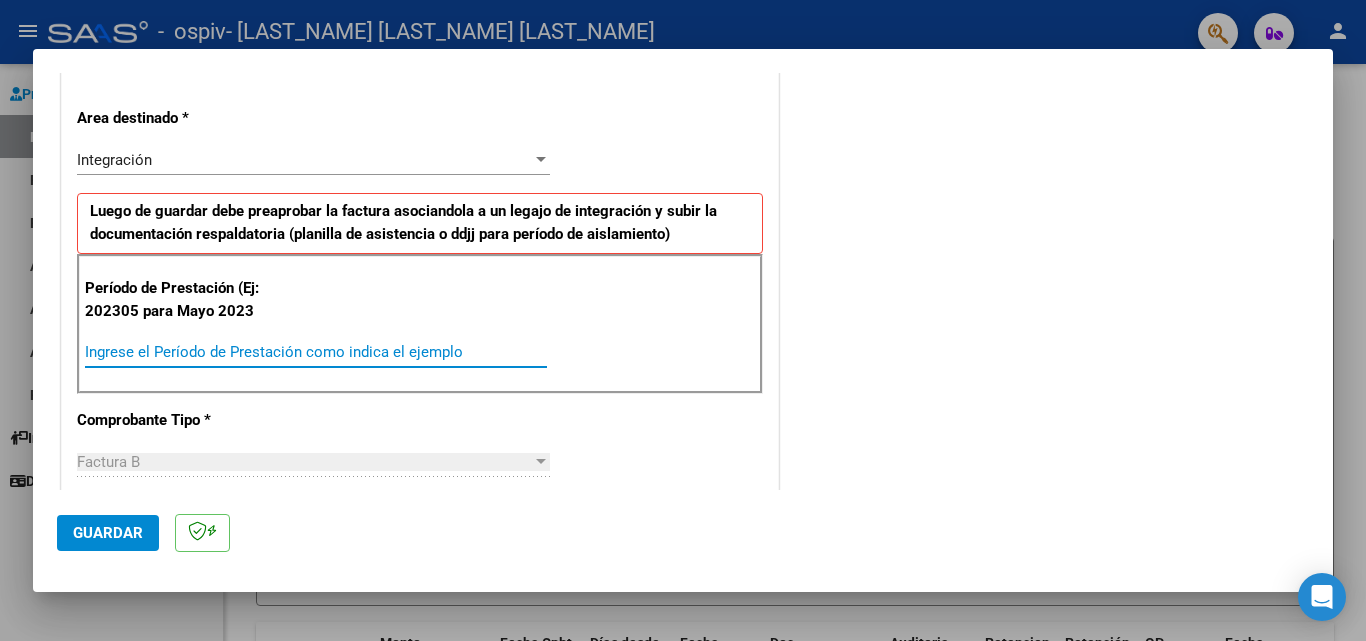 click on "Ingrese el Período de Prestación como indica el ejemplo" at bounding box center [316, 352] 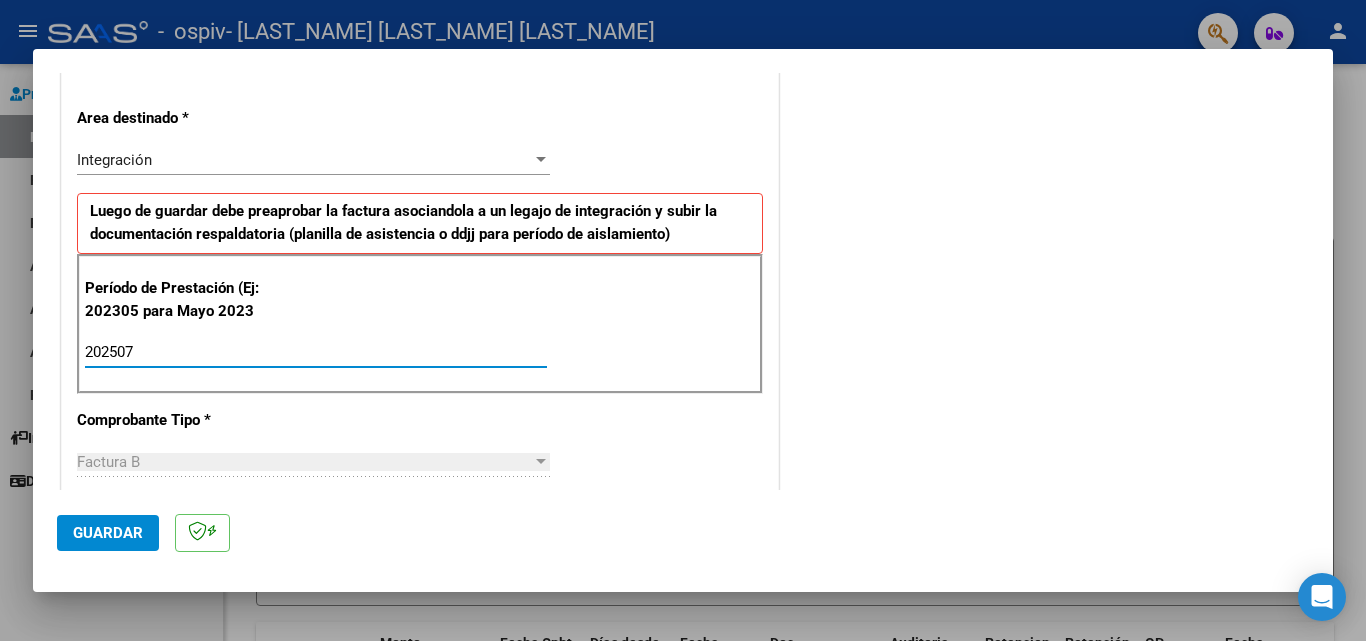 type on "202507" 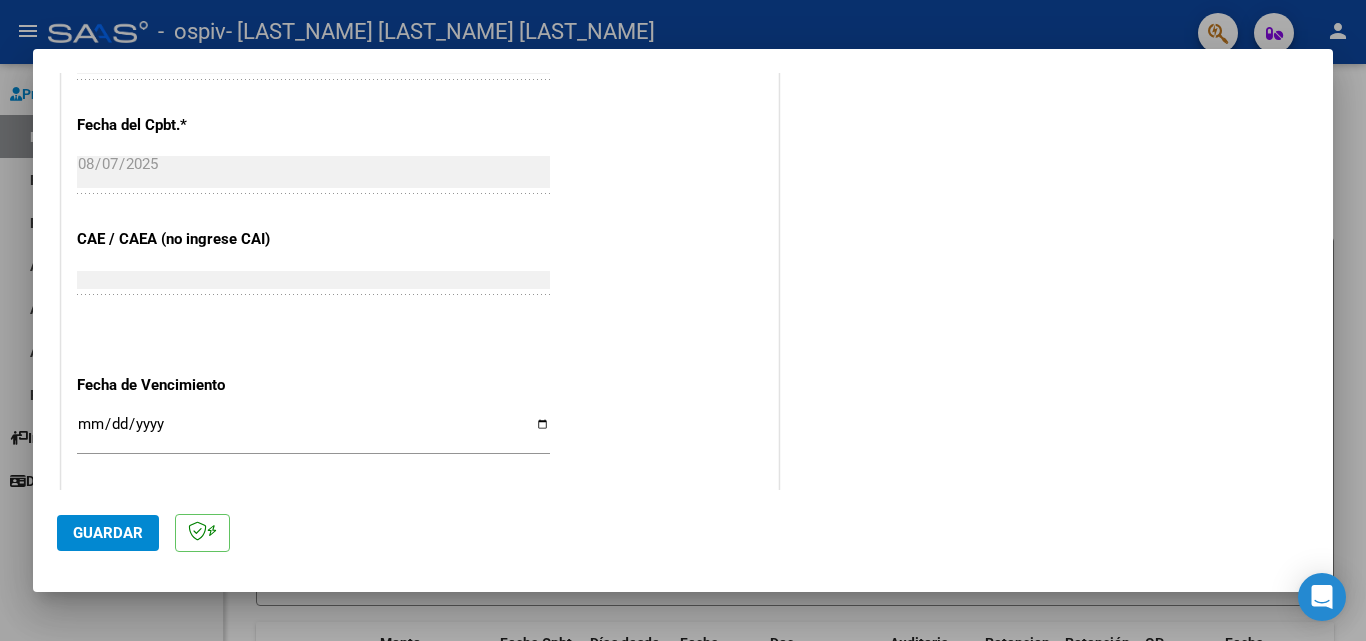 scroll, scrollTop: 1305, scrollLeft: 0, axis: vertical 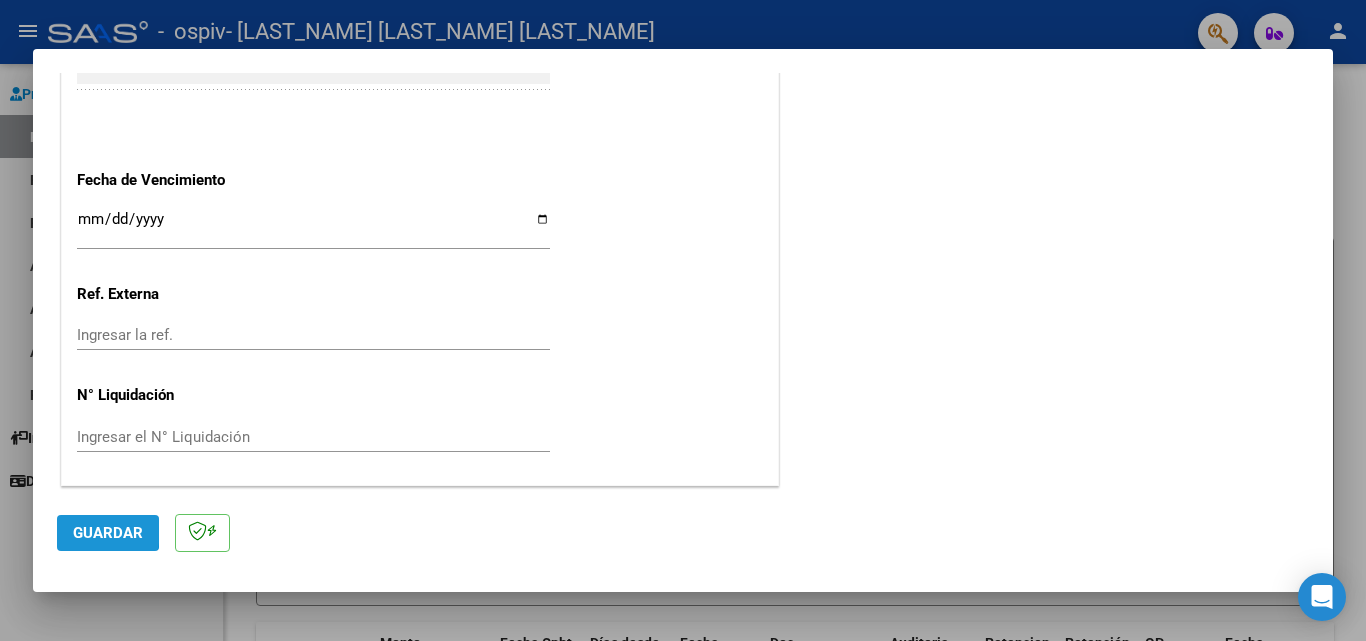 drag, startPoint x: 82, startPoint y: 531, endPoint x: 327, endPoint y: 461, distance: 254.80385 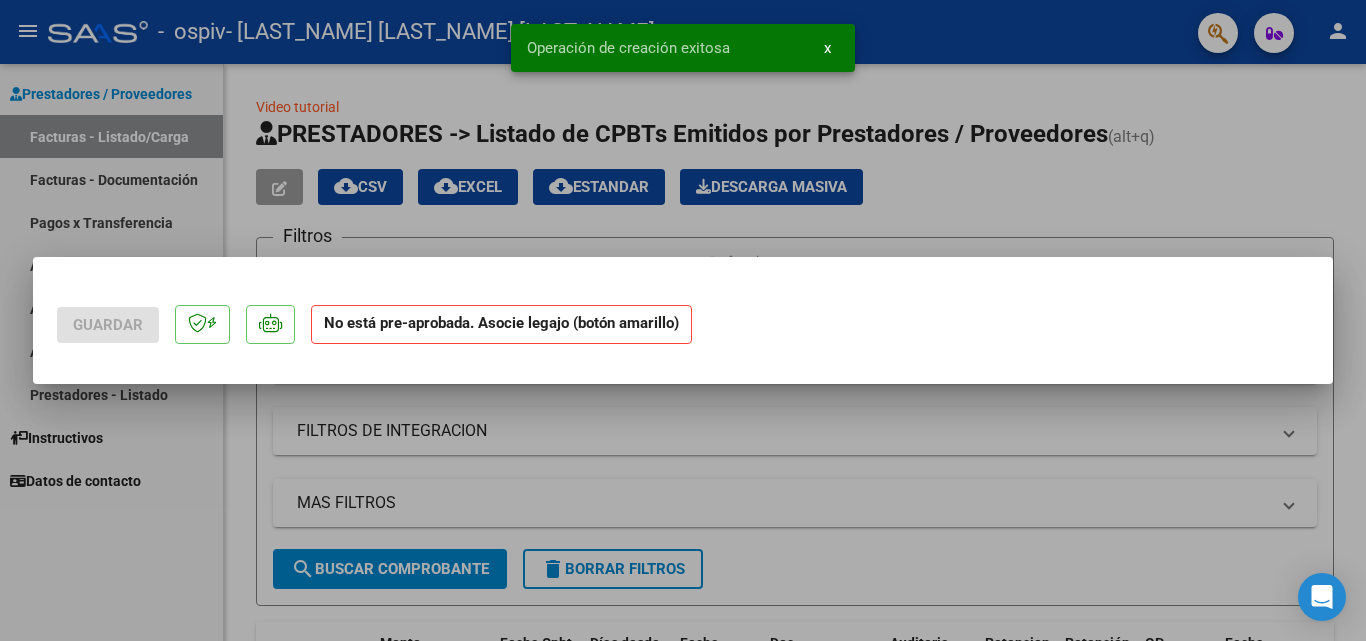 scroll, scrollTop: 0, scrollLeft: 0, axis: both 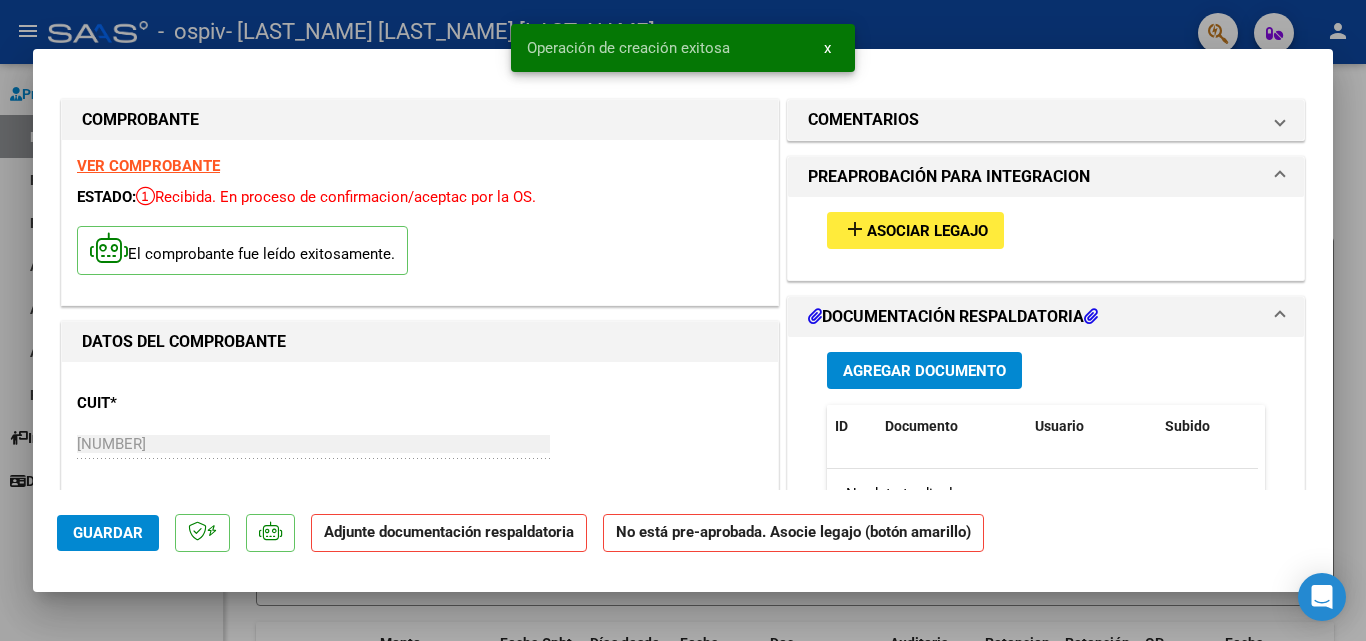 click on "Asociar Legajo" at bounding box center [927, 231] 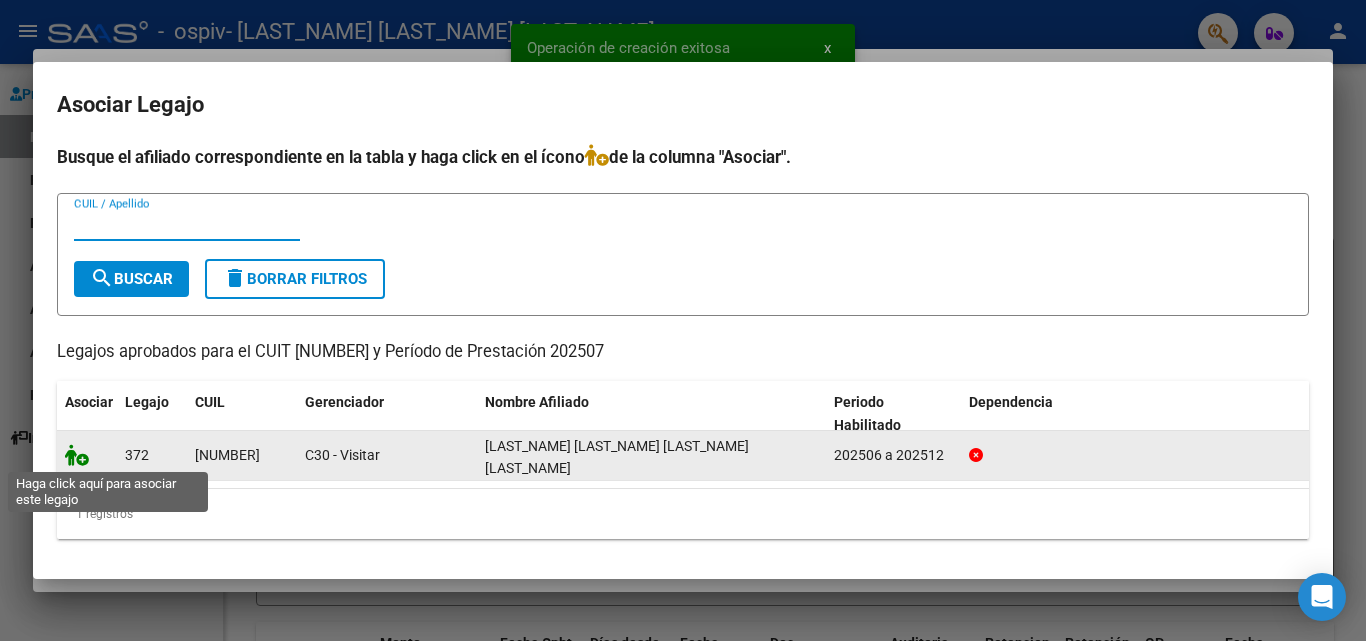 click 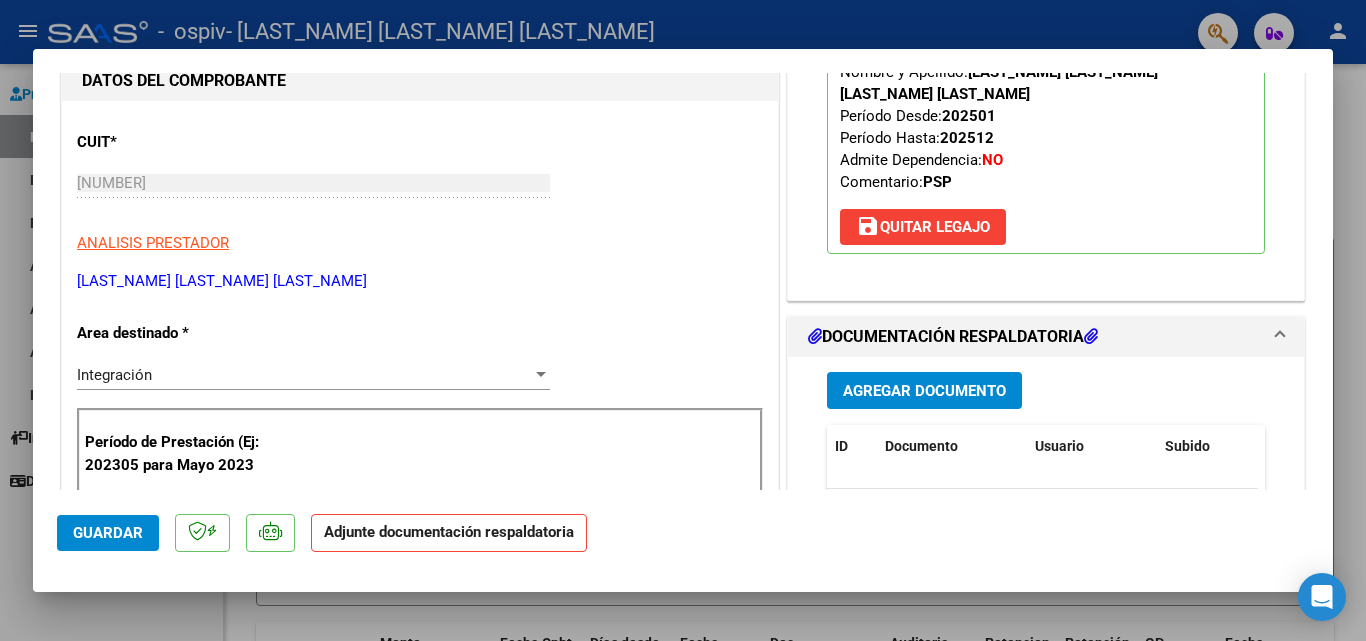 scroll, scrollTop: 300, scrollLeft: 0, axis: vertical 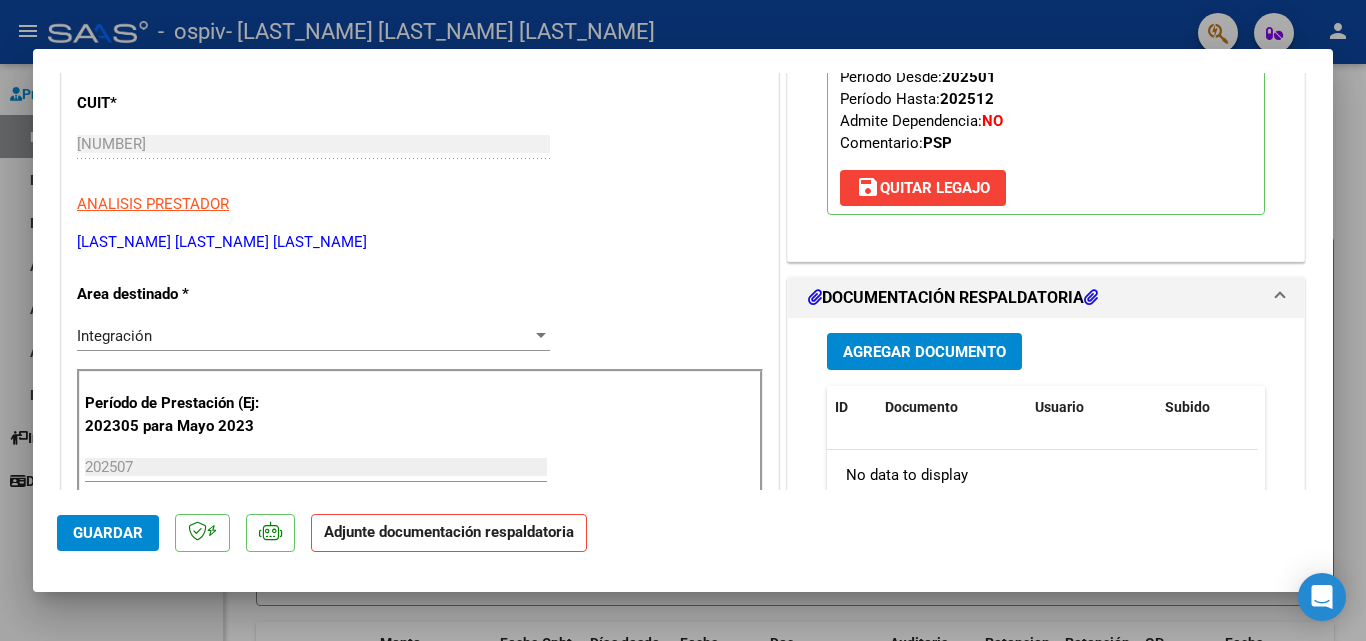 click on "Agregar Documento" at bounding box center (924, 352) 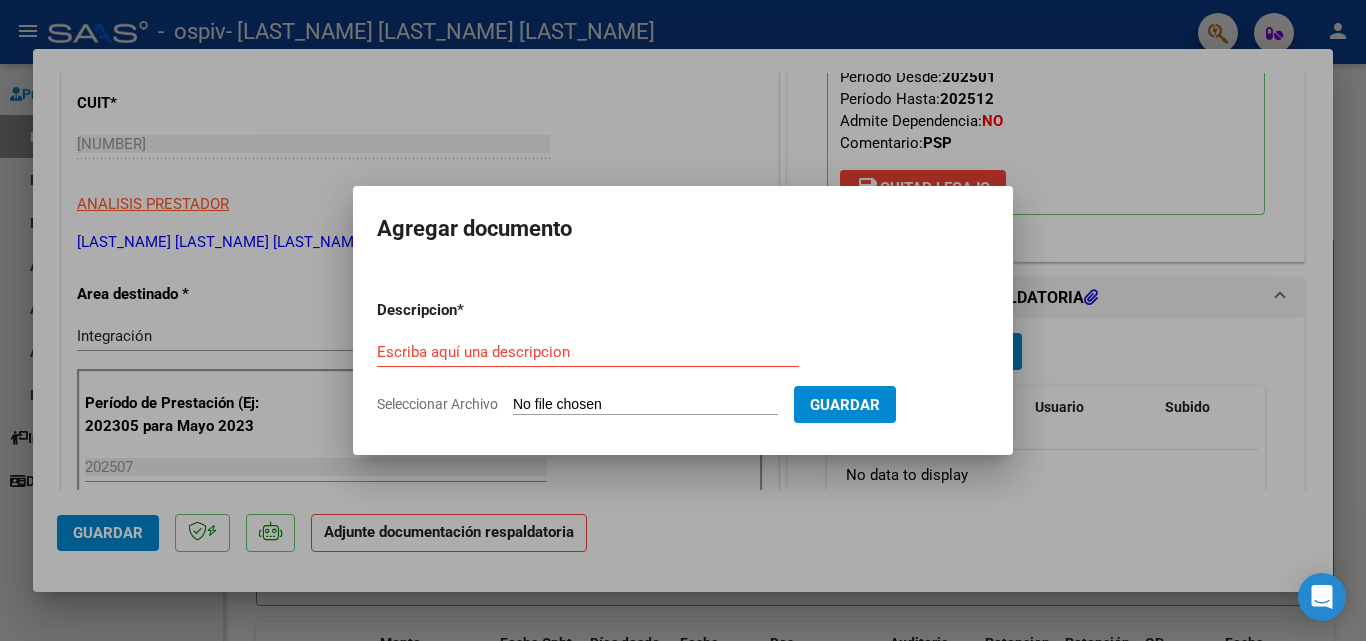click on "Seleccionar Archivo" at bounding box center (645, 405) 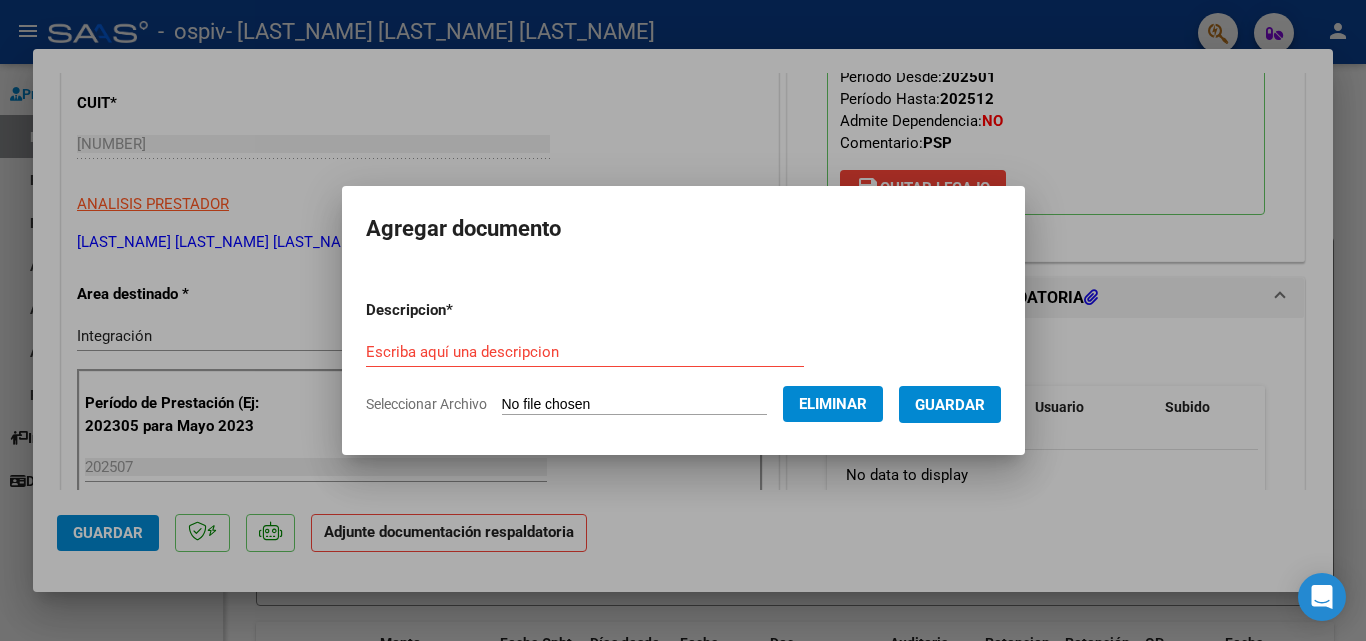 click on "Escriba aquí una descripcion" at bounding box center [585, 352] 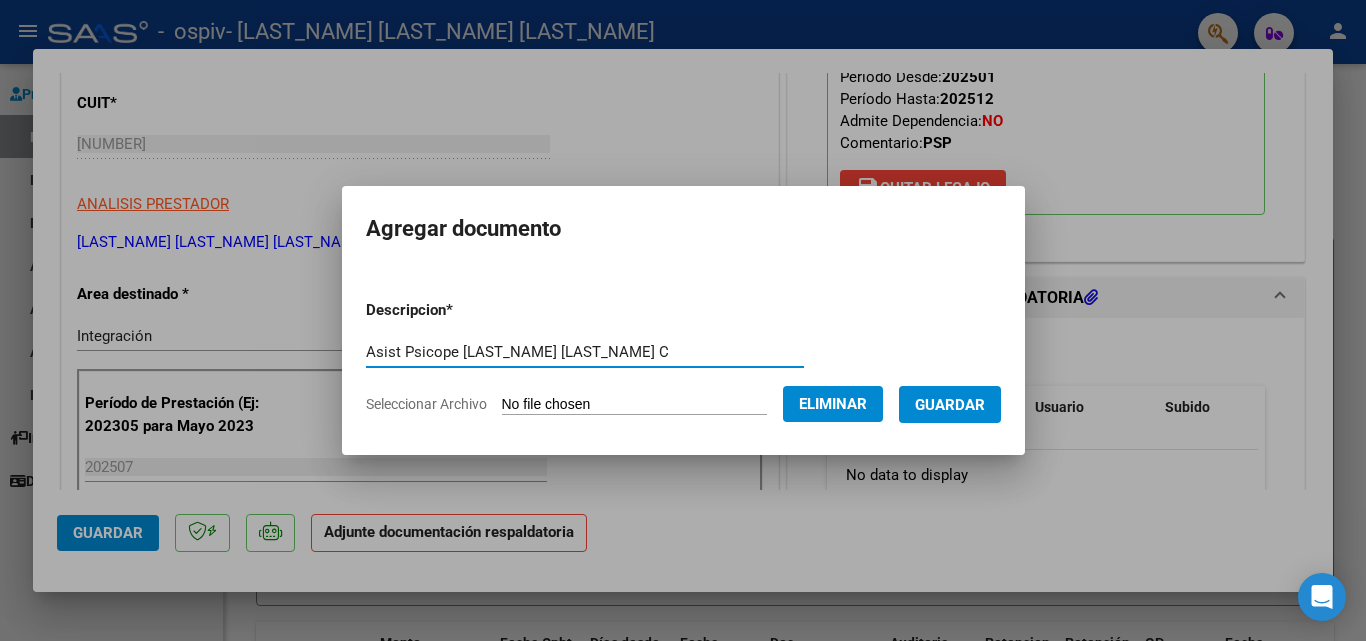 type on "Asist Psicope Julio Tijera C" 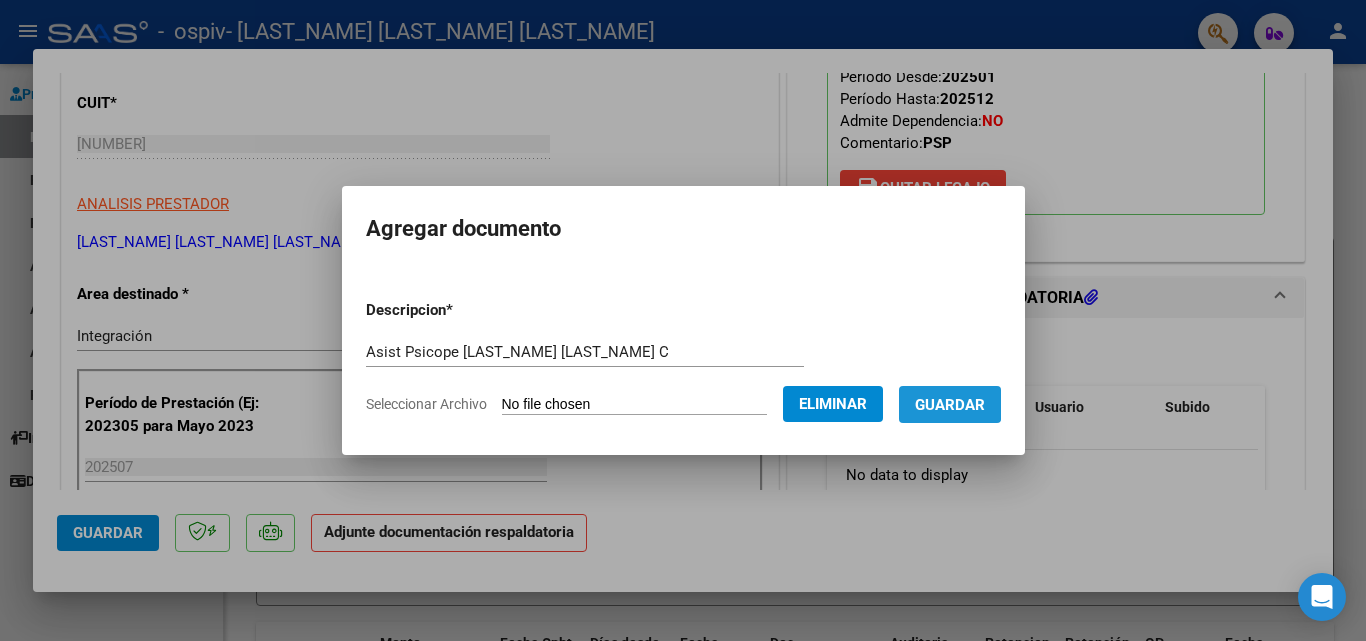 click on "Guardar" at bounding box center (950, 405) 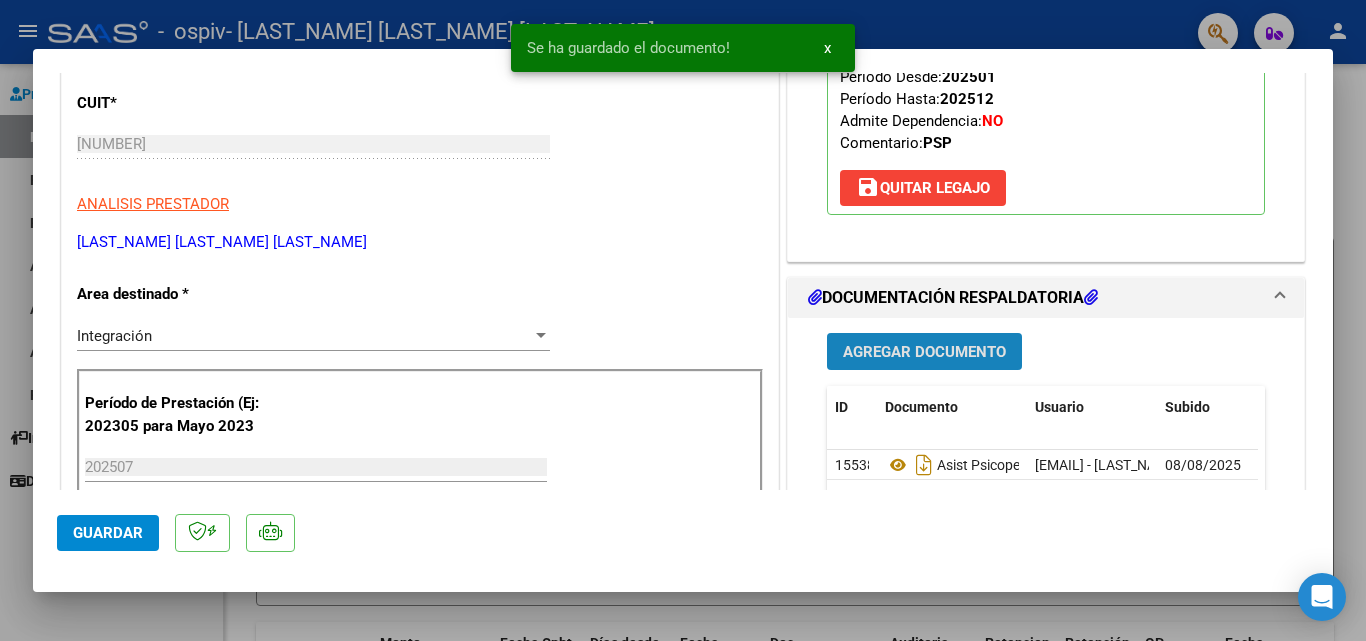 click on "Agregar Documento" at bounding box center (924, 352) 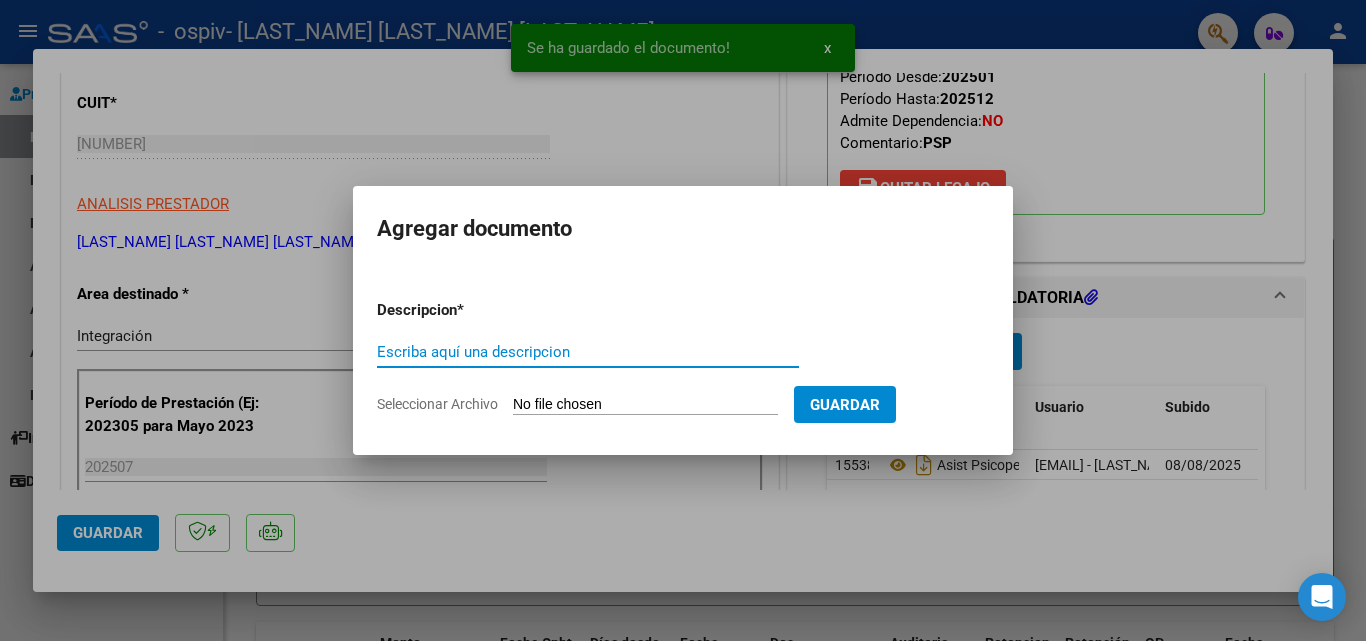 click on "Seleccionar Archivo" at bounding box center [645, 405] 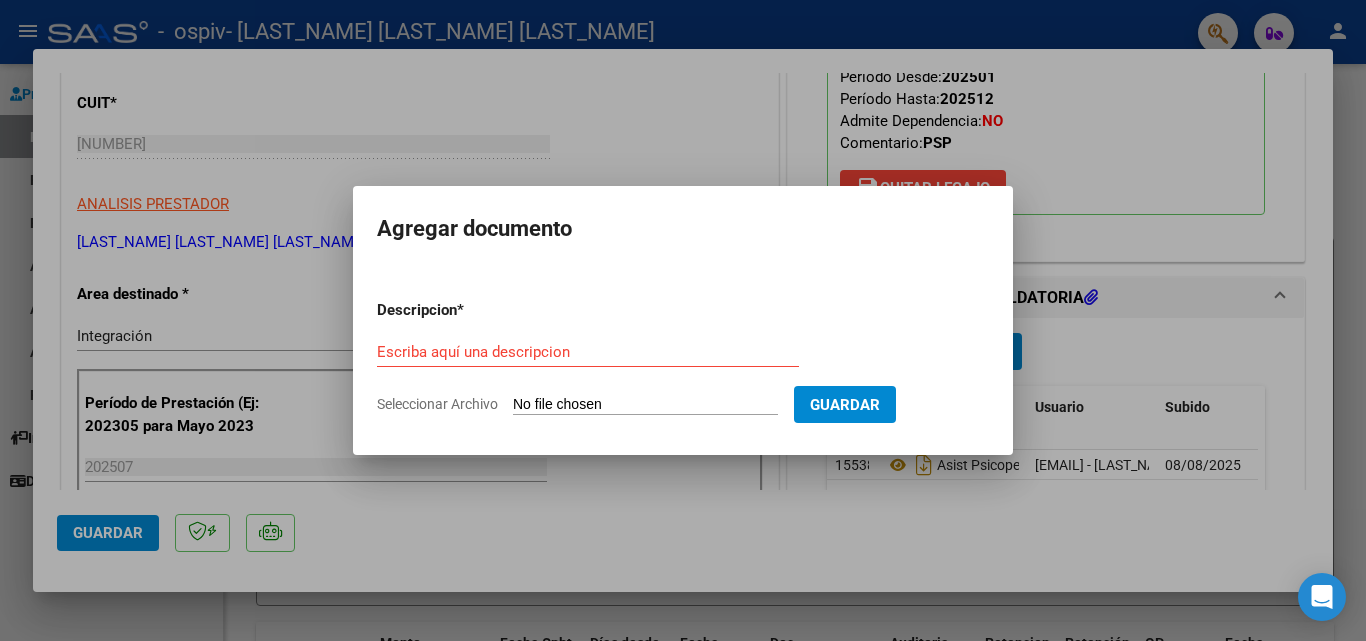 type on "C:\fakepath\AUTO TIJERA PORENO CIELO PSICOPE.pdf" 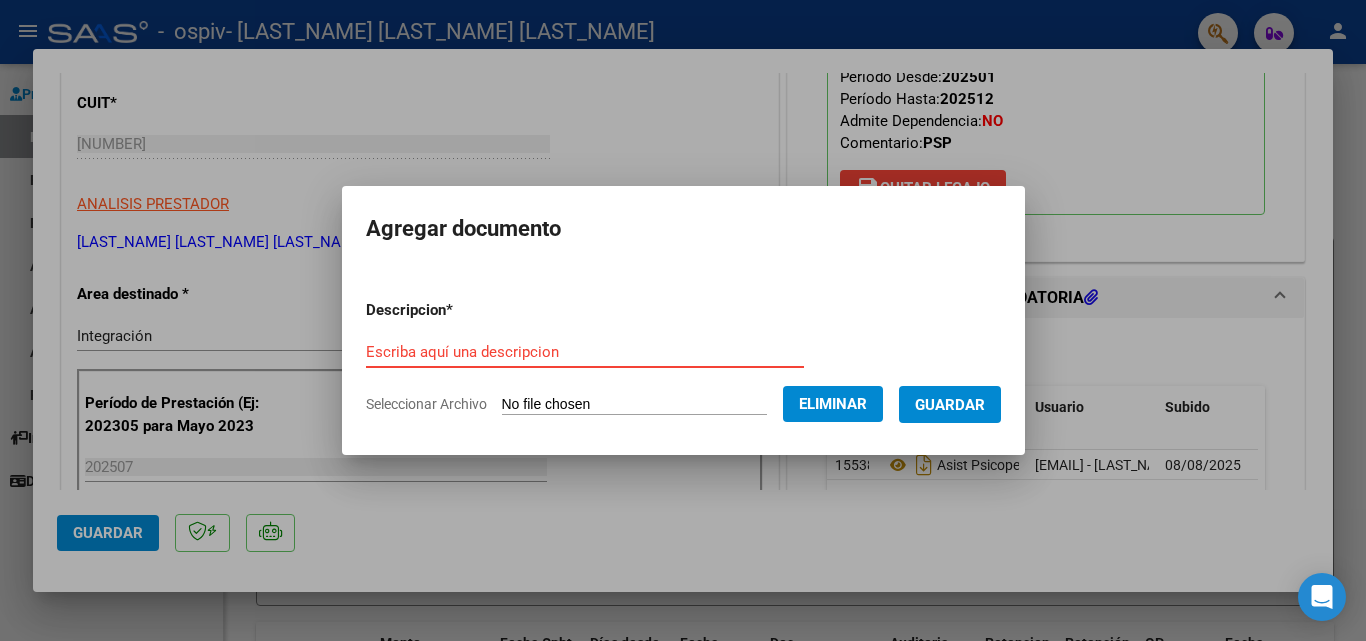 click on "Escriba aquí una descripcion" at bounding box center [585, 352] 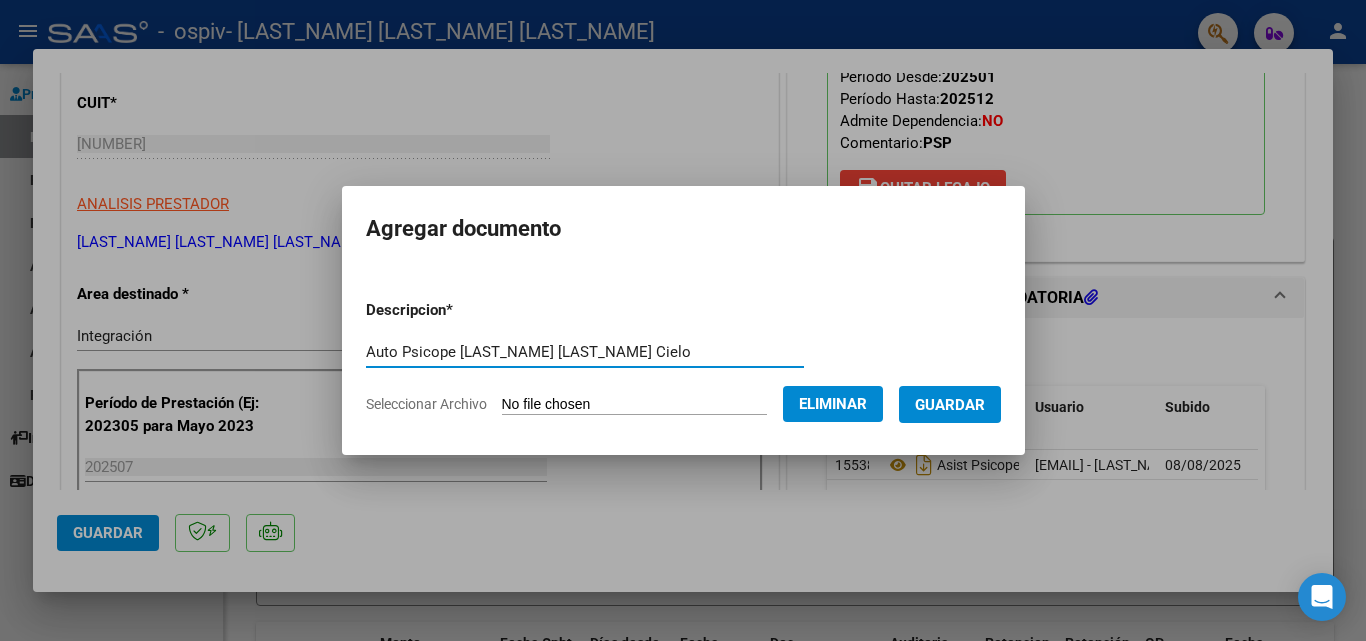 type on "Auto Psicope Tijera Cielo" 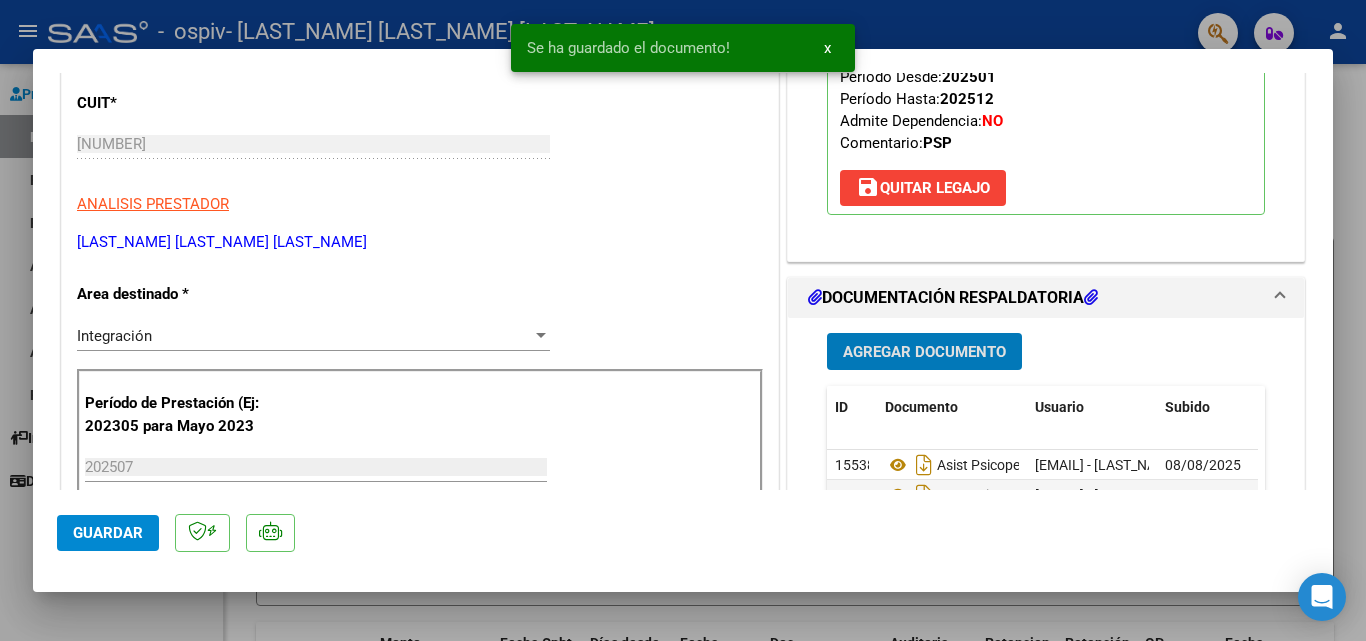 click on "Guardar" 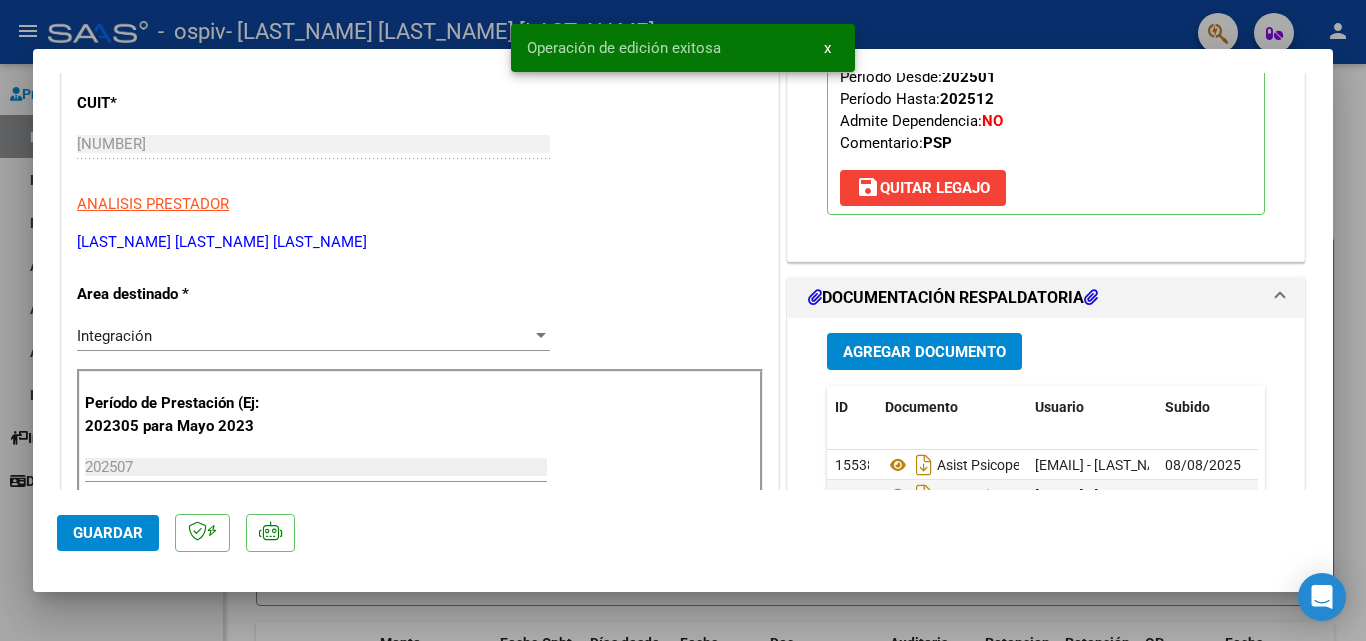 drag, startPoint x: 1349, startPoint y: 236, endPoint x: 893, endPoint y: 470, distance: 512.53485 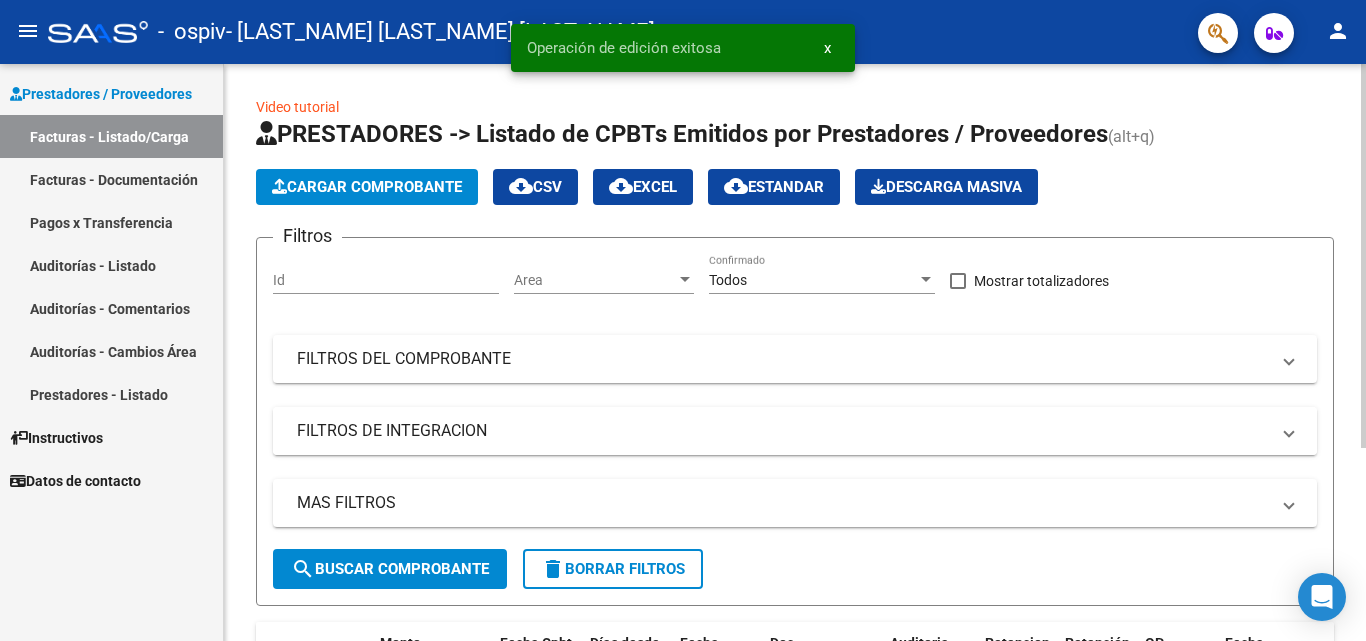 scroll, scrollTop: 291, scrollLeft: 0, axis: vertical 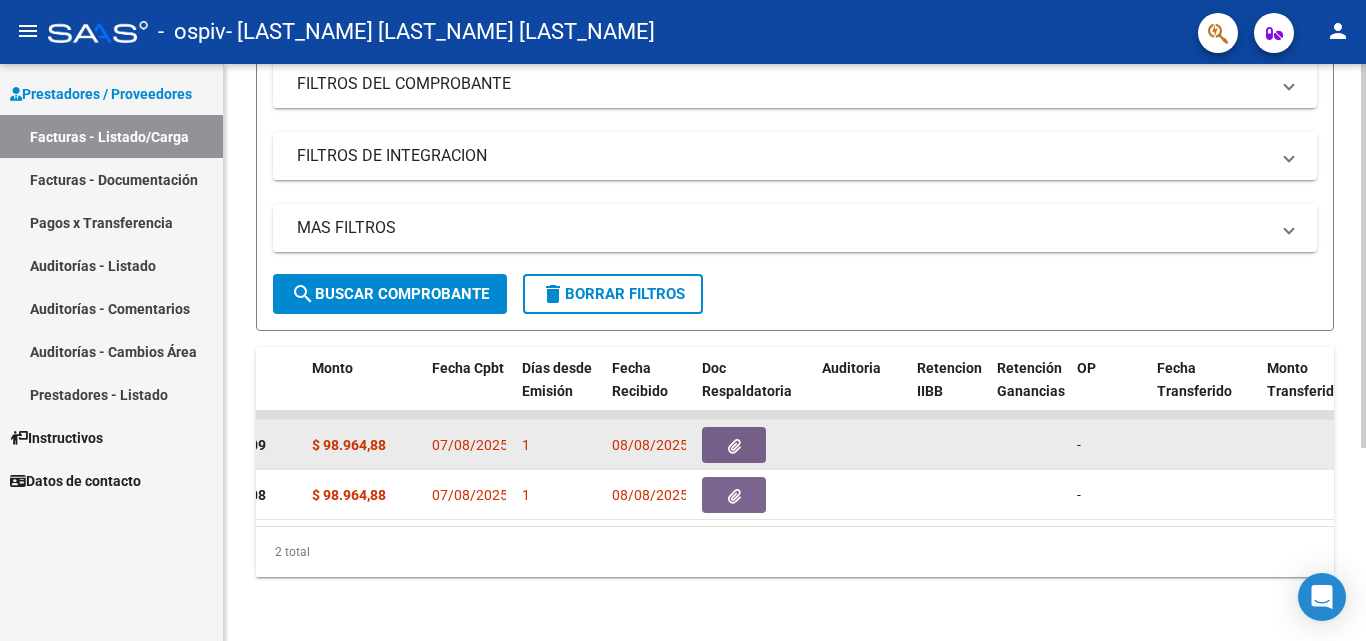 click 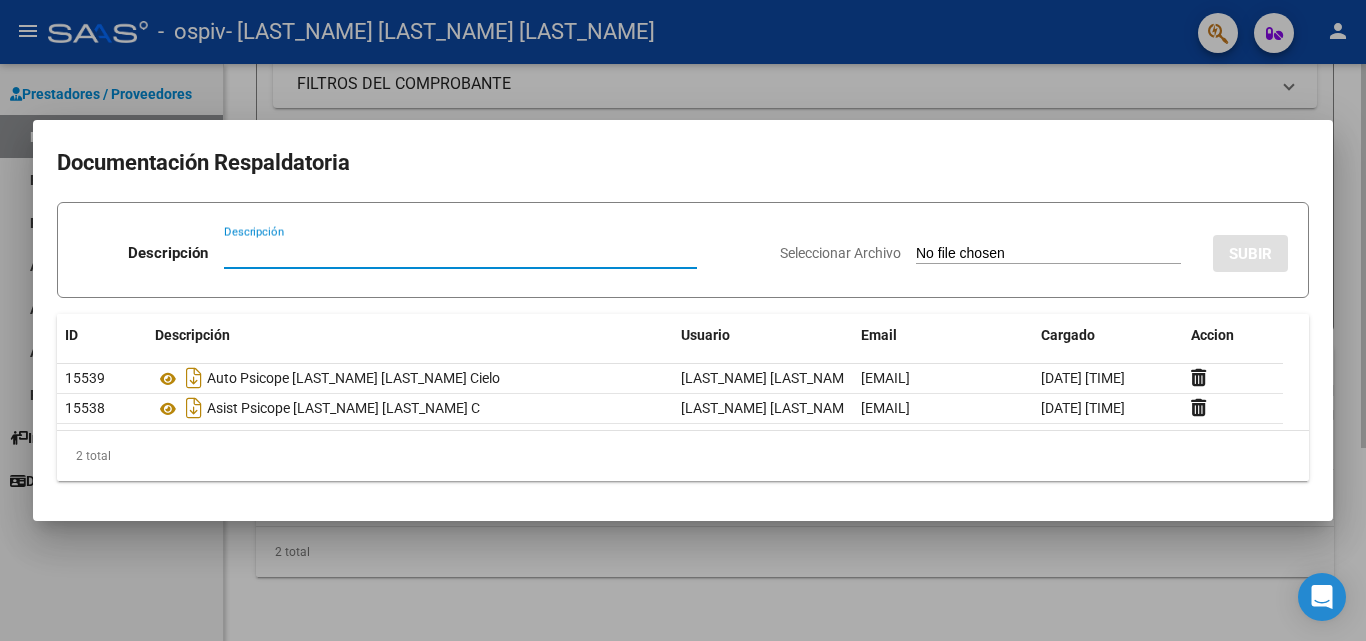 drag, startPoint x: 1365, startPoint y: 102, endPoint x: 1350, endPoint y: 118, distance: 21.931713 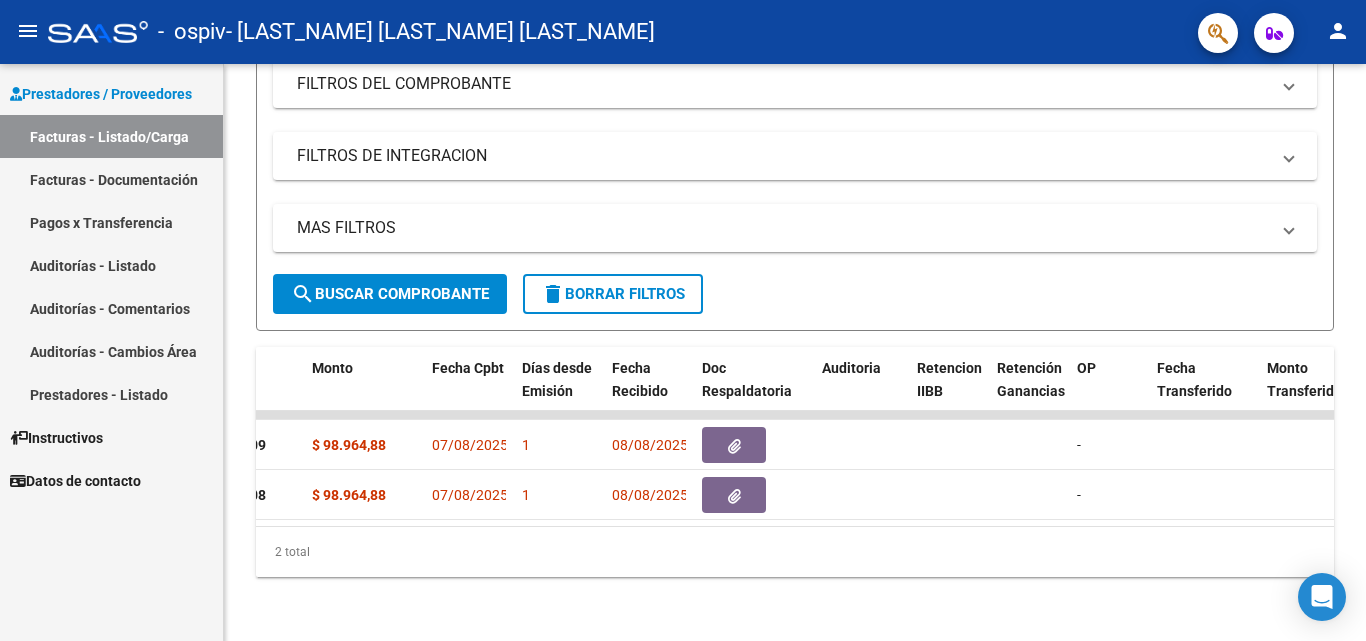 click on "person" 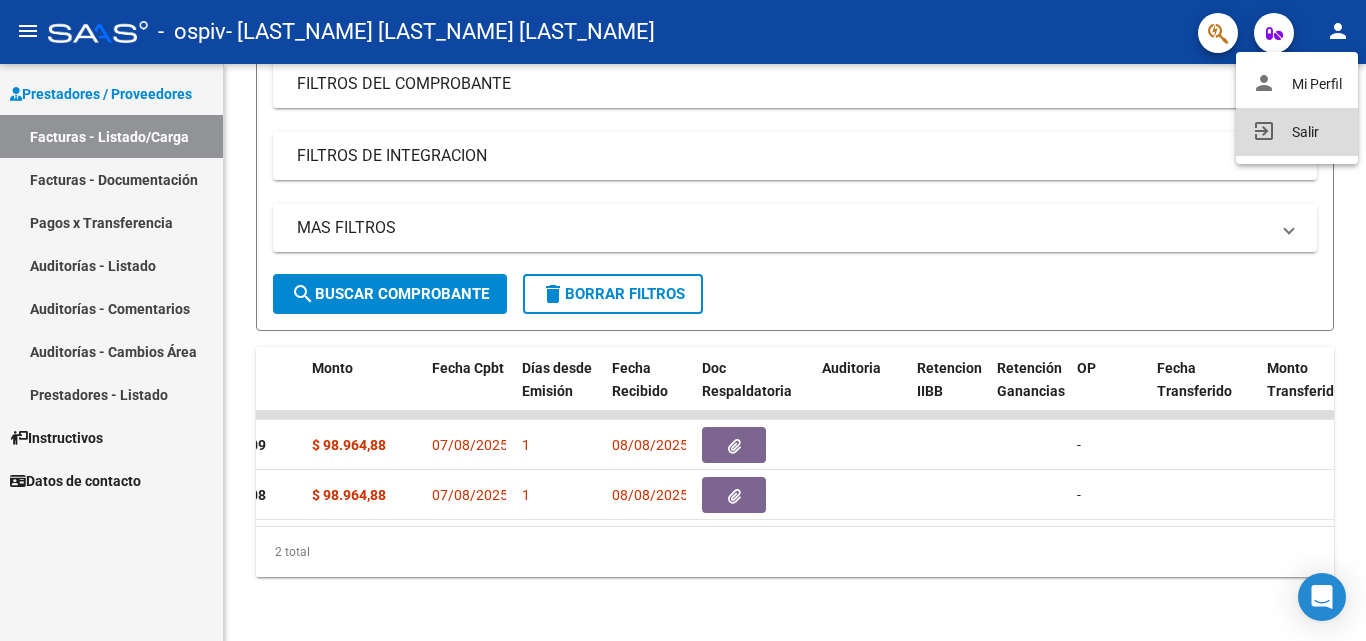 click on "exit_to_app  Salir" at bounding box center [1297, 132] 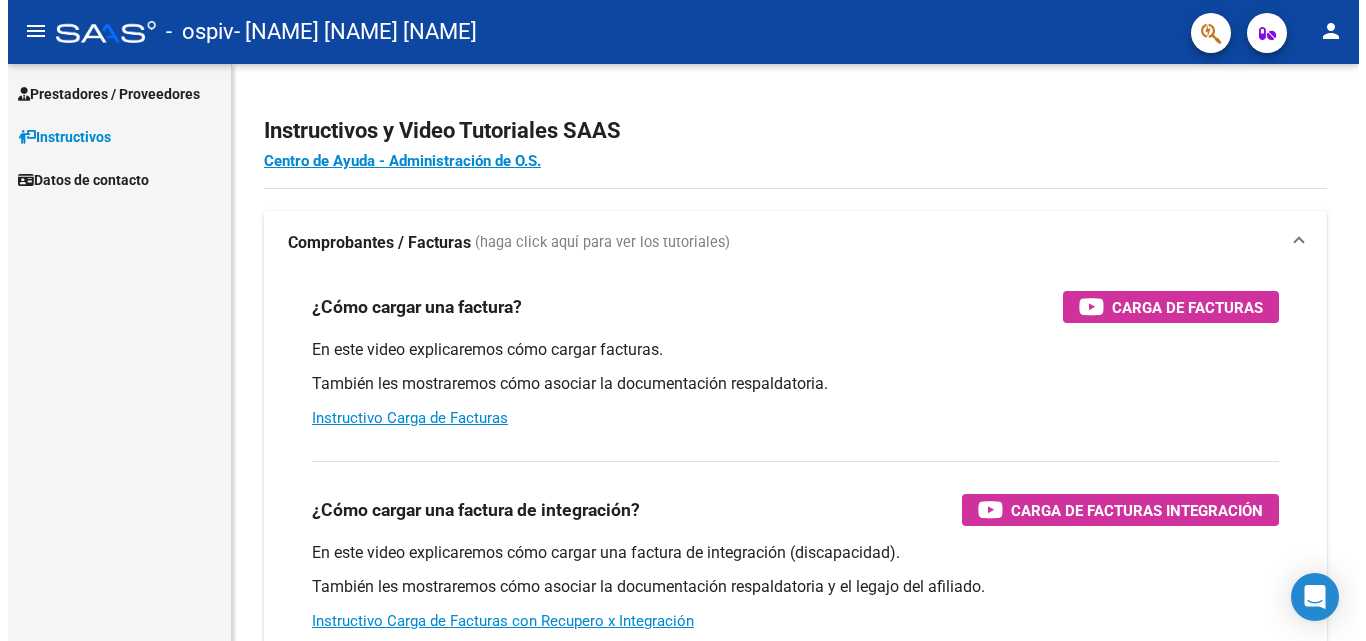 scroll, scrollTop: 0, scrollLeft: 0, axis: both 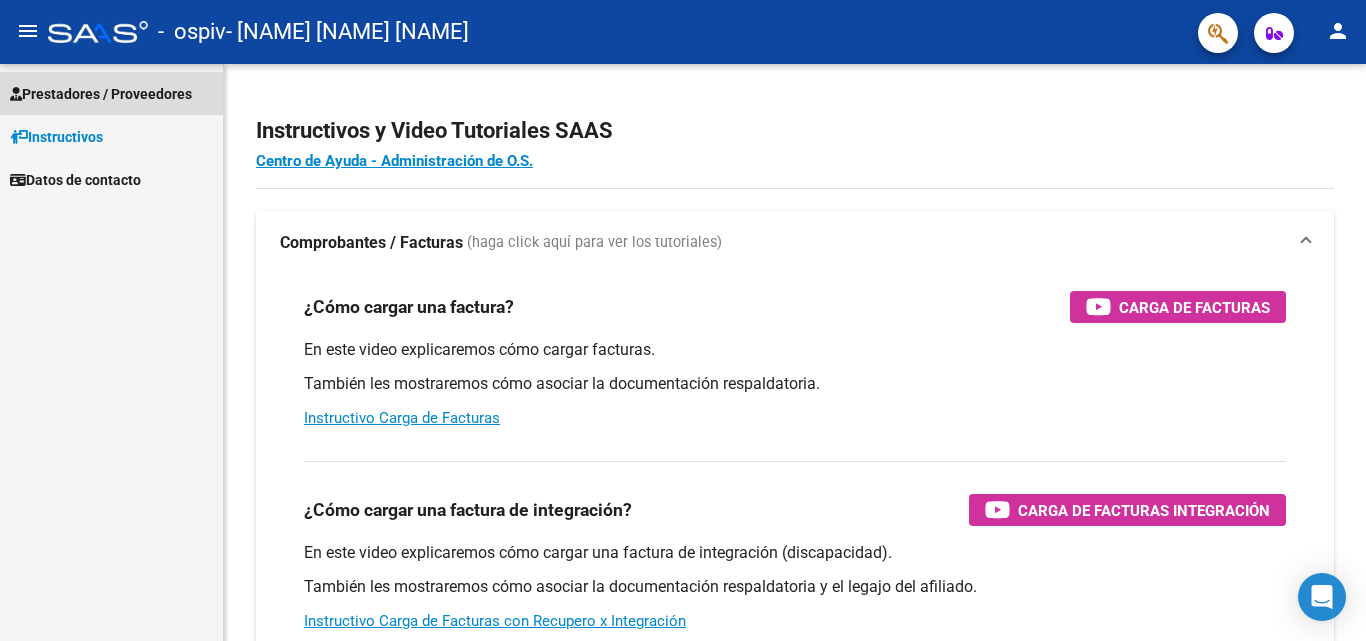 click on "Prestadores / Proveedores" at bounding box center (101, 94) 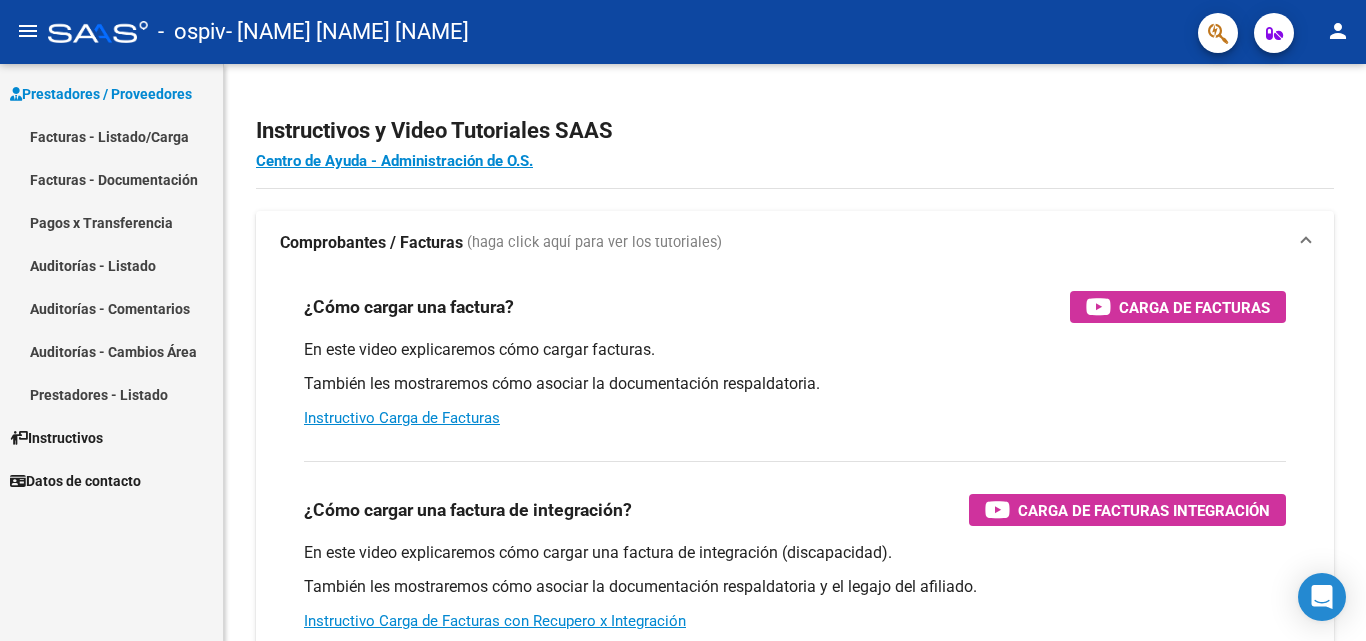 click on "Facturas - Listado/Carga" at bounding box center [111, 136] 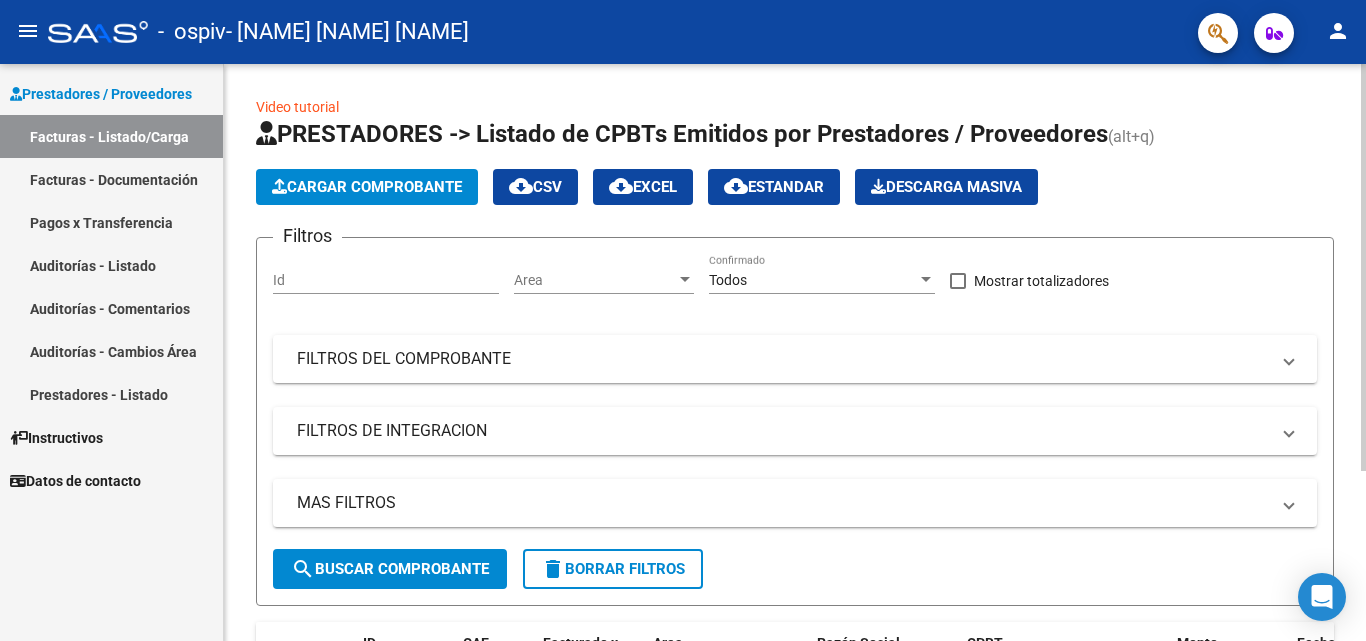 scroll, scrollTop: 241, scrollLeft: 0, axis: vertical 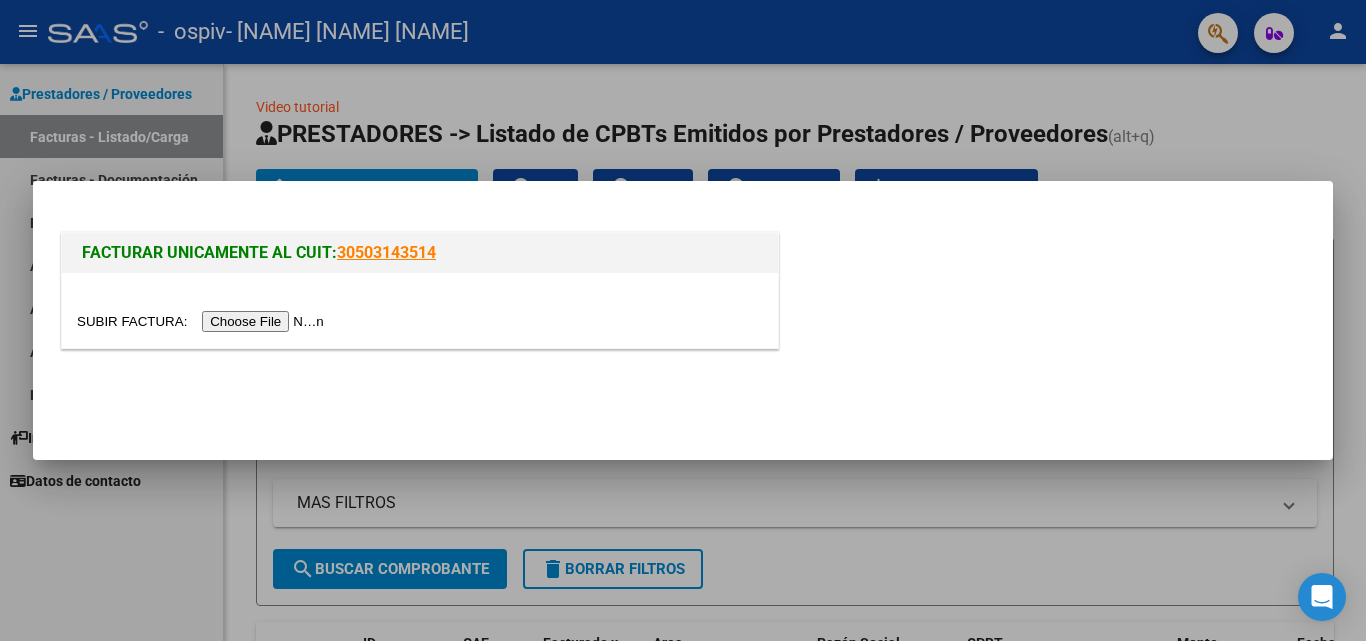 click at bounding box center (203, 321) 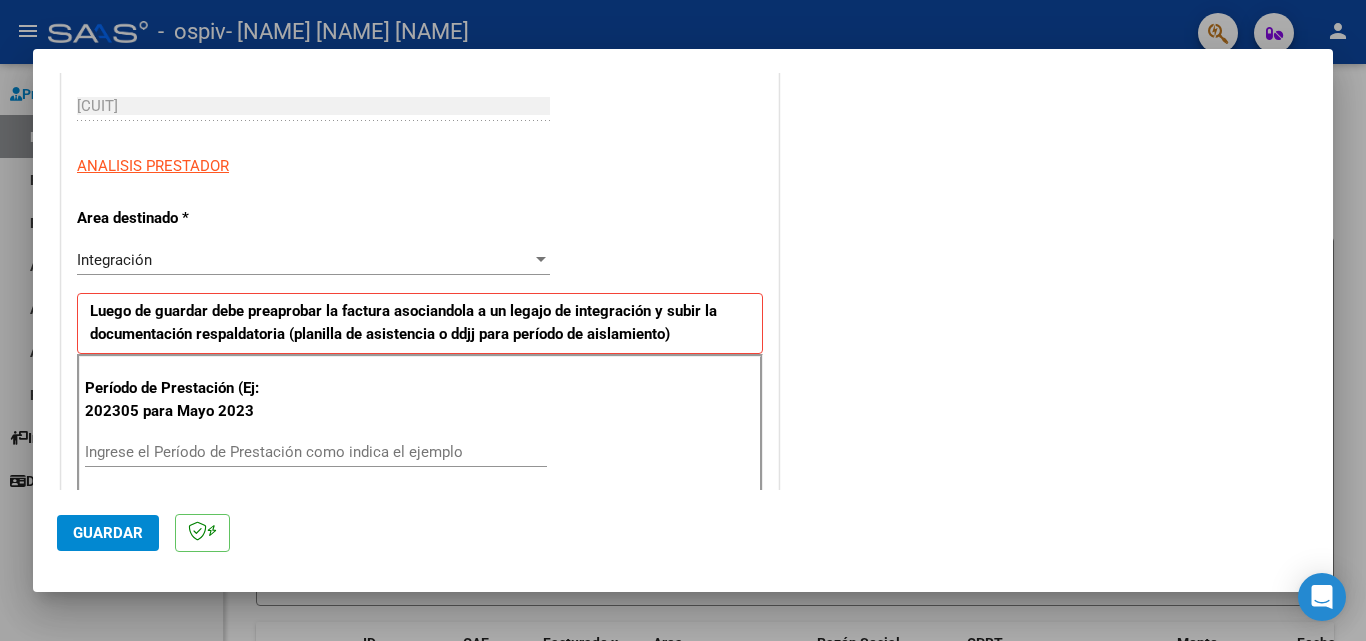 scroll, scrollTop: 400, scrollLeft: 0, axis: vertical 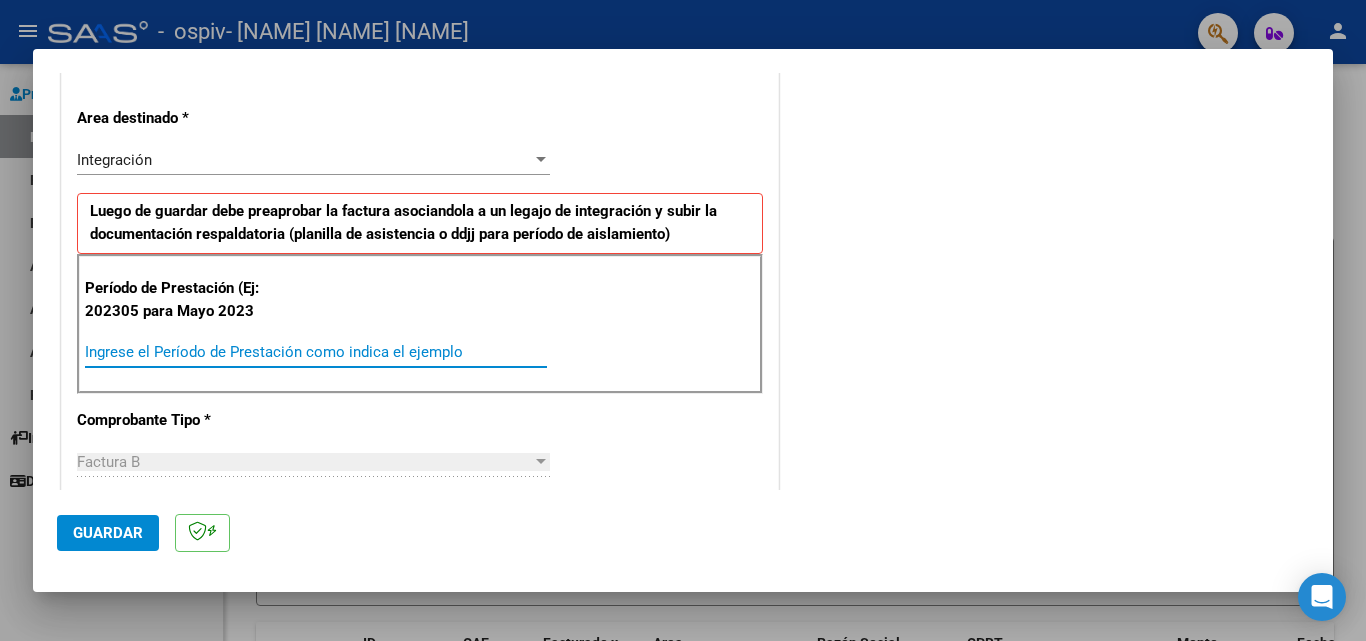 click on "Ingrese el Período de Prestación como indica el ejemplo" at bounding box center [316, 352] 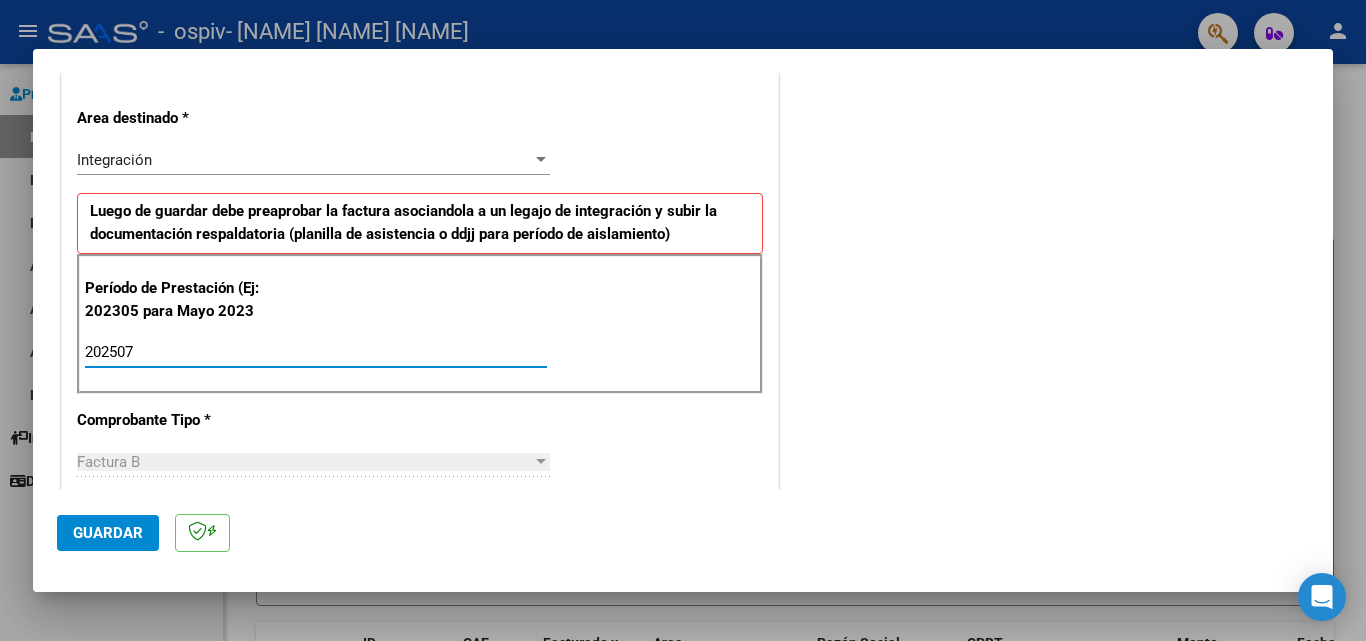 type on "202507" 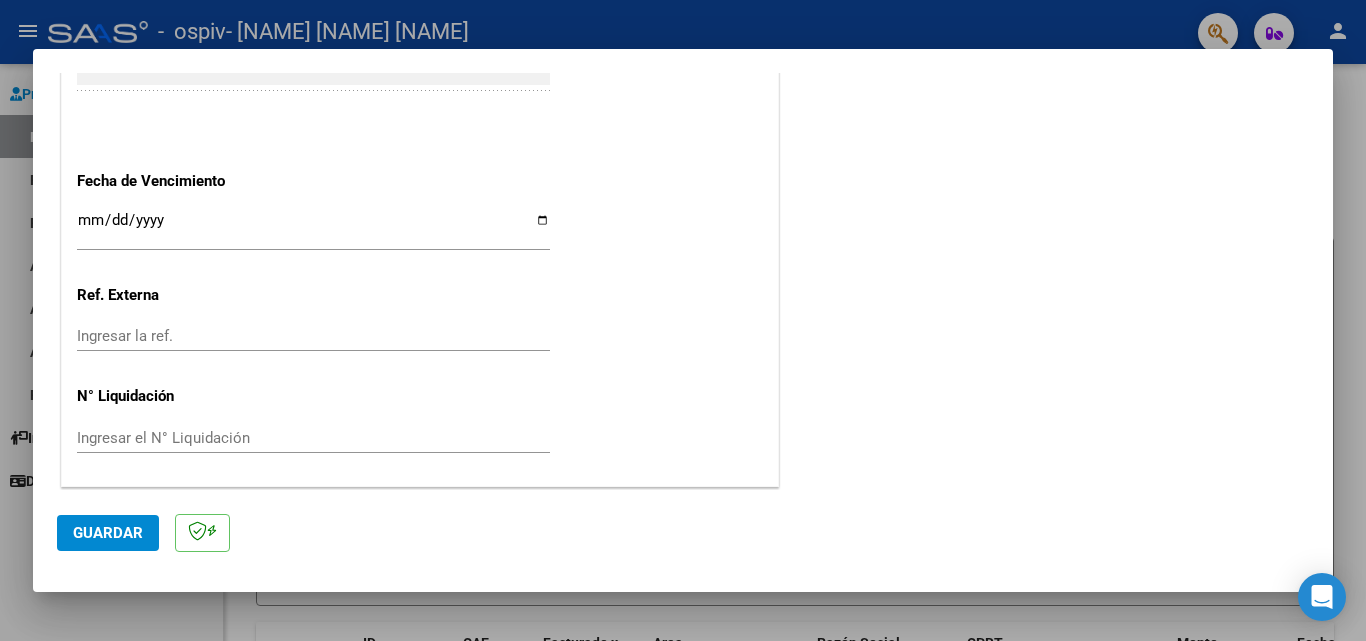 scroll, scrollTop: 1305, scrollLeft: 0, axis: vertical 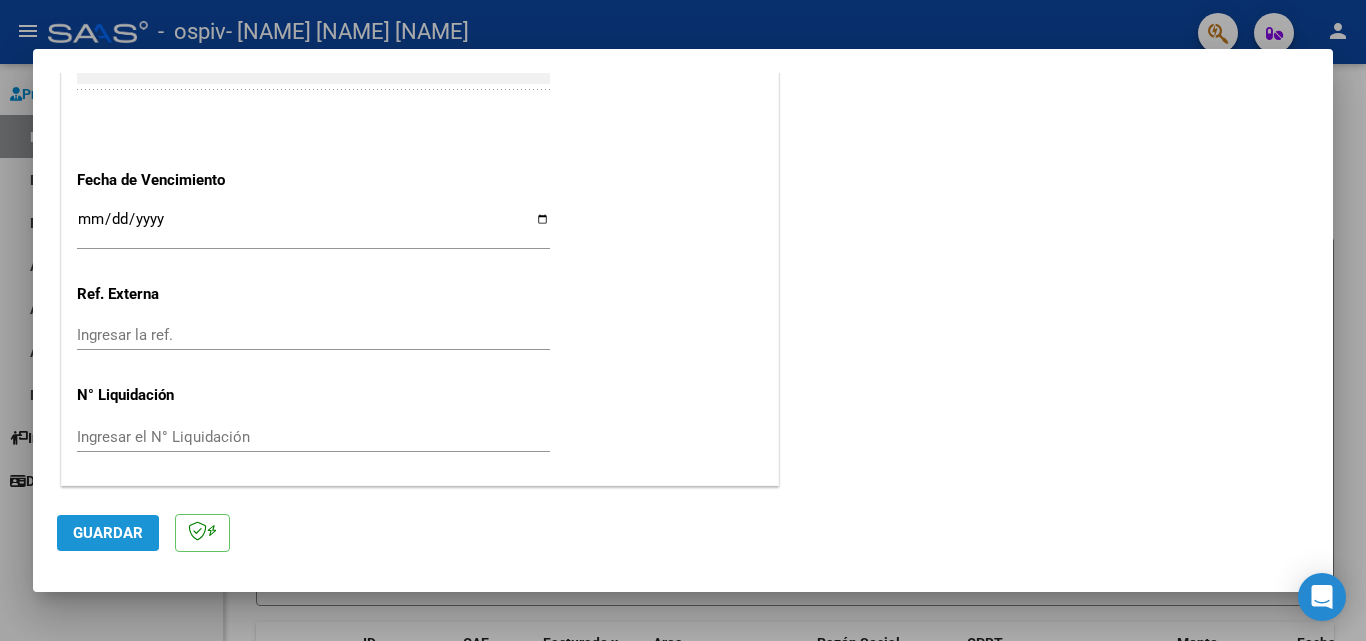 click on "Guardar" 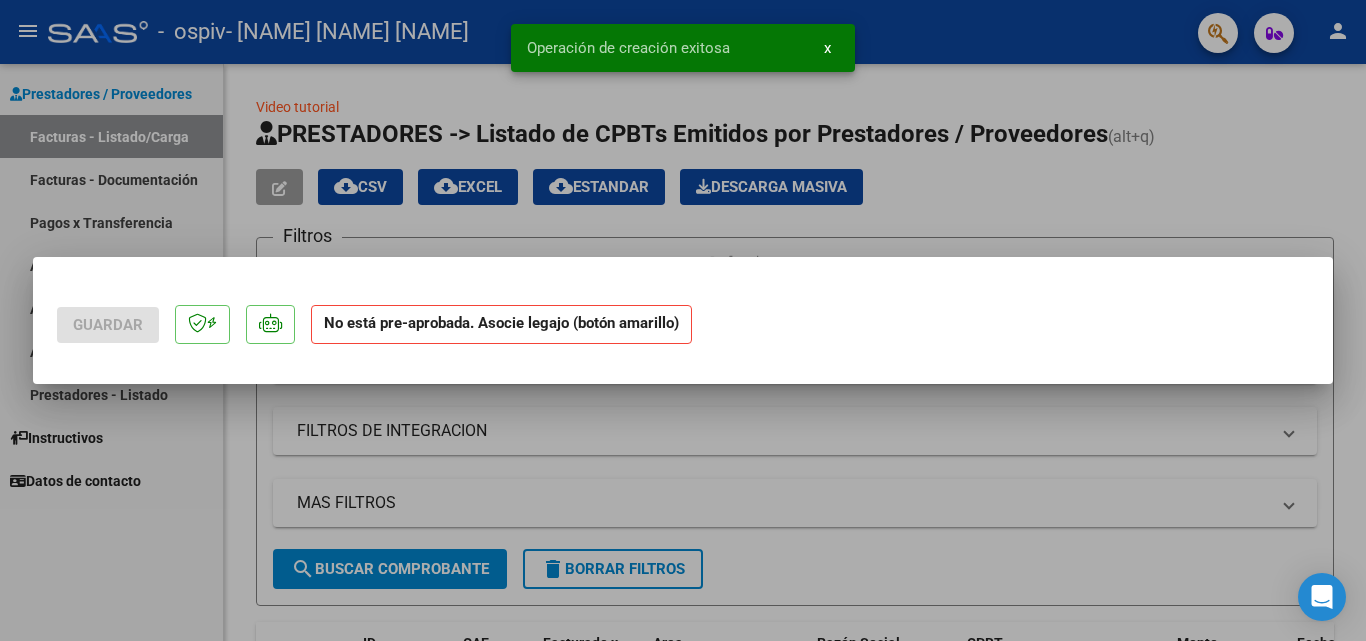 scroll, scrollTop: 0, scrollLeft: 0, axis: both 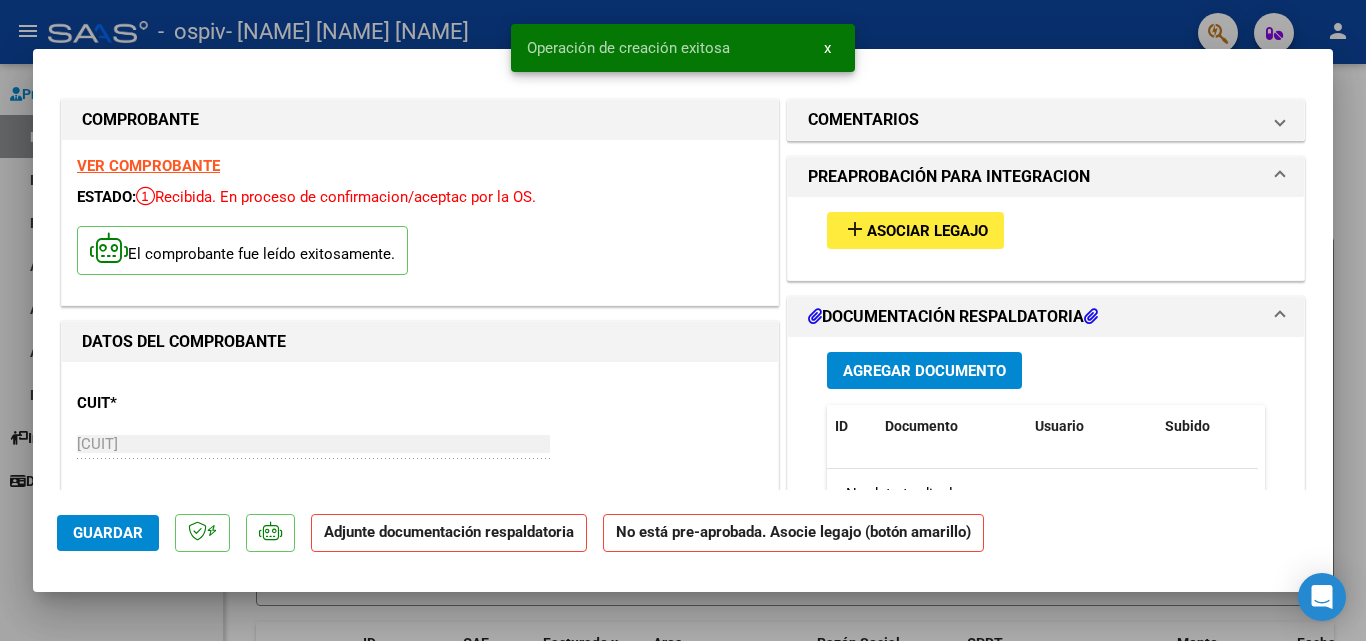 click on "Asociar Legajo" at bounding box center [927, 231] 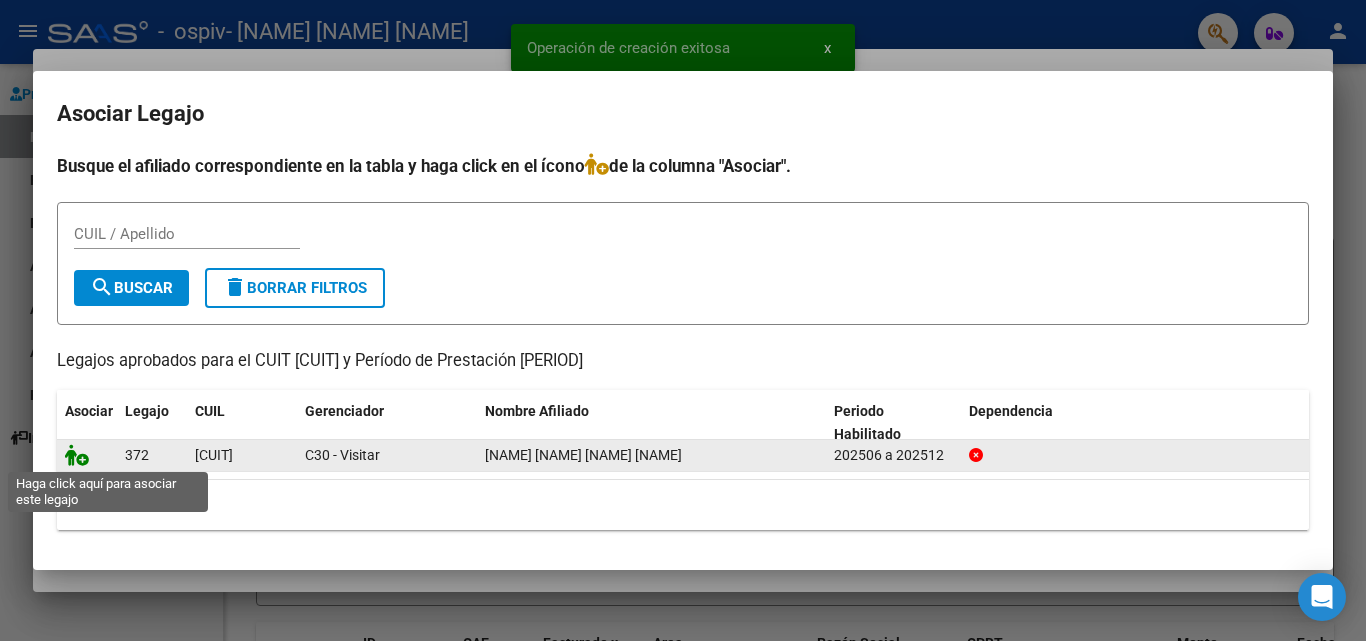 click 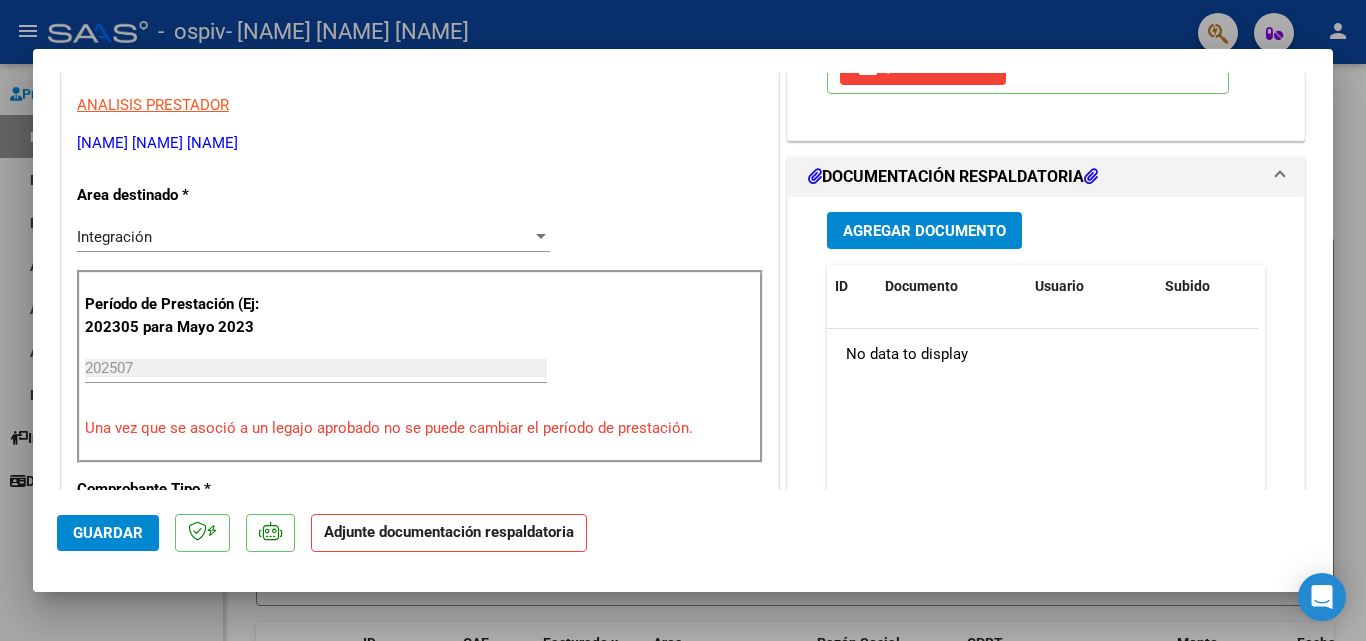 scroll, scrollTop: 400, scrollLeft: 0, axis: vertical 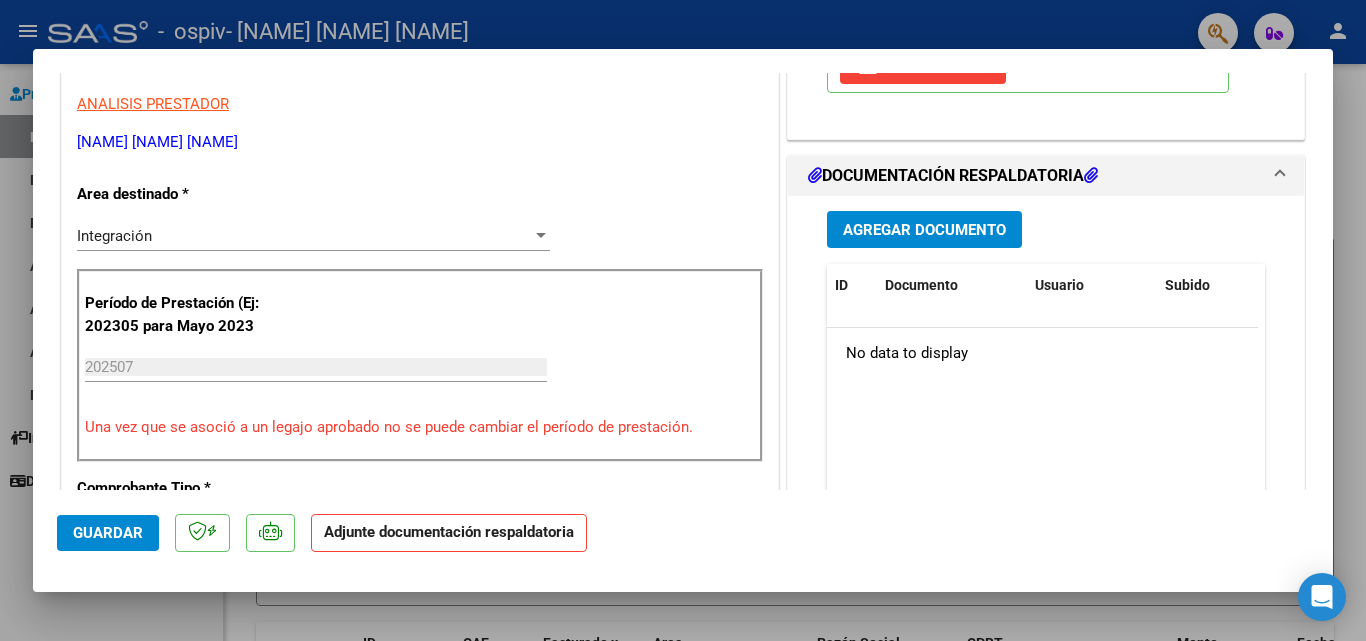 click on "Agregar Documento" at bounding box center (924, 230) 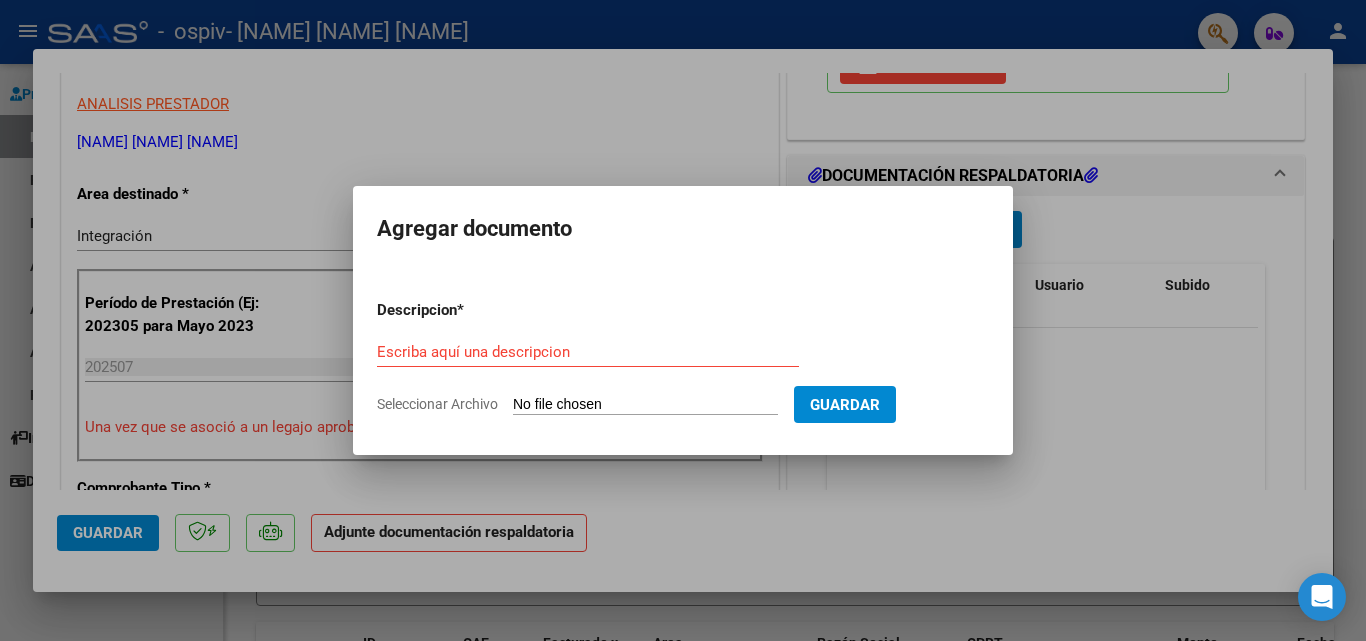 click on "Seleccionar Archivo" at bounding box center [645, 405] 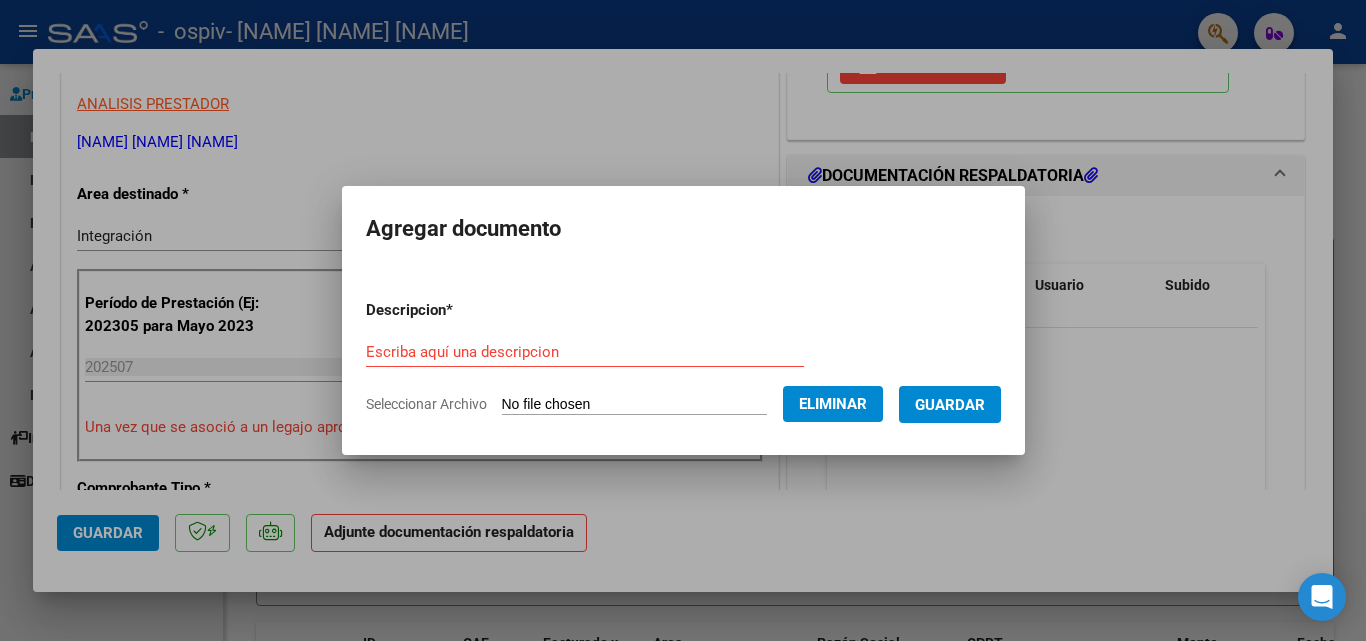 click on "Escriba aquí una descripcion" at bounding box center (585, 352) 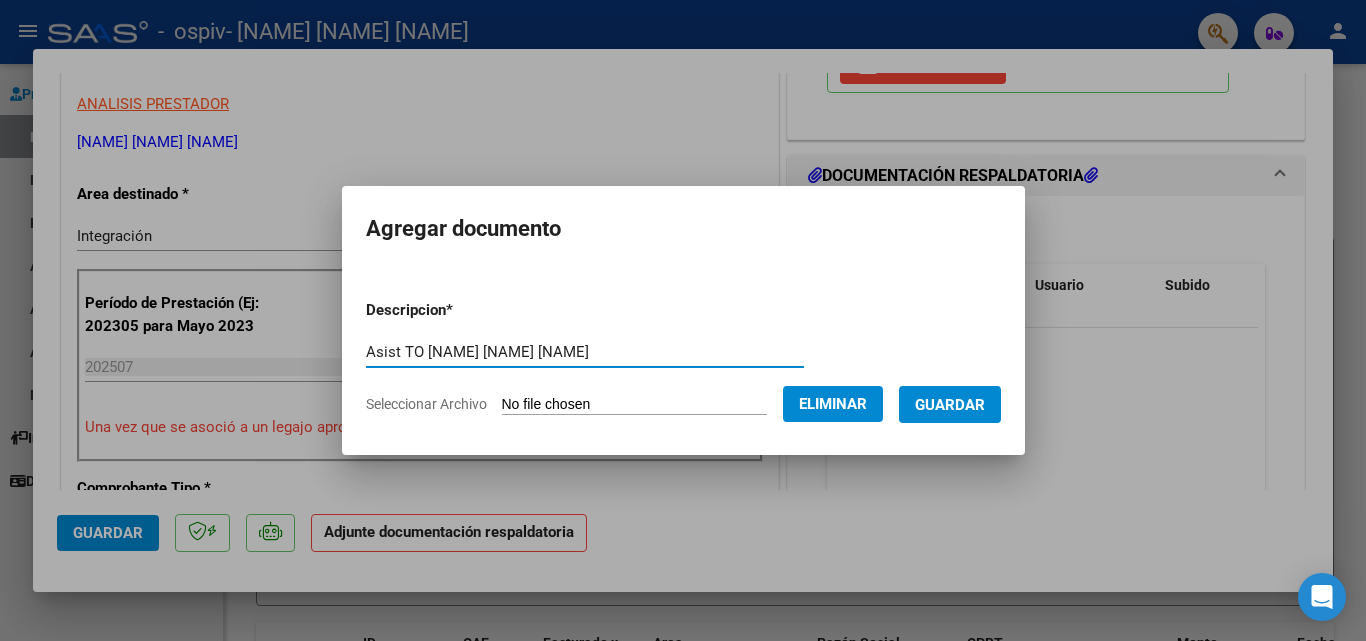 type on "Asist TO [NAME] [NAME] [NAME]" 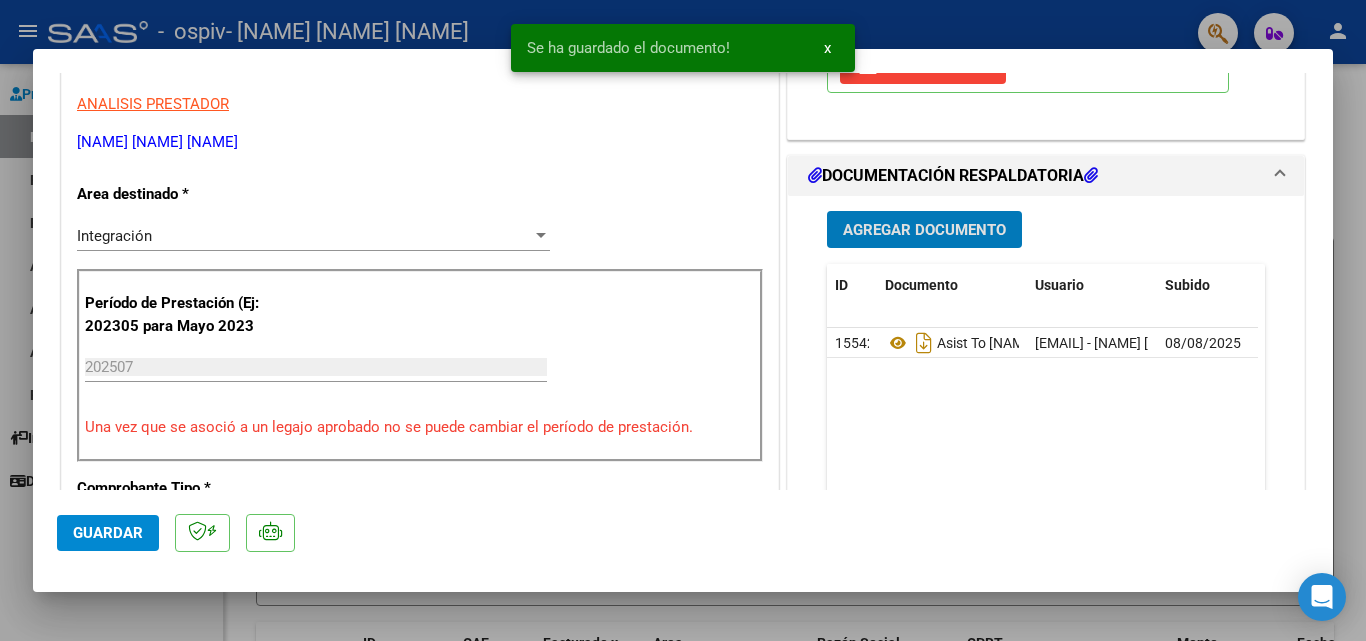 click on "Agregar Documento" at bounding box center (924, 230) 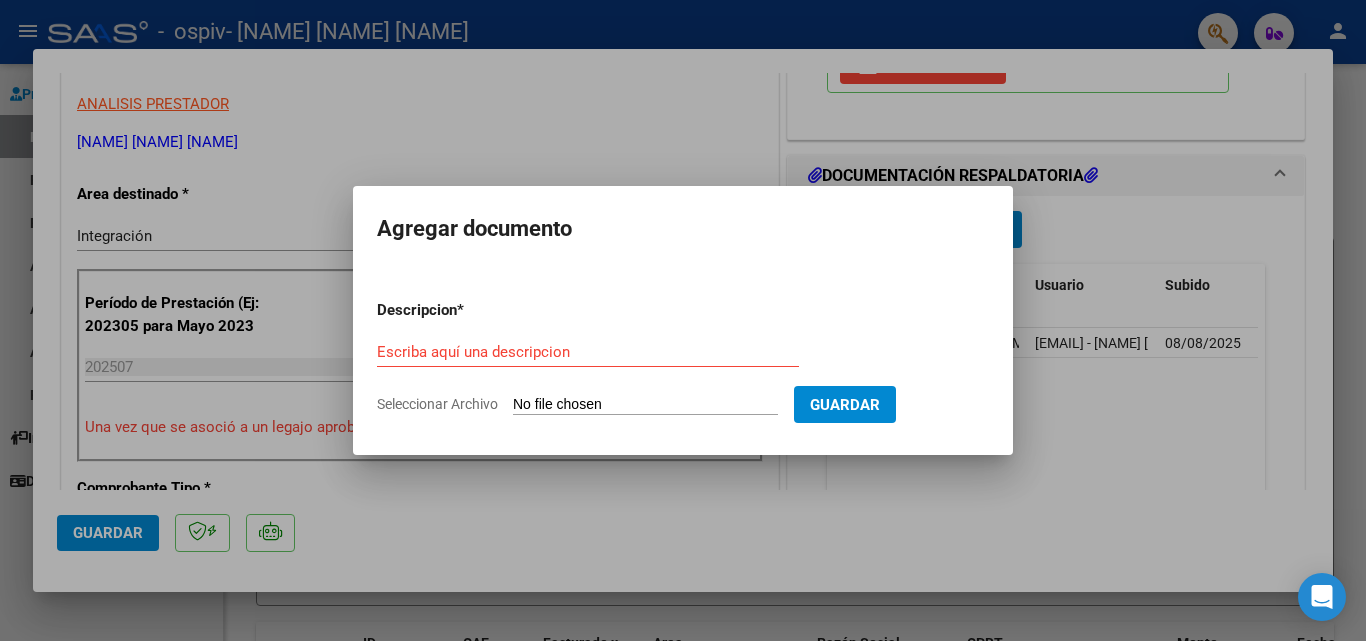 click on "Seleccionar Archivo" at bounding box center [645, 405] 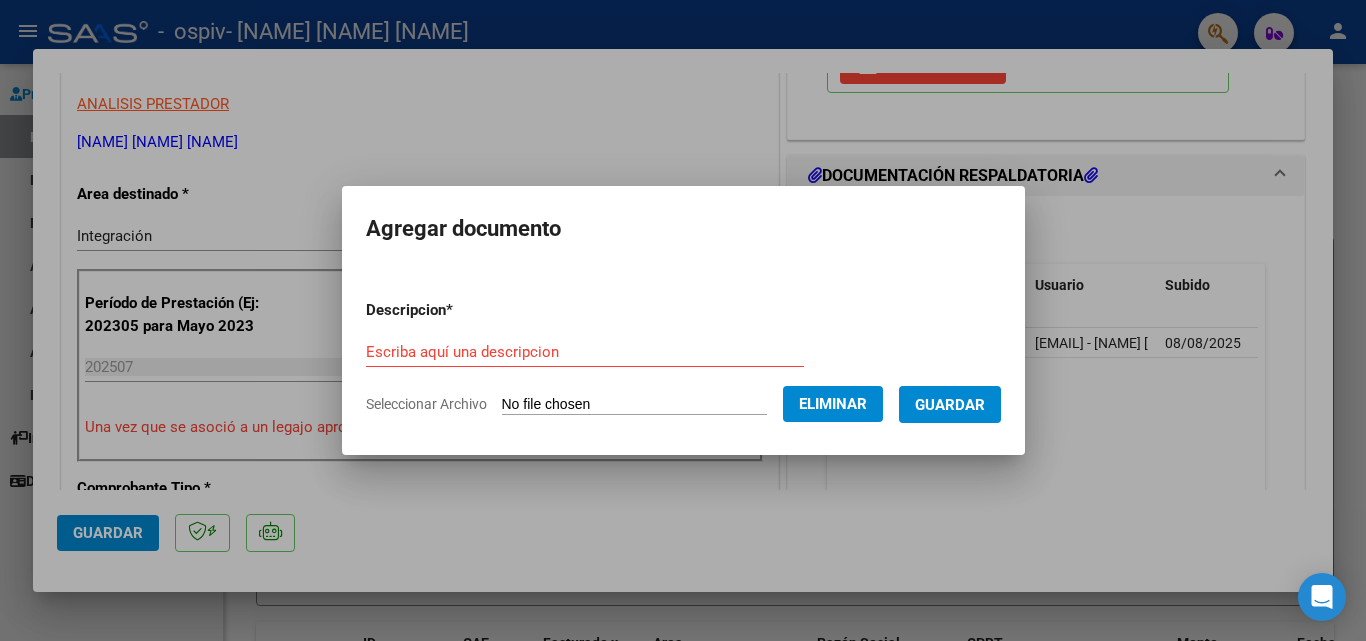click on "Escriba aquí una descripcion" at bounding box center (585, 352) 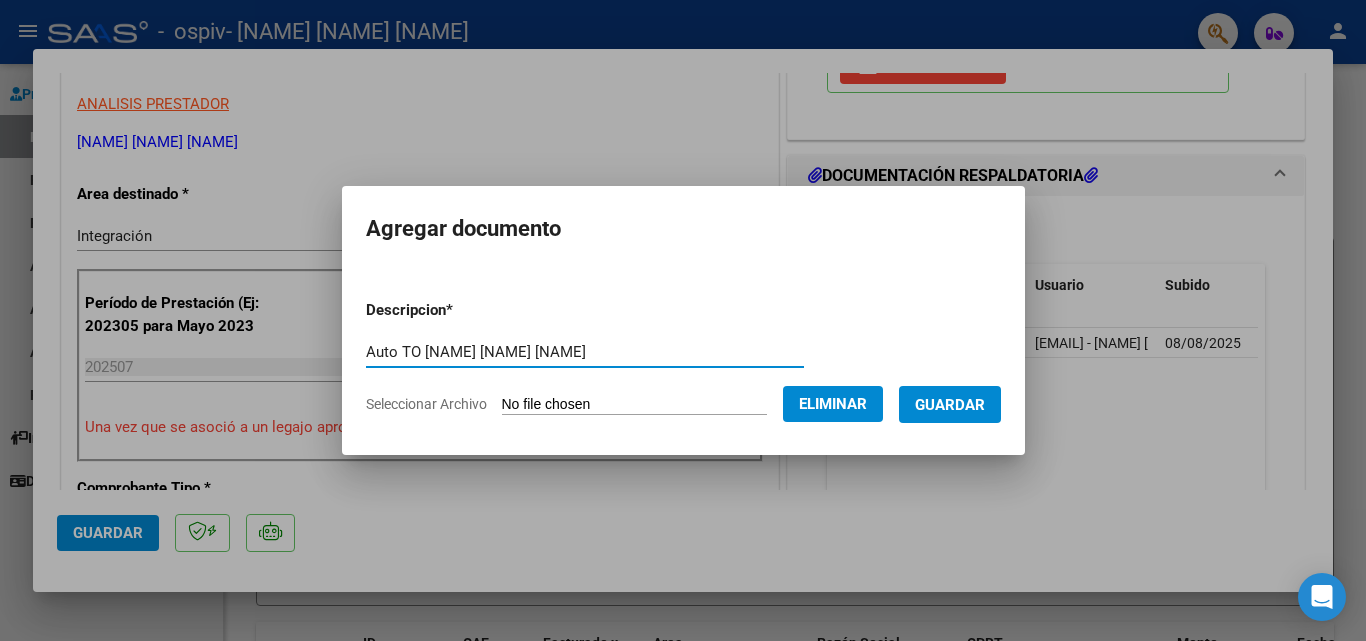 type on "Auto TO [NAME] [NAME] [NAME]" 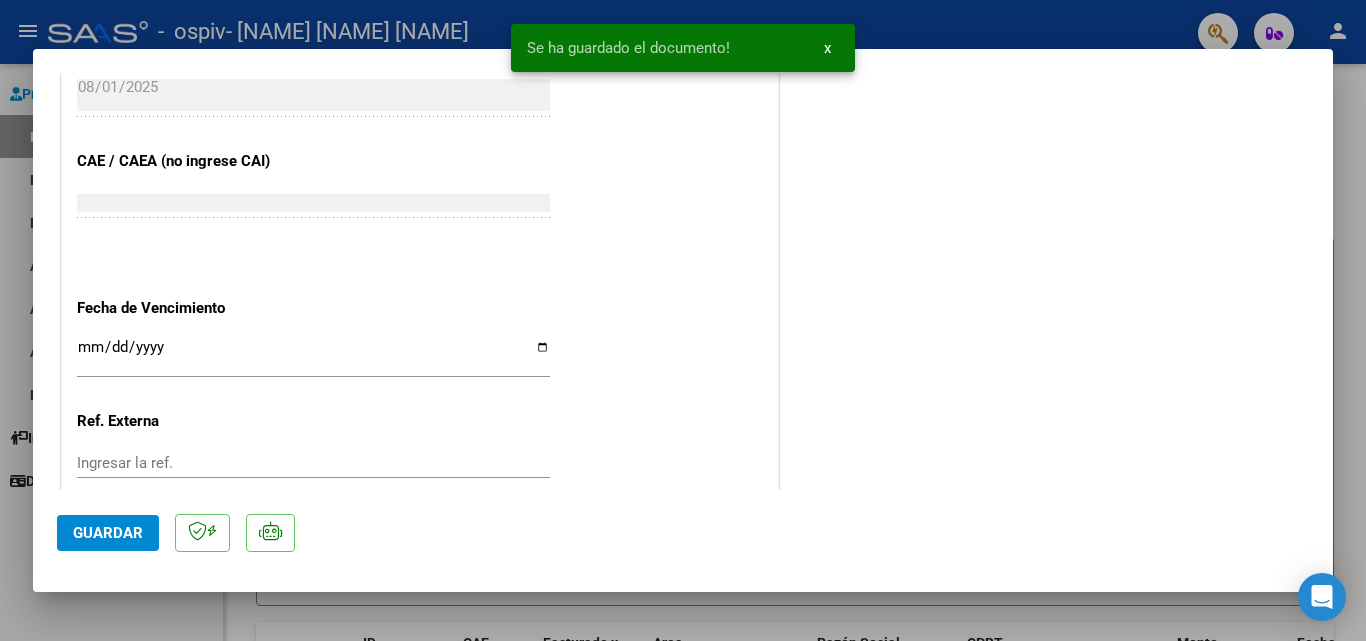 scroll, scrollTop: 1073, scrollLeft: 0, axis: vertical 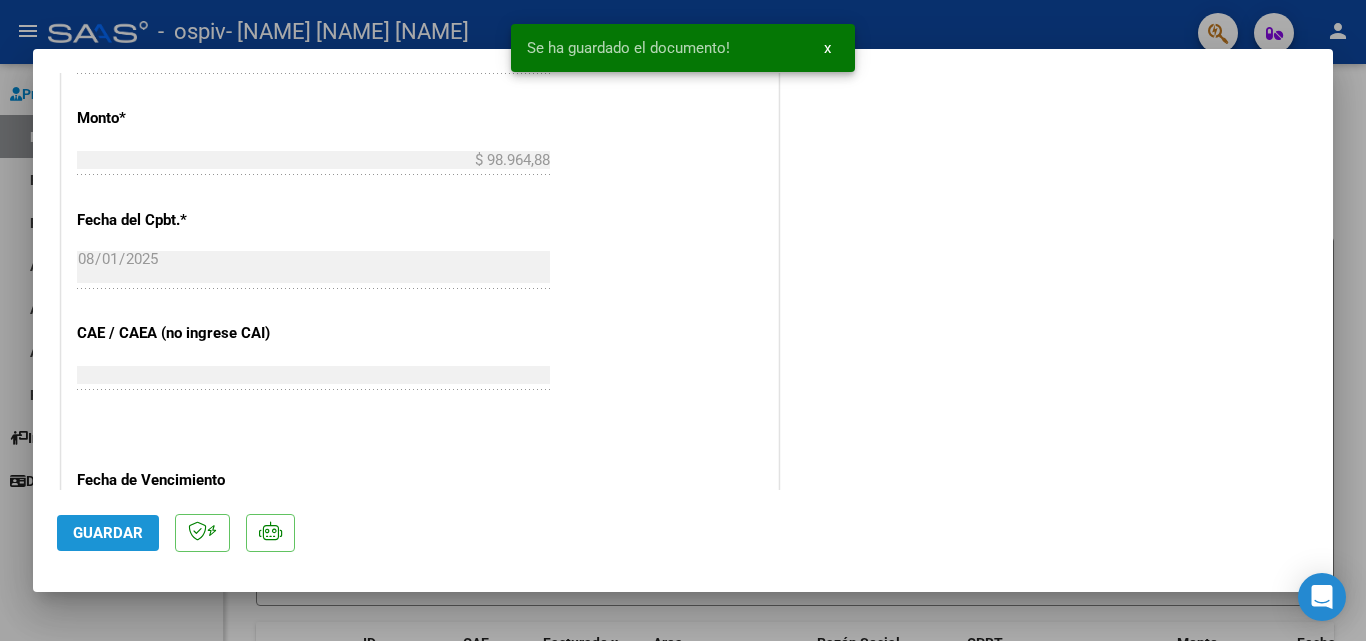 drag, startPoint x: 112, startPoint y: 535, endPoint x: 455, endPoint y: 487, distance: 346.34232 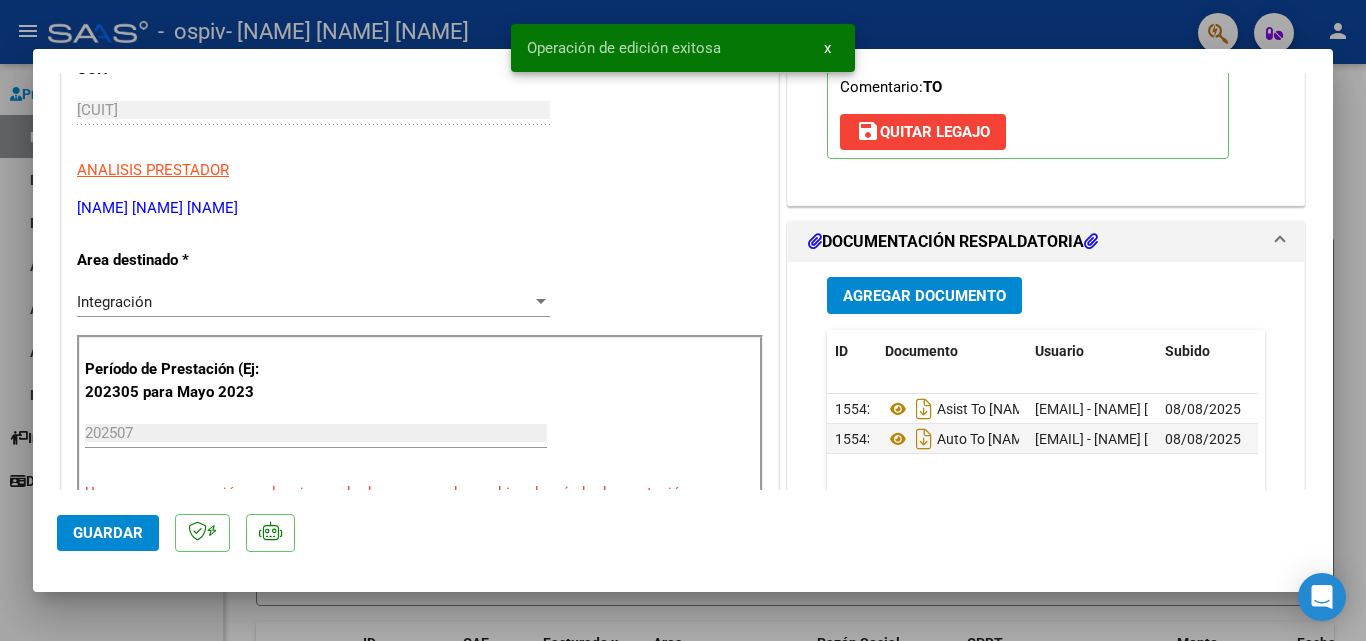 scroll, scrollTop: 0, scrollLeft: 0, axis: both 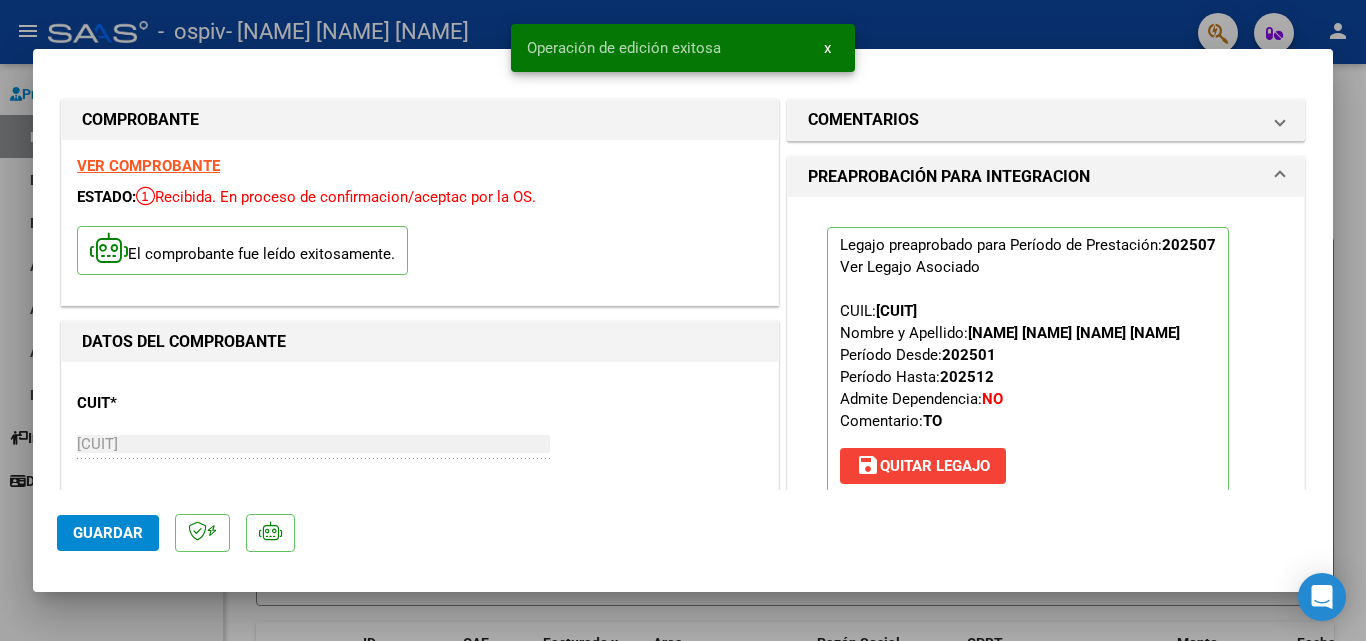 click at bounding box center (683, 320) 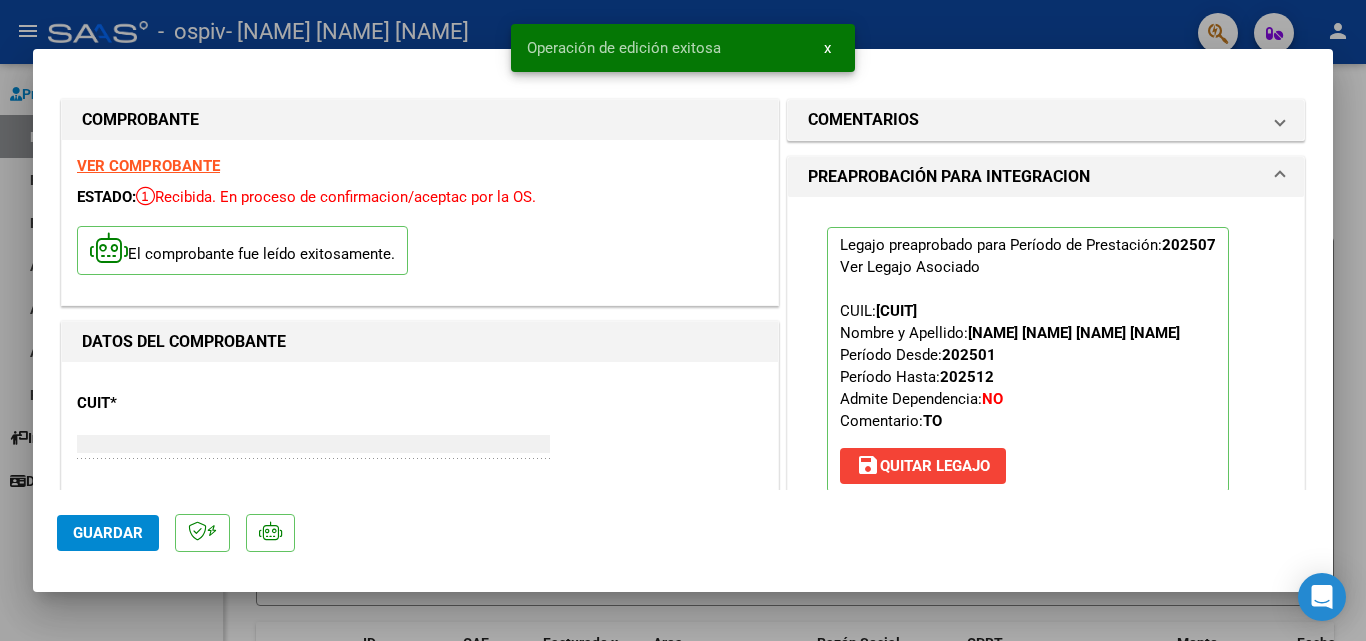 type on "$ 0,00" 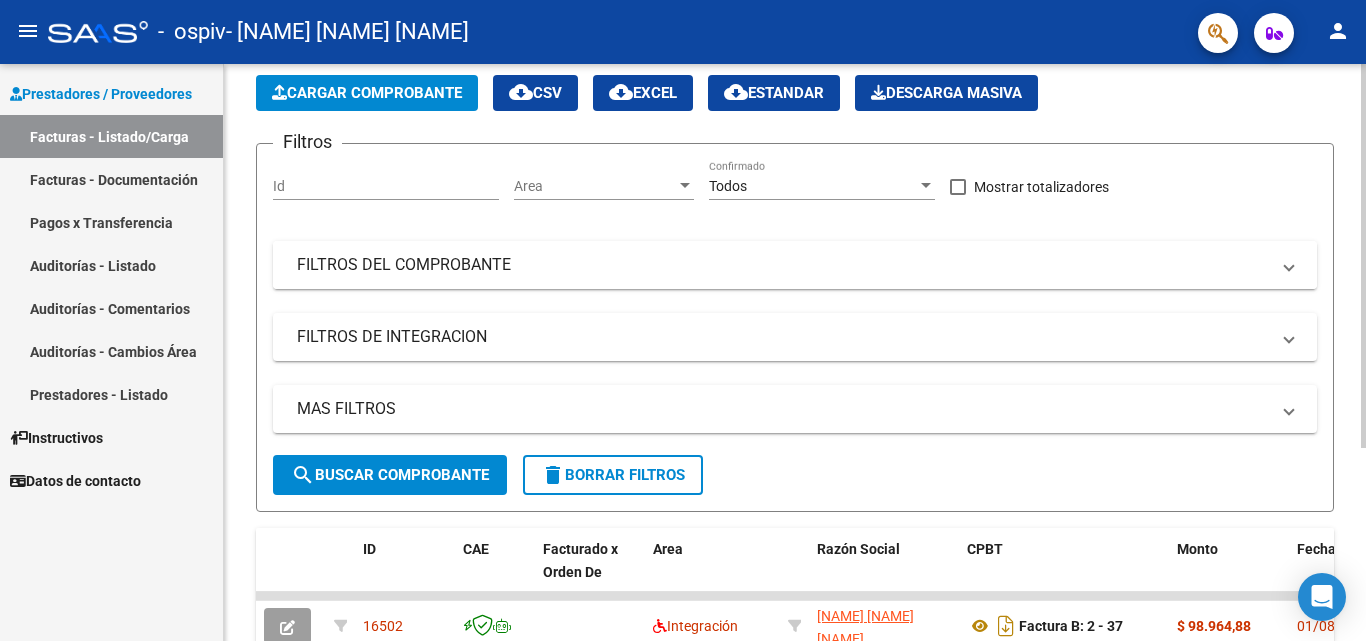 scroll, scrollTop: 291, scrollLeft: 0, axis: vertical 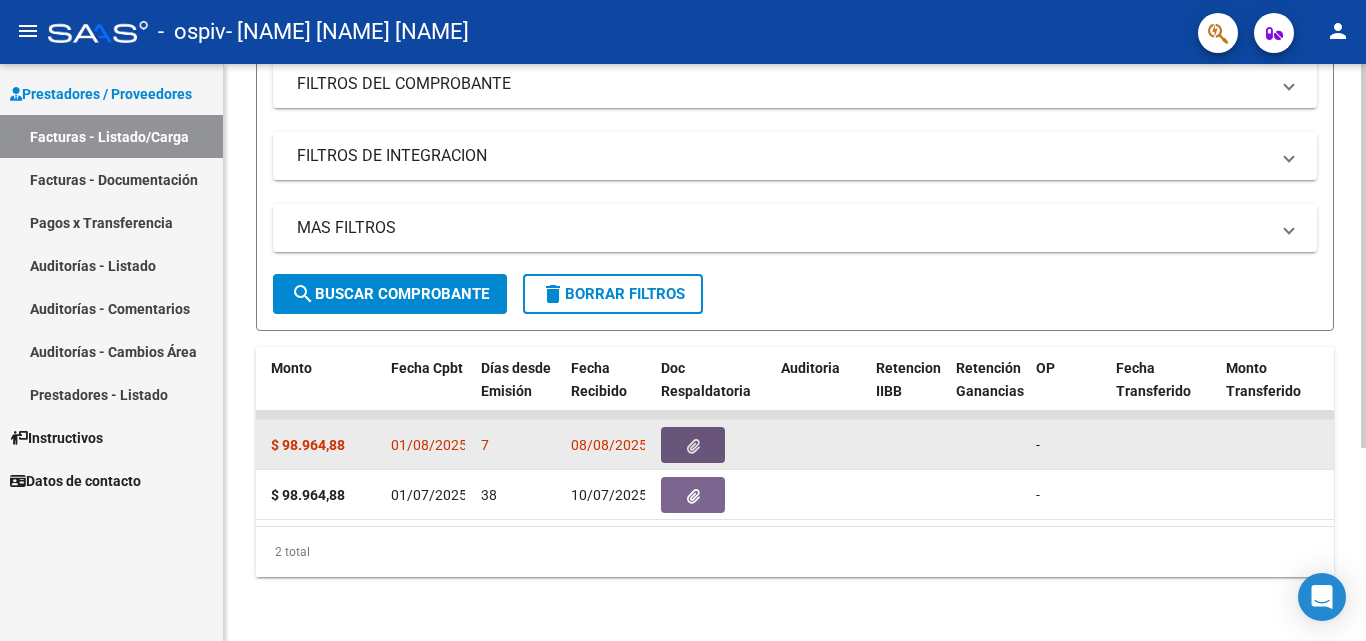 click 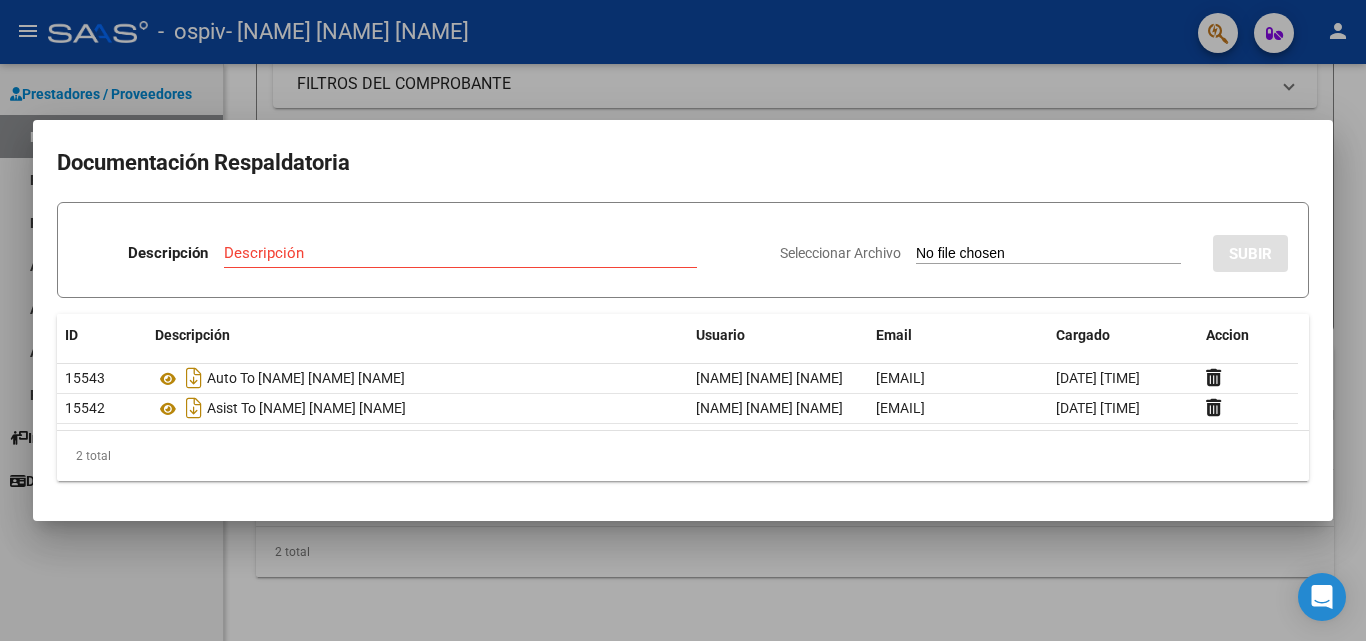 click at bounding box center (683, 320) 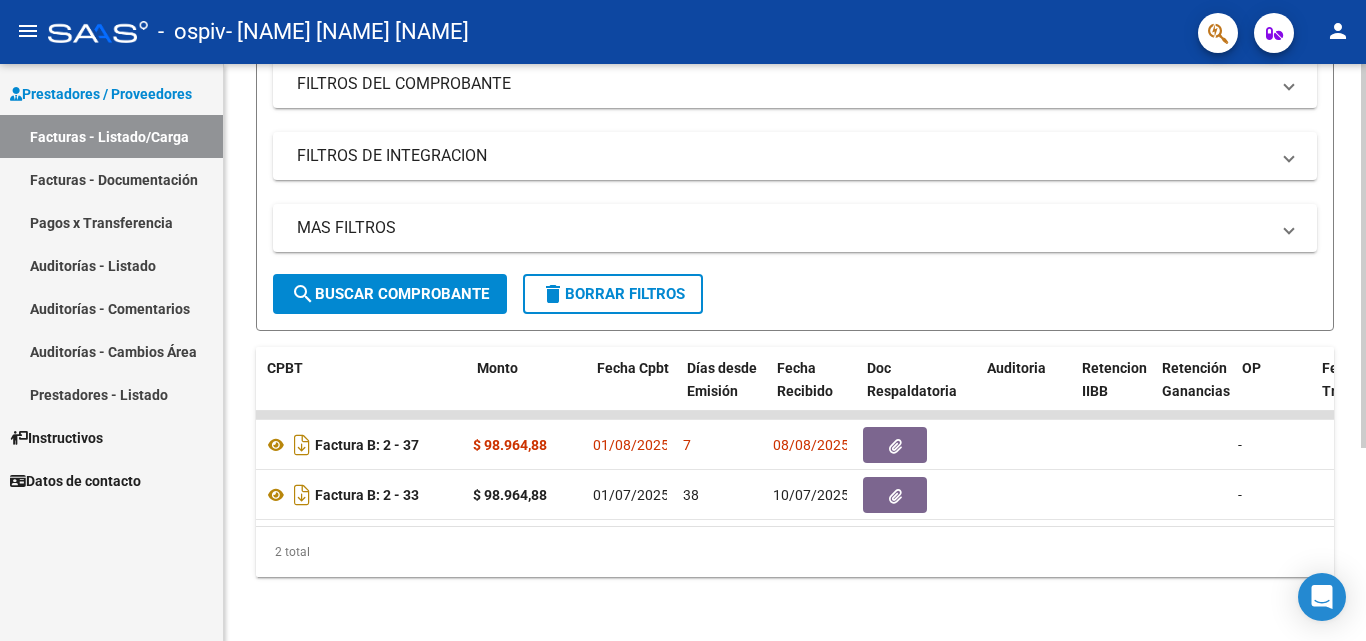 scroll, scrollTop: 0, scrollLeft: 0, axis: both 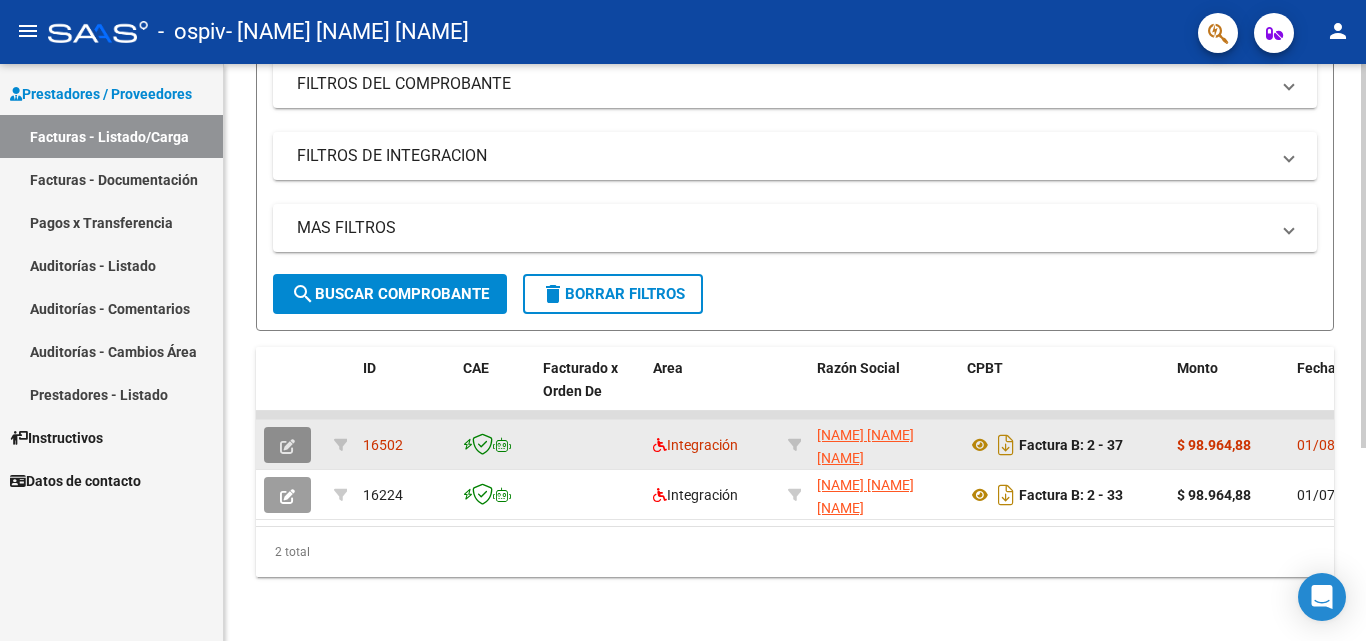 click 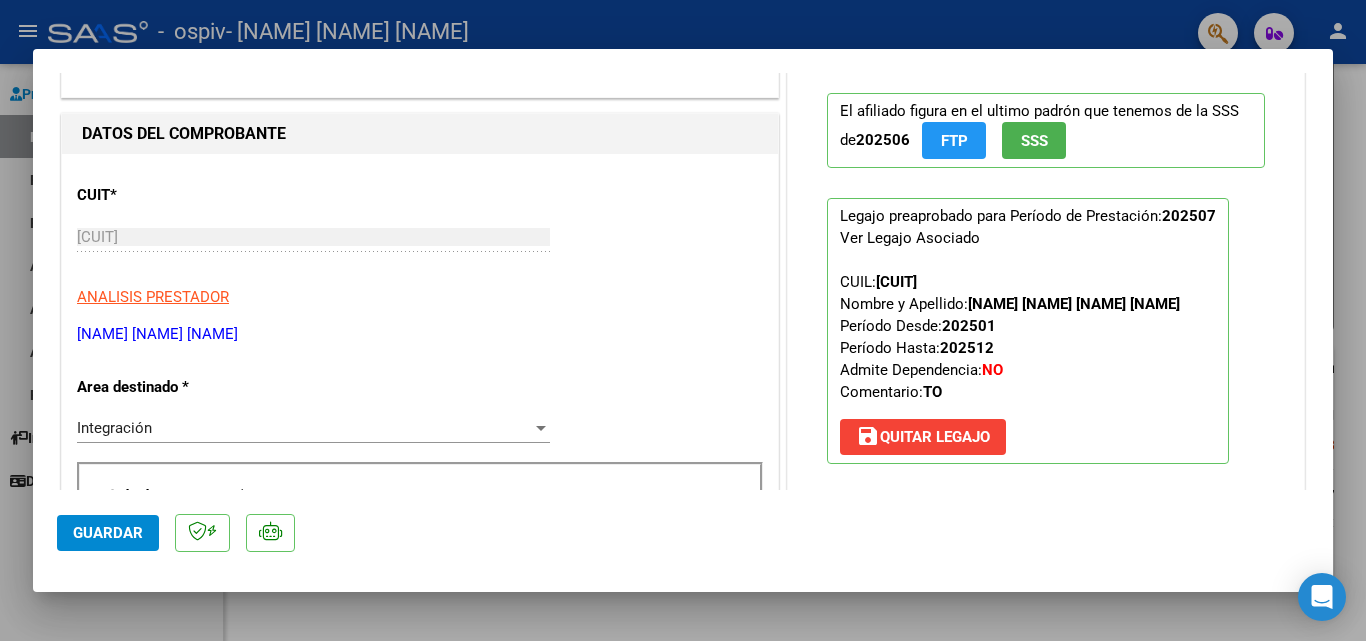 scroll, scrollTop: 300, scrollLeft: 0, axis: vertical 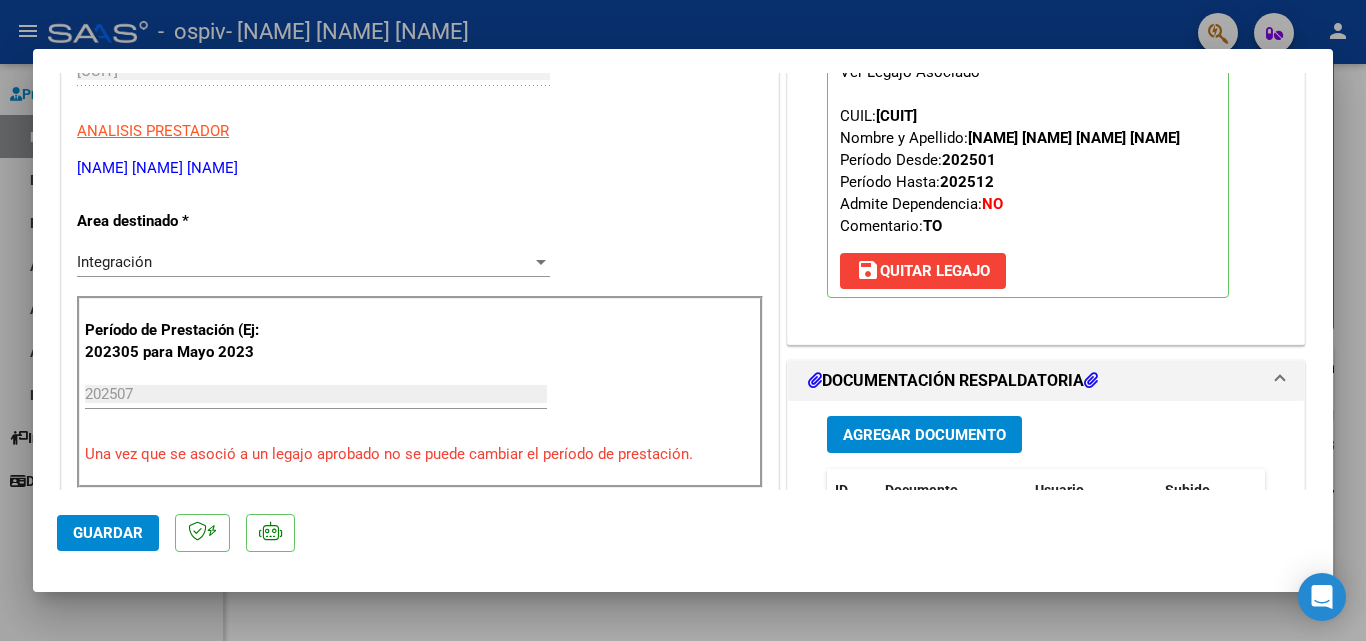 click on "202507" at bounding box center (316, 394) 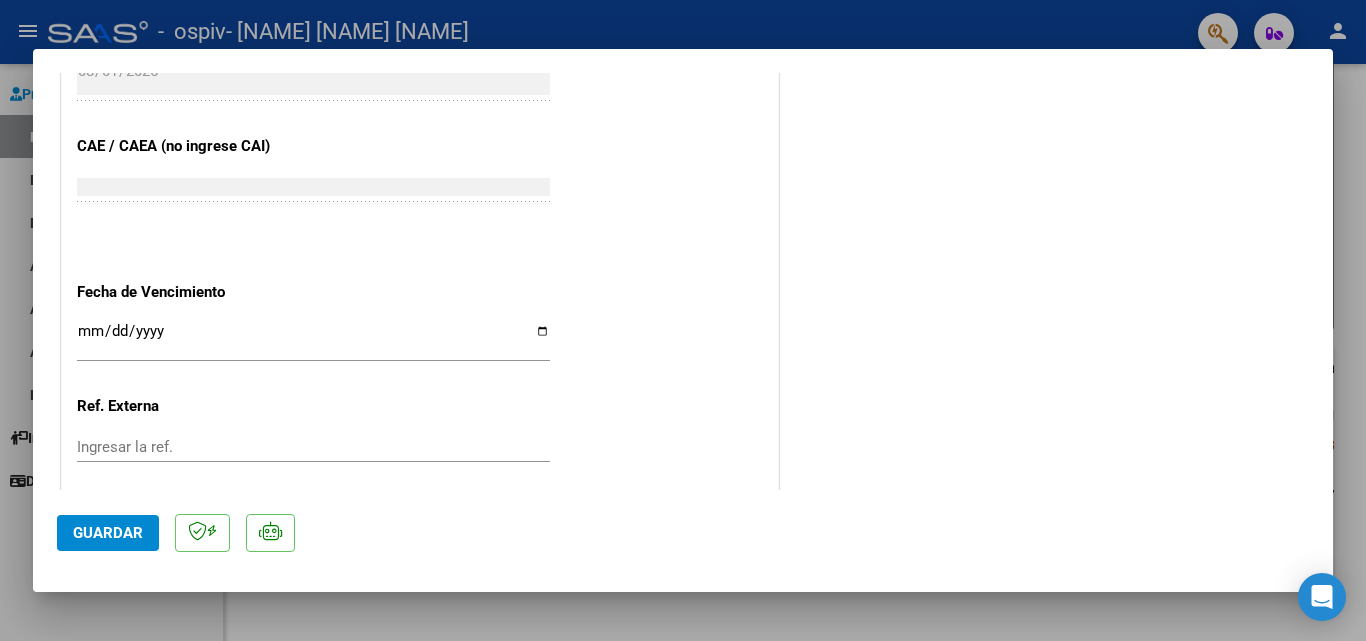 scroll, scrollTop: 1299, scrollLeft: 0, axis: vertical 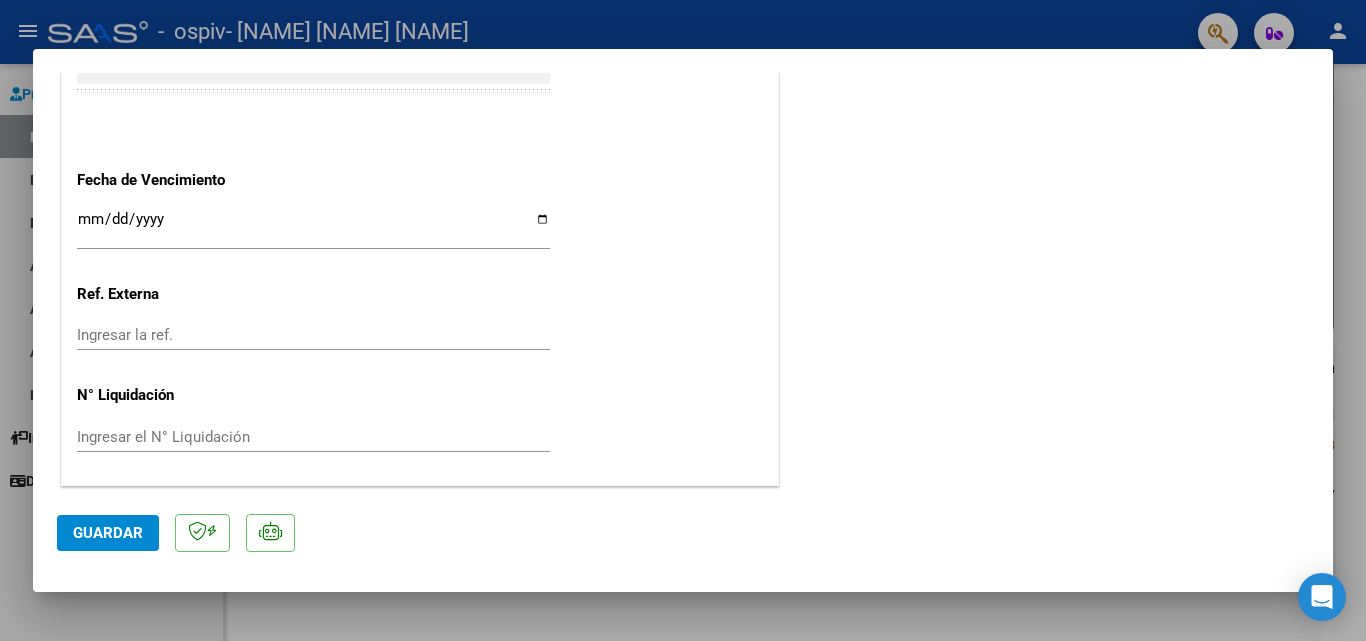 drag, startPoint x: 1342, startPoint y: 228, endPoint x: 1071, endPoint y: 336, distance: 291.7276 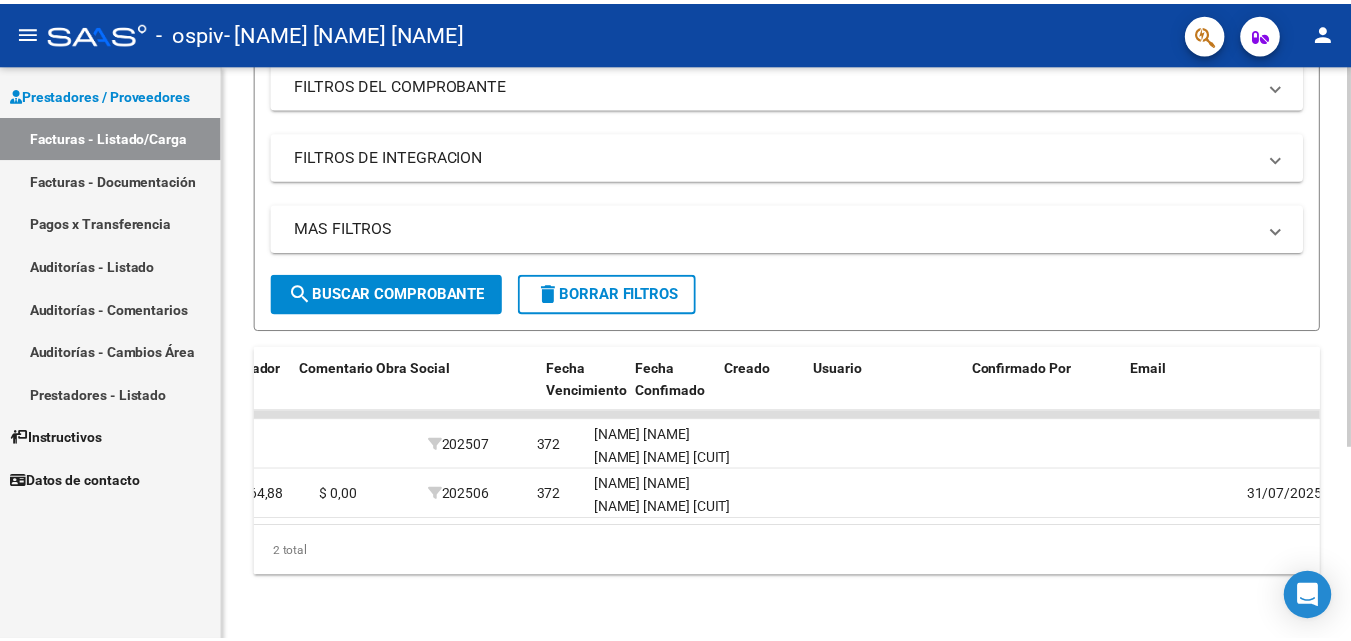 scroll, scrollTop: 0, scrollLeft: 3138, axis: horizontal 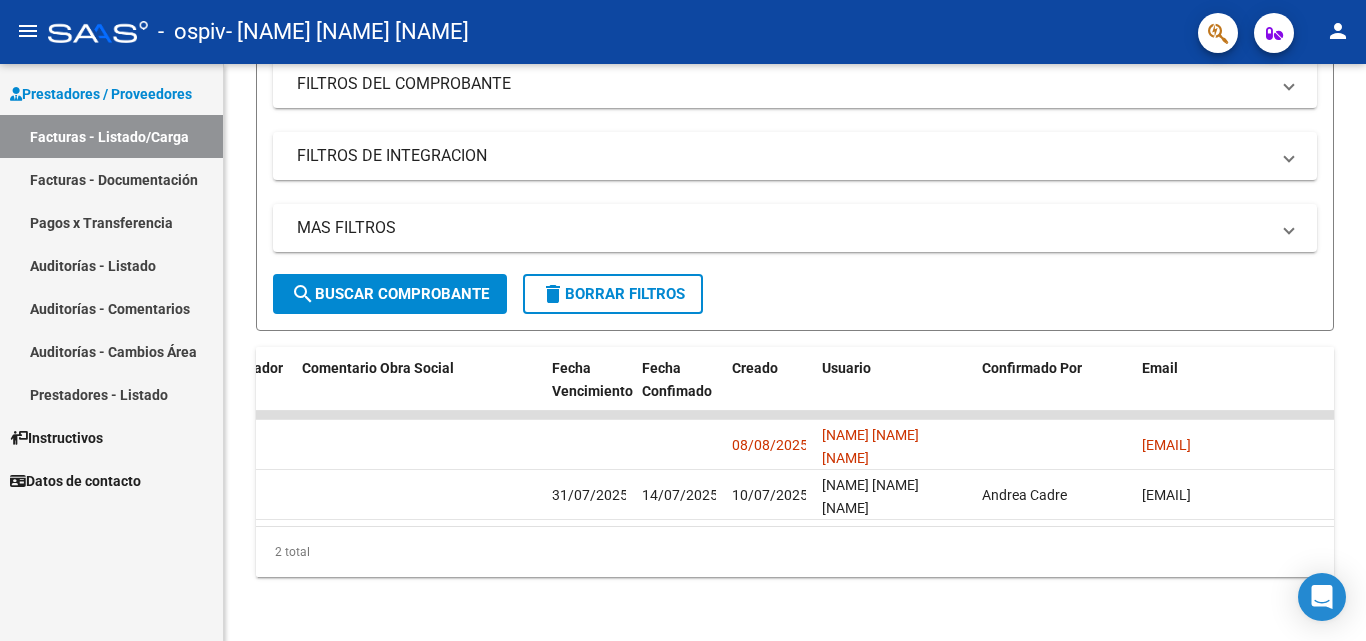 click on "person" 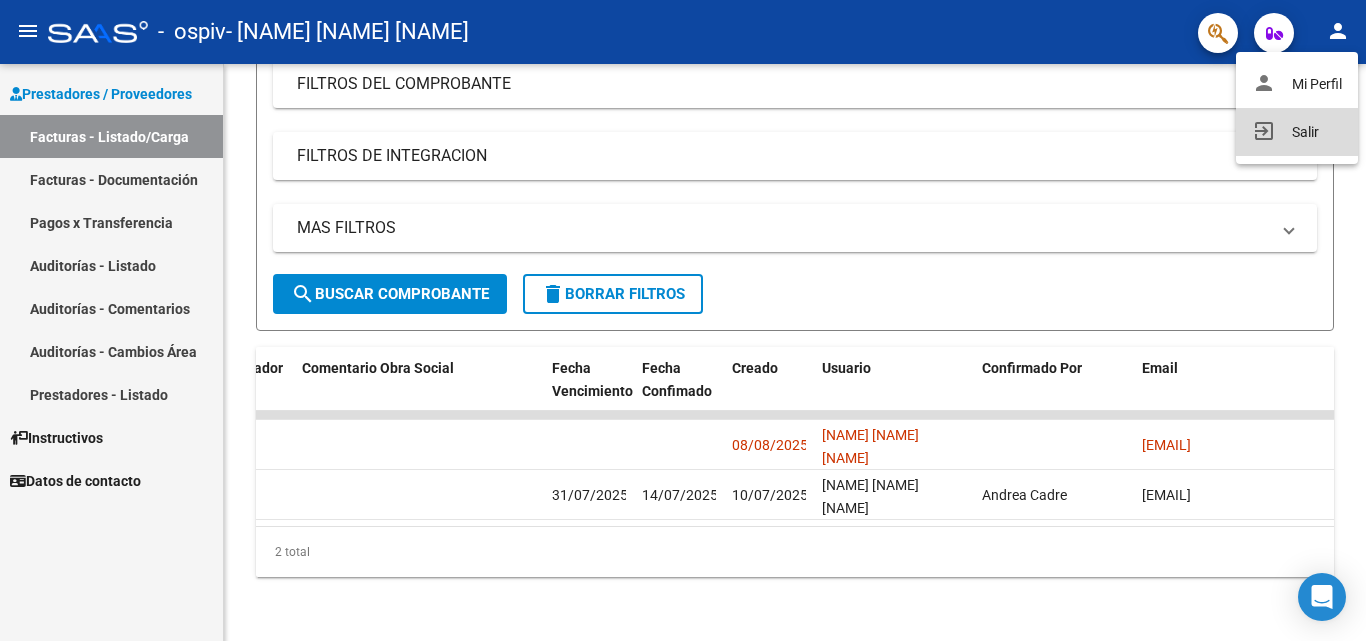 click on "exit_to_app  Salir" at bounding box center [1297, 132] 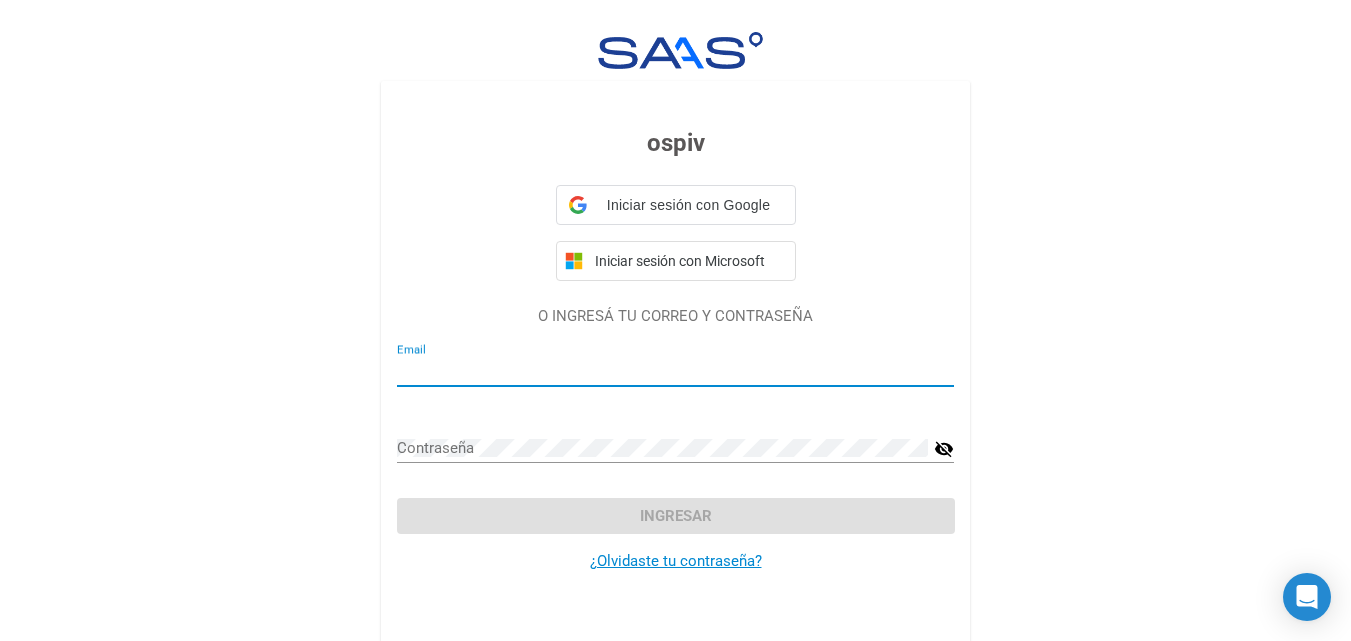 type on "[EMAIL]" 